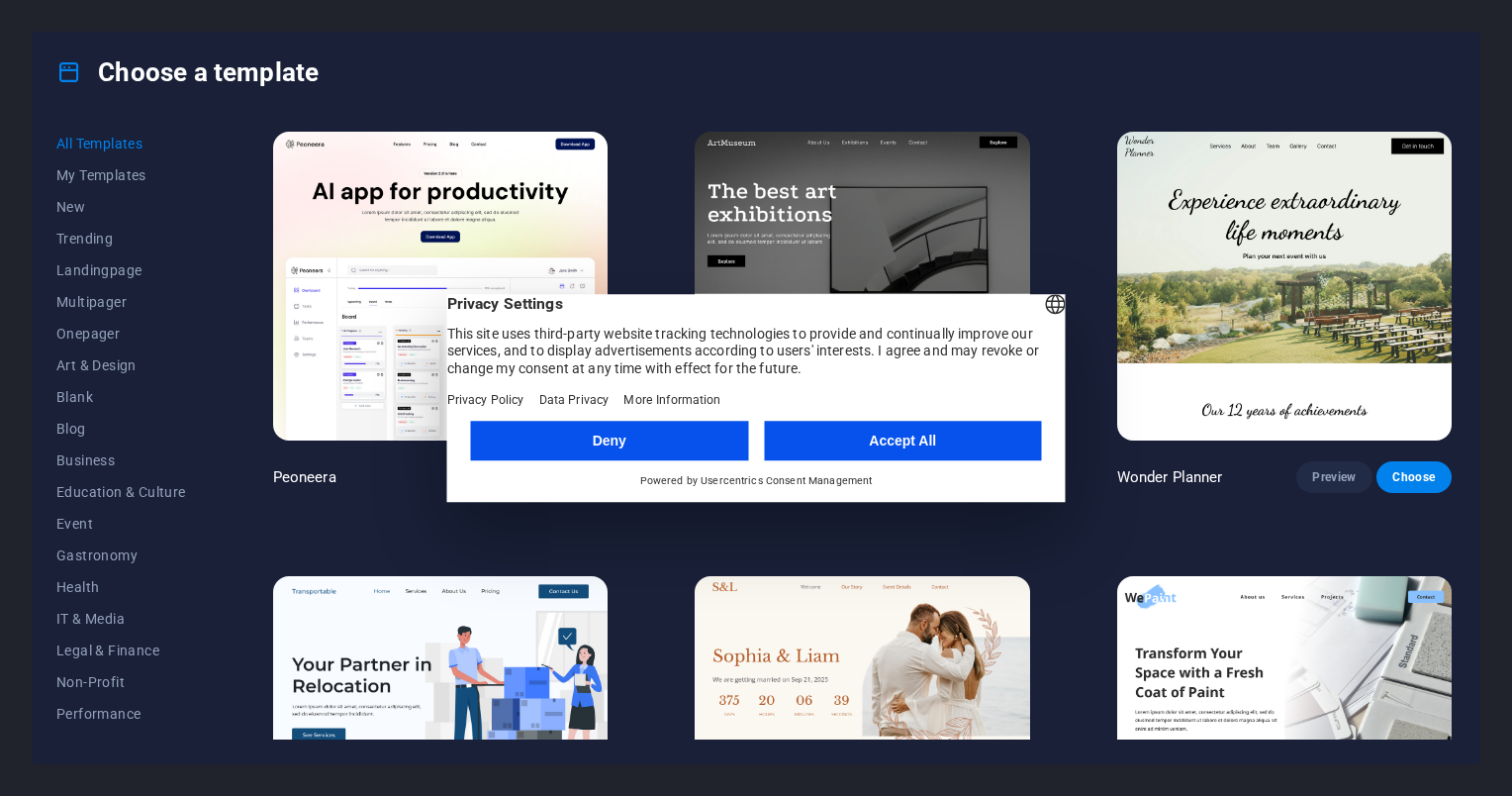 scroll, scrollTop: 0, scrollLeft: 0, axis: both 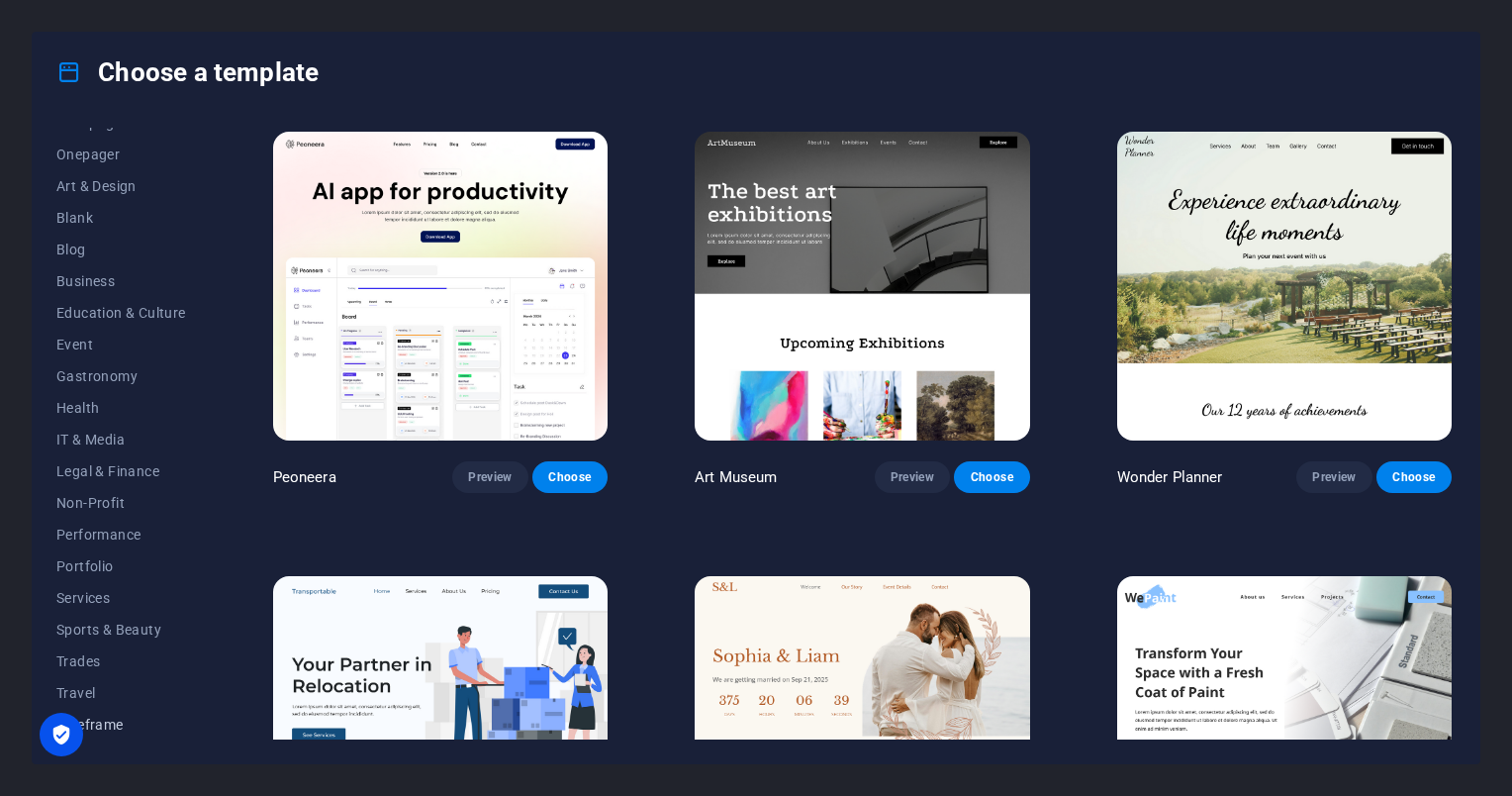 click on "Wireframe" at bounding box center [121, 725] 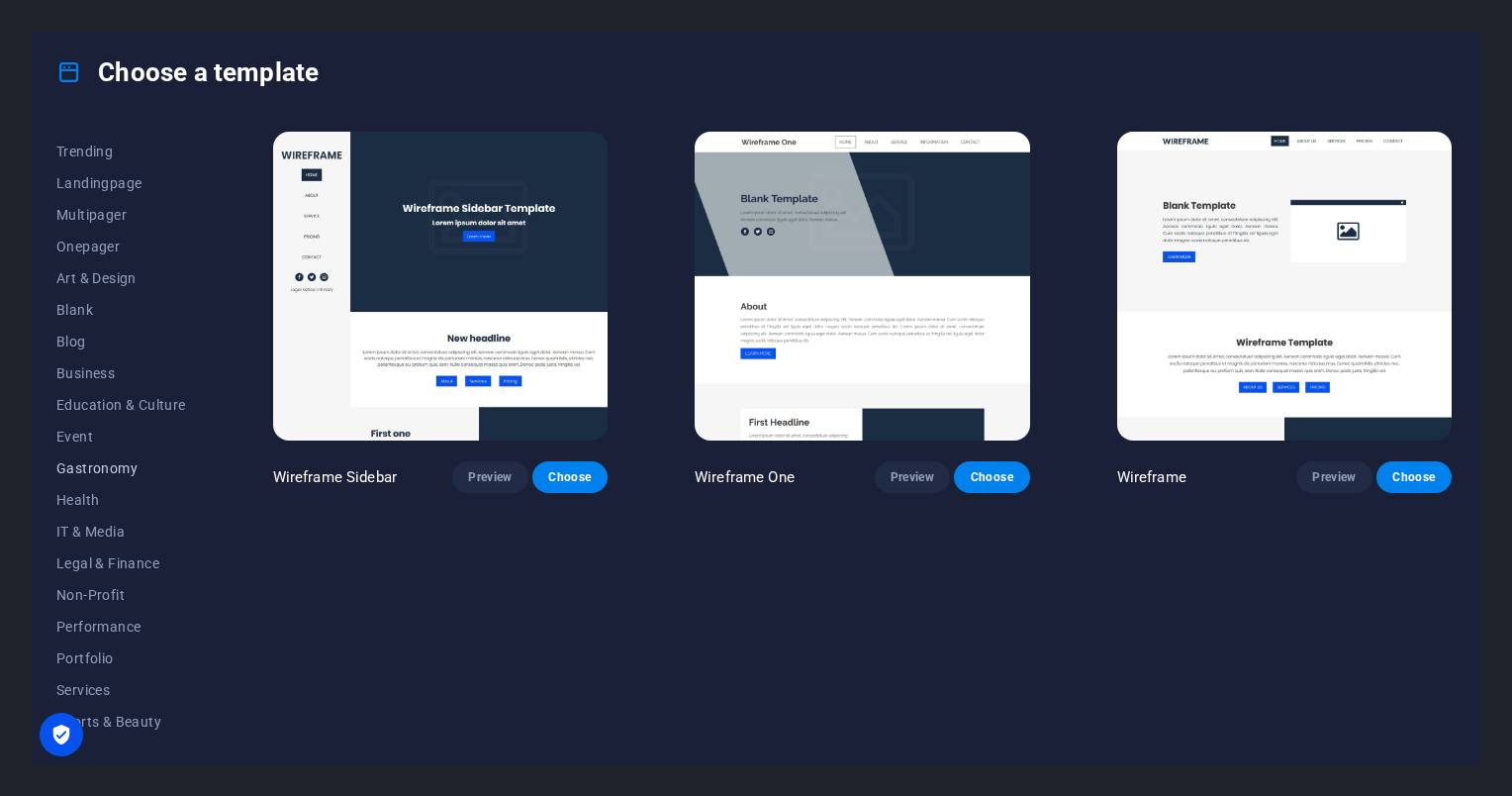 scroll, scrollTop: 0, scrollLeft: 0, axis: both 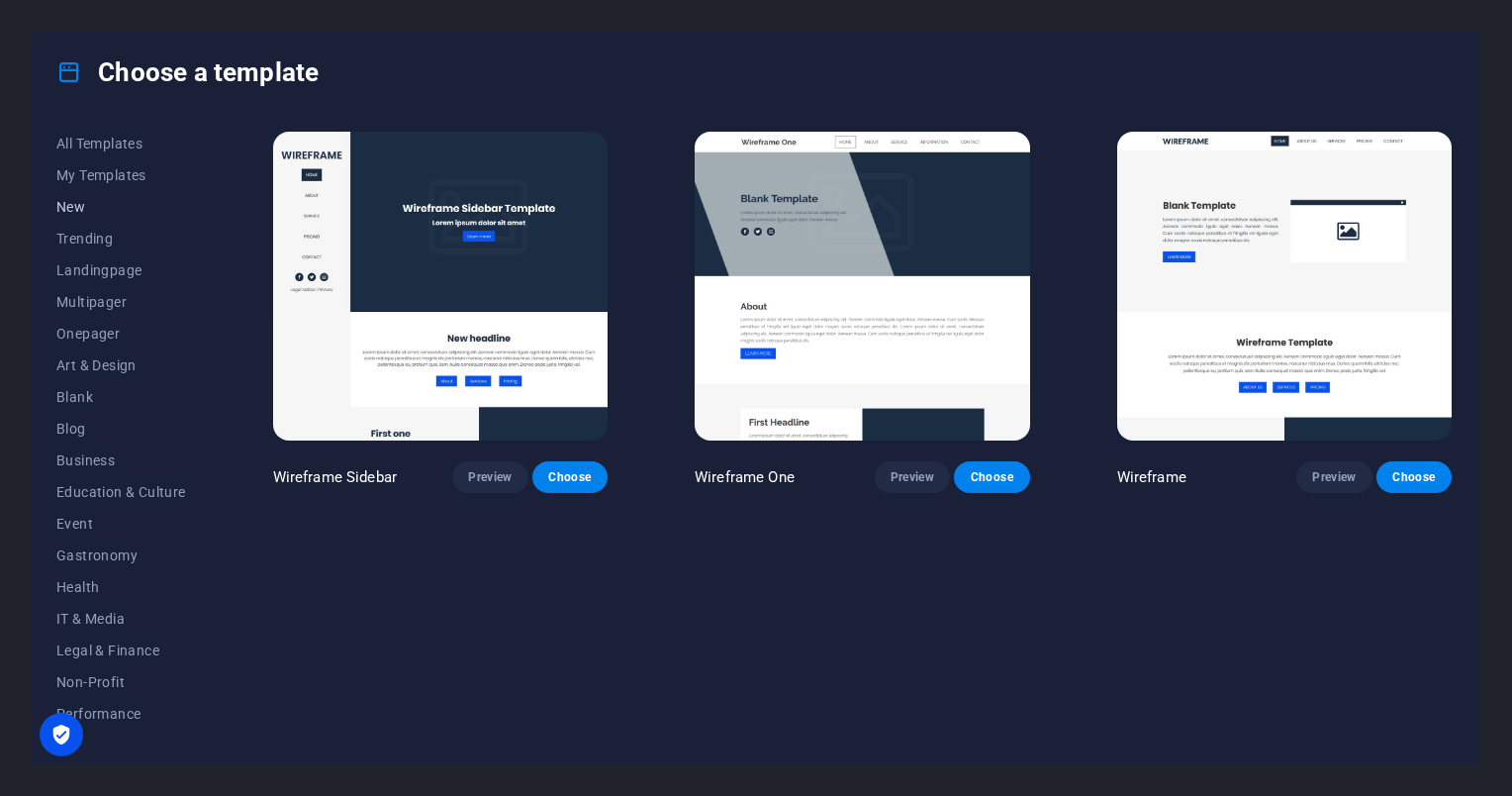 click on "New" at bounding box center [121, 207] 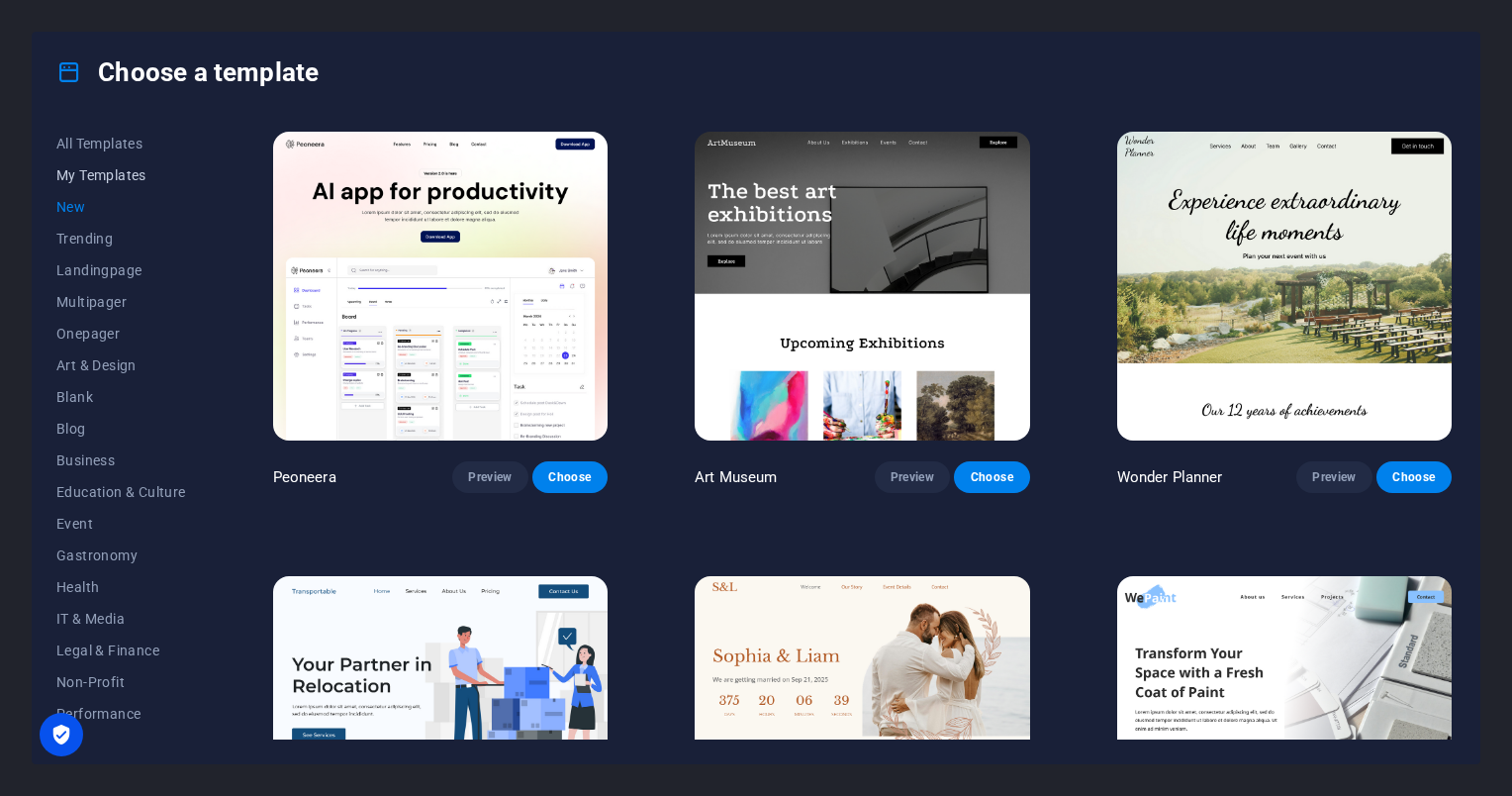 click on "My Templates" at bounding box center [121, 175] 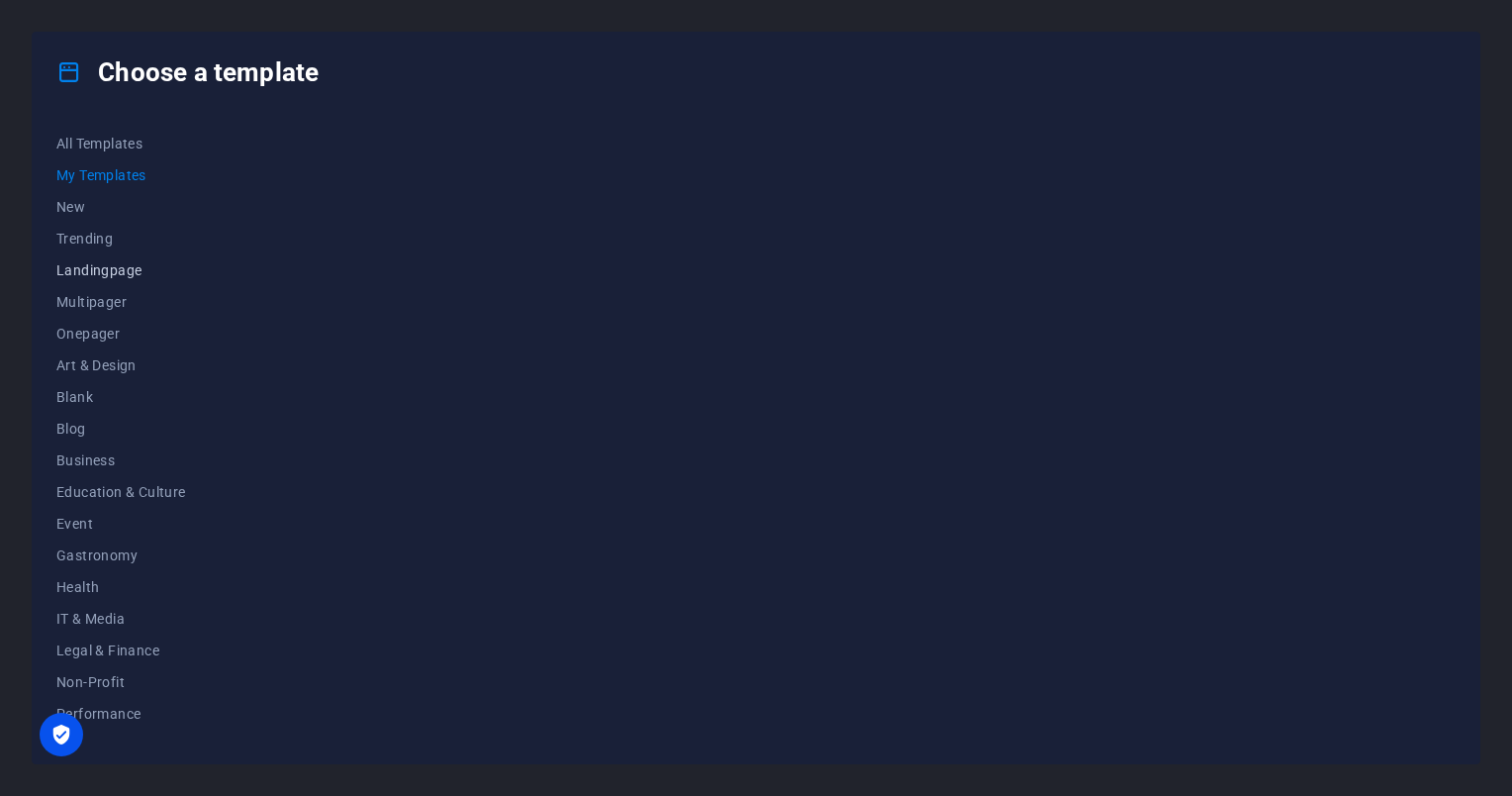 click on "Landingpage" at bounding box center [121, 270] 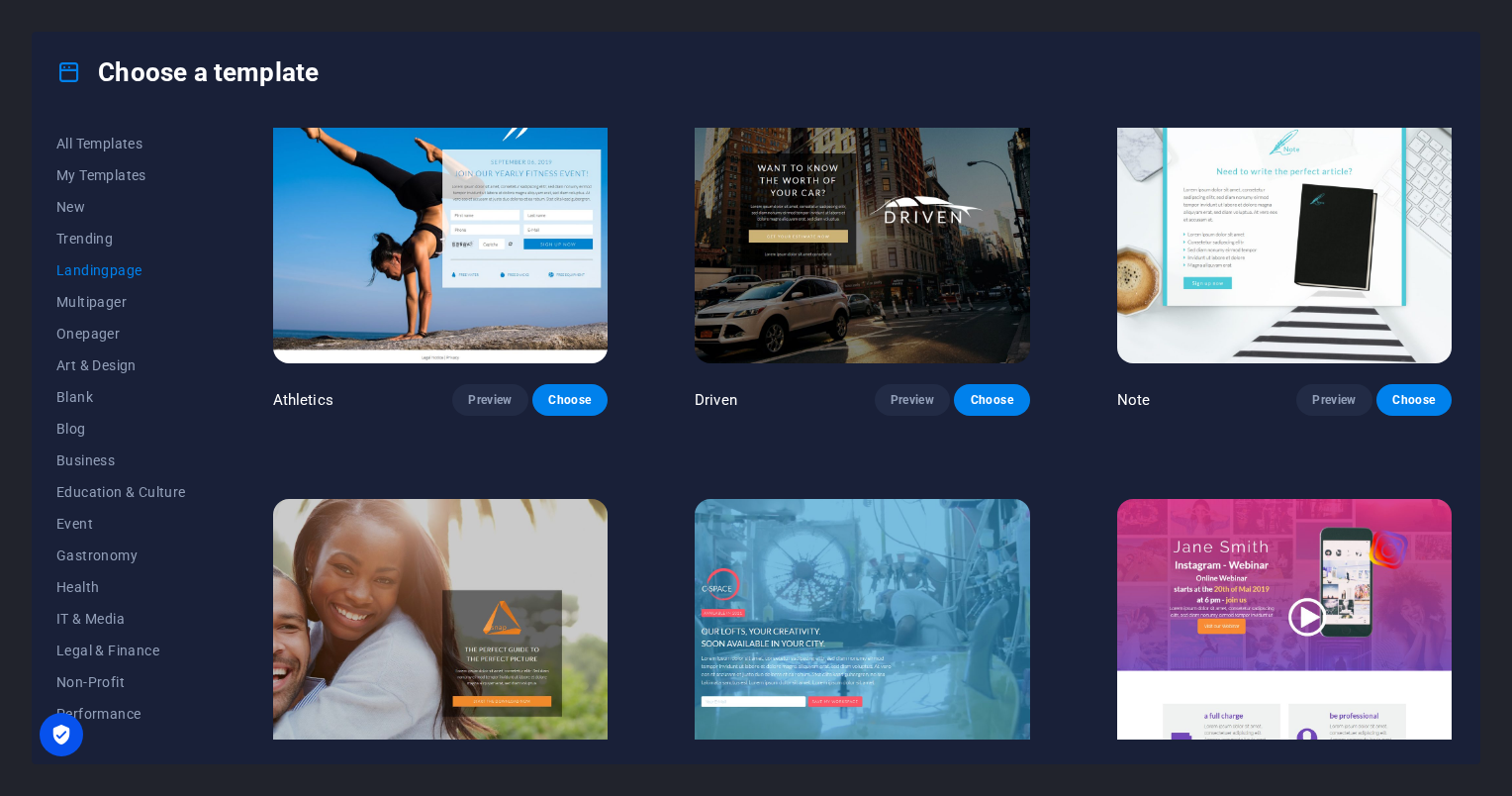 scroll, scrollTop: 1311, scrollLeft: 0, axis: vertical 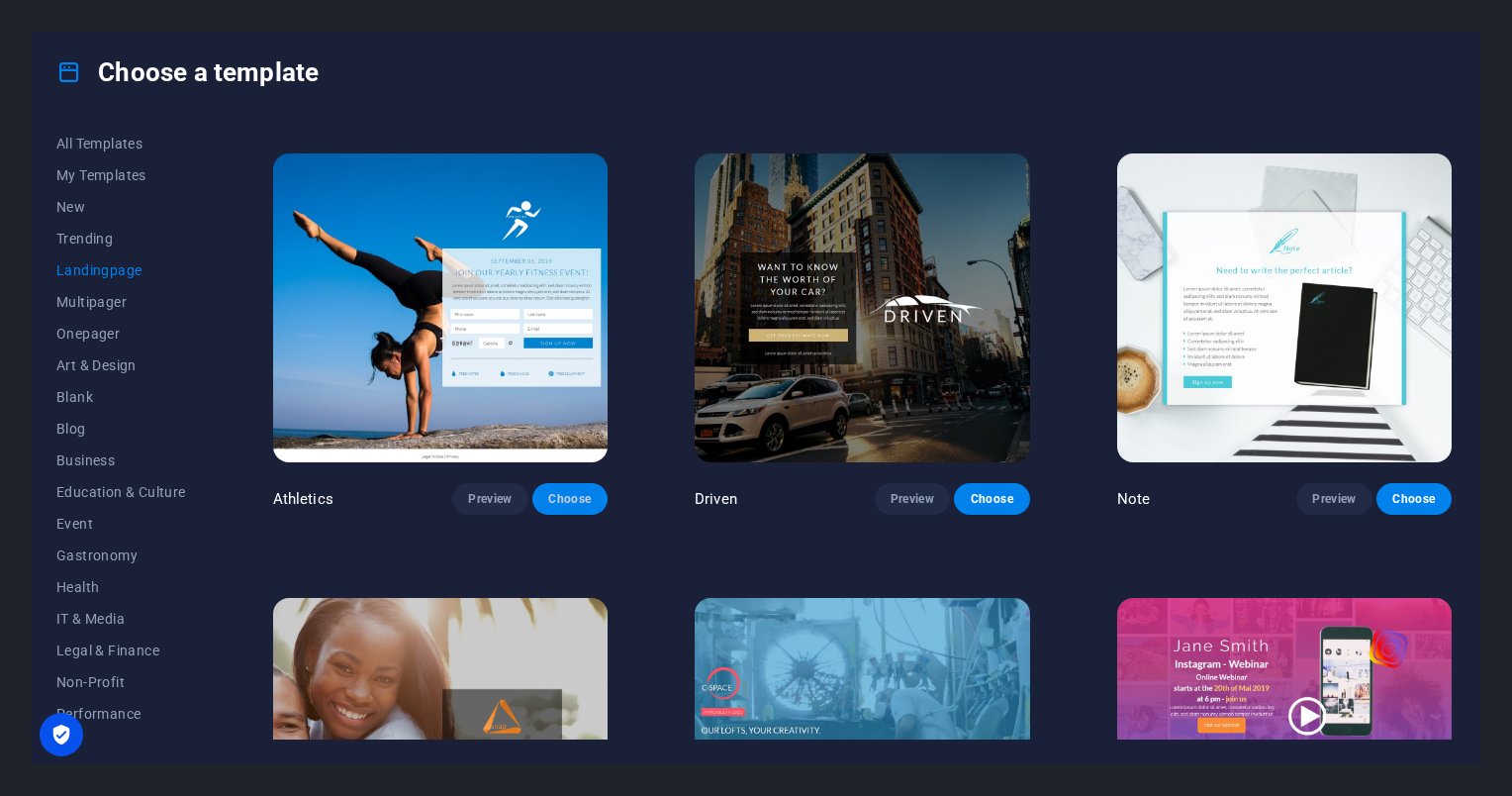 click on "Choose" at bounding box center [570, 499] 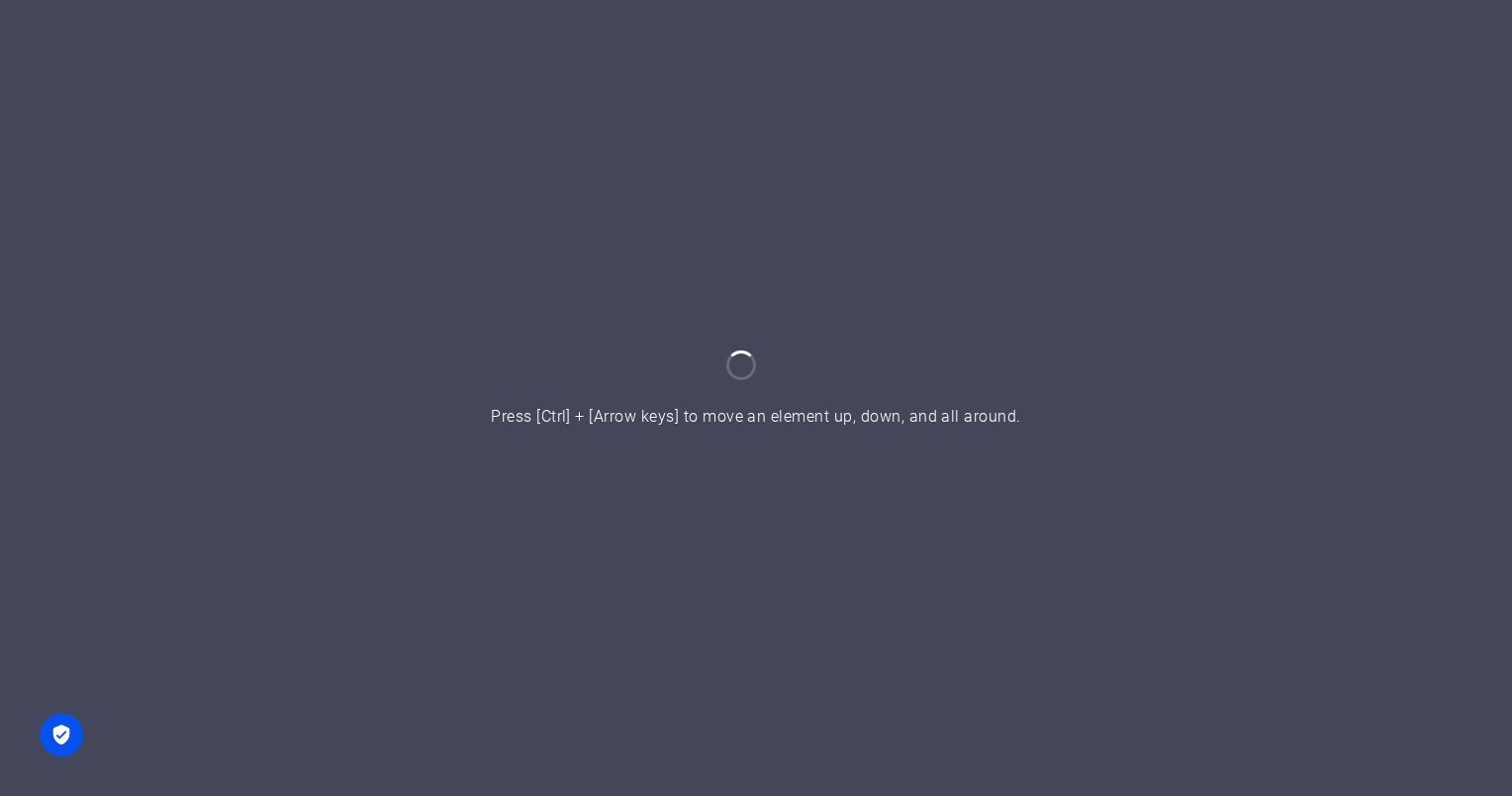 scroll, scrollTop: 0, scrollLeft: 0, axis: both 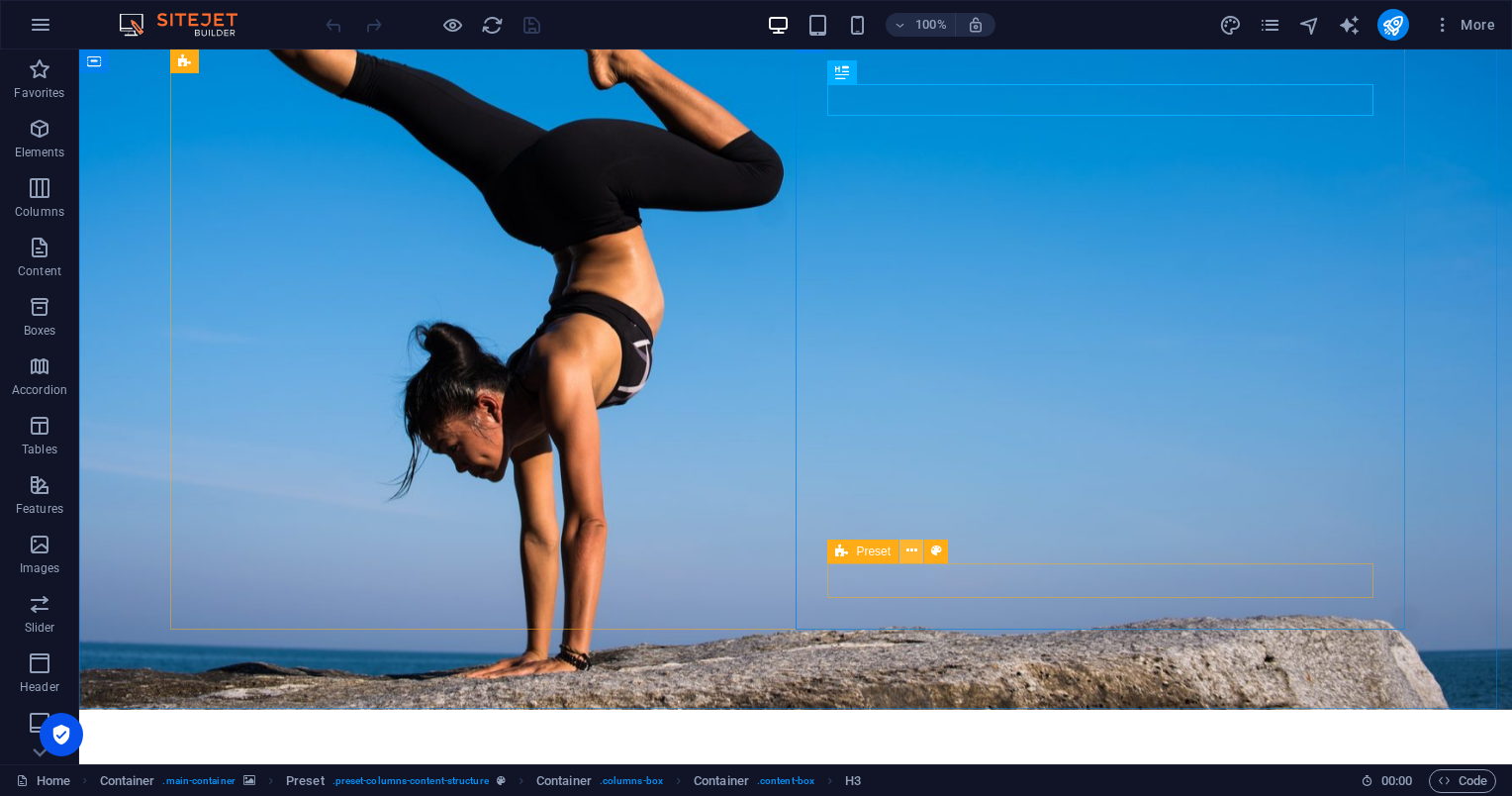 click at bounding box center (911, 550) 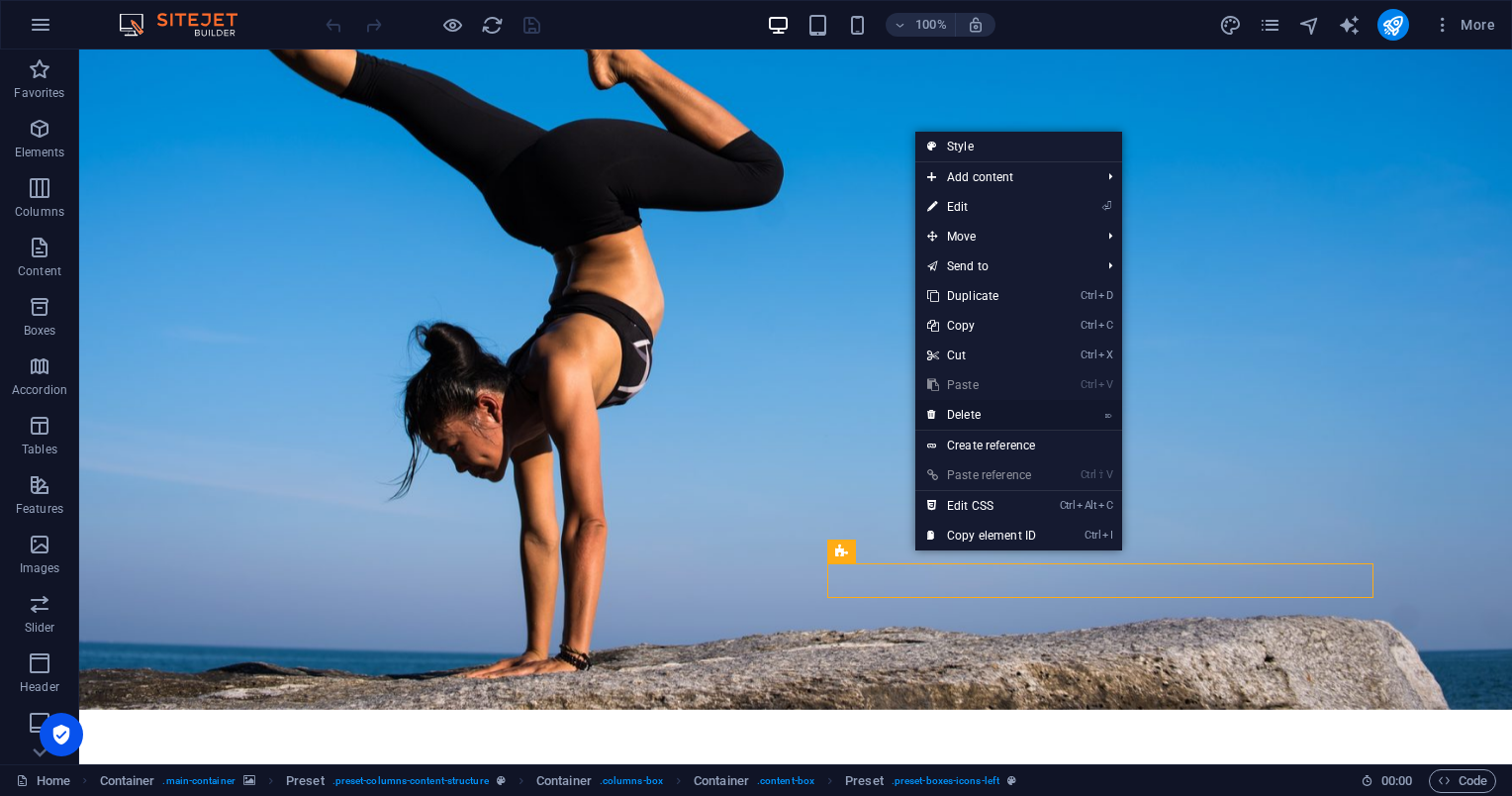 click on "⌦  Delete" at bounding box center [982, 415] 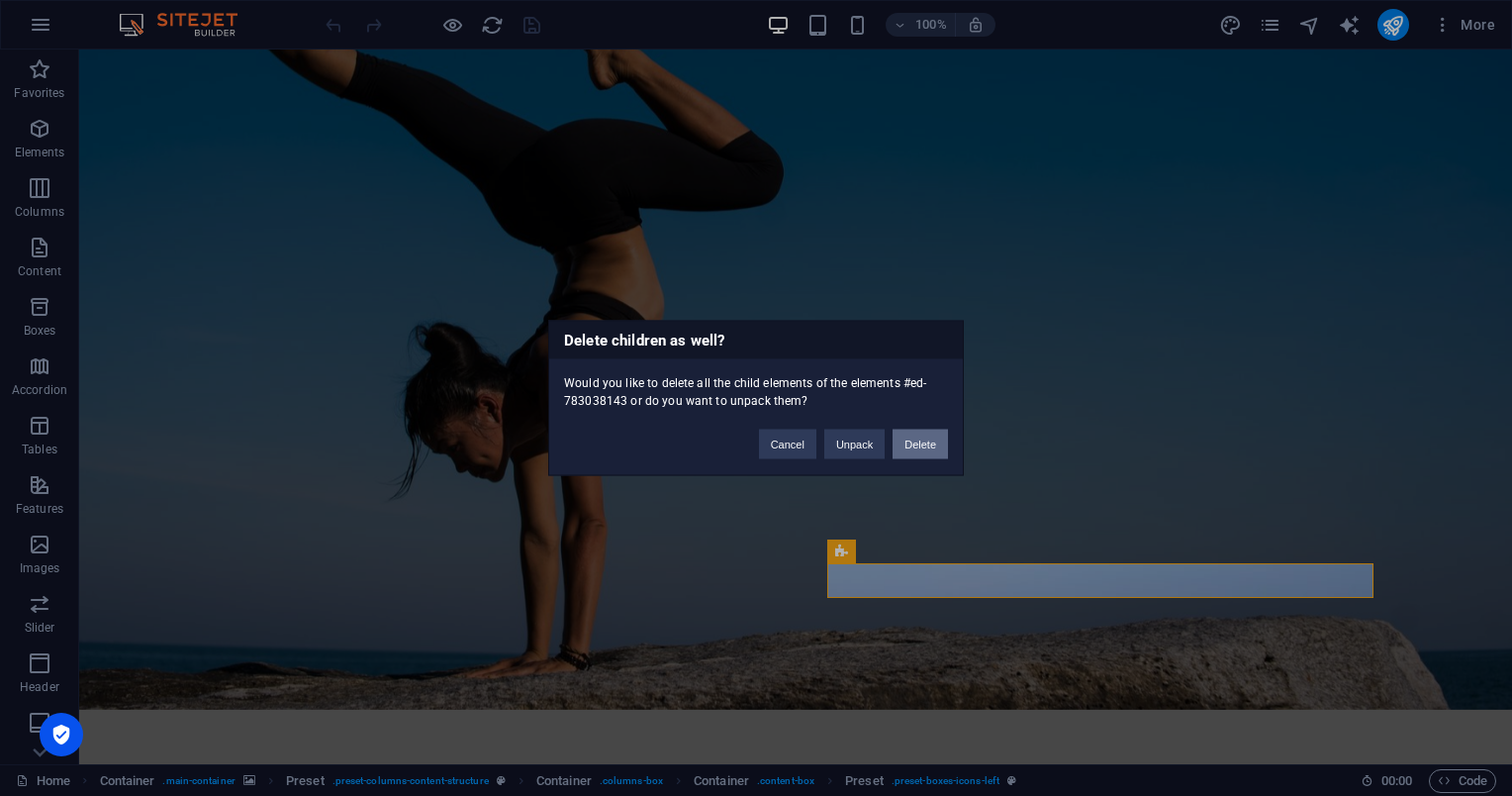 click on "Delete" at bounding box center [920, 445] 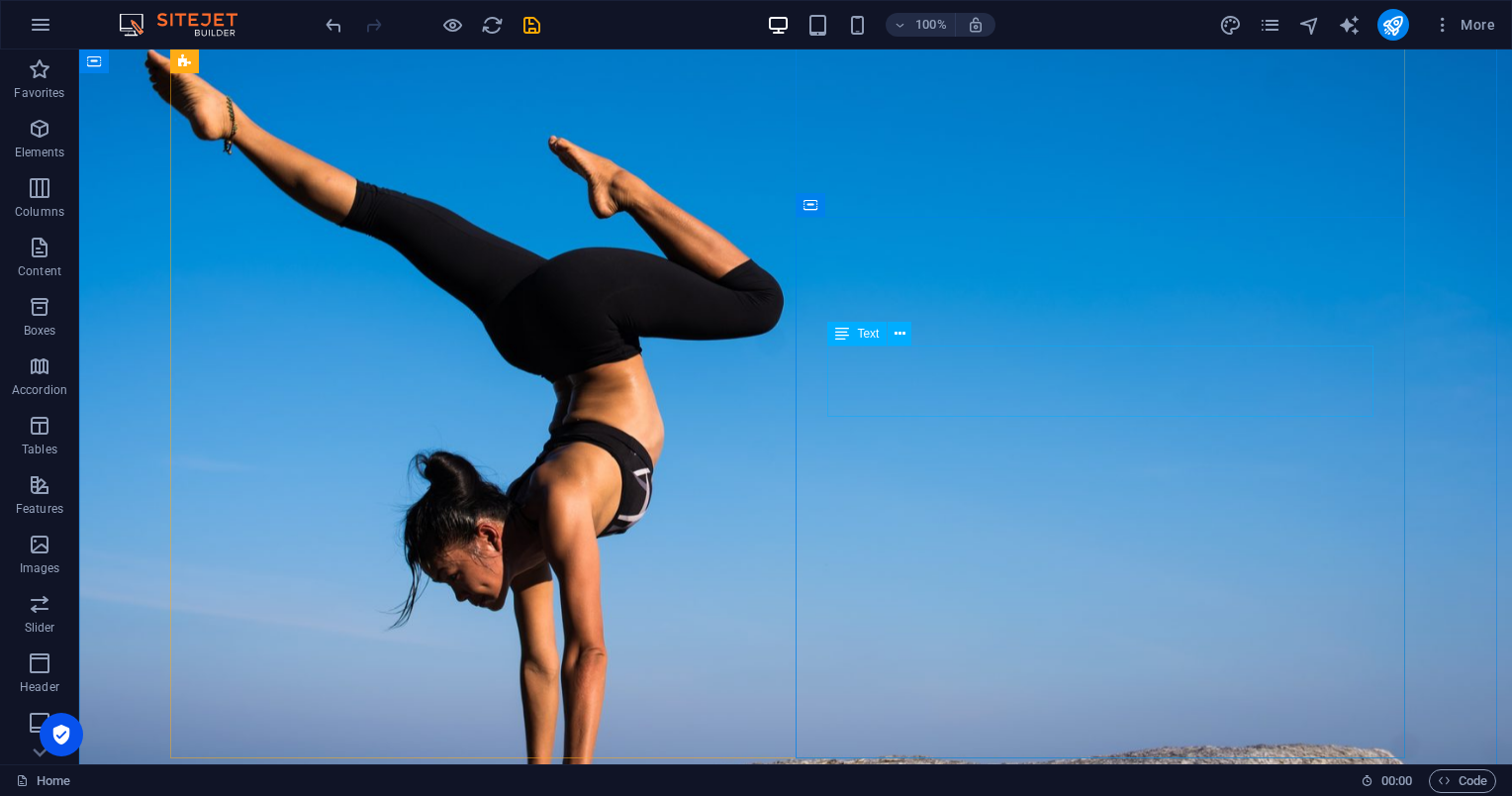 scroll, scrollTop: 0, scrollLeft: 0, axis: both 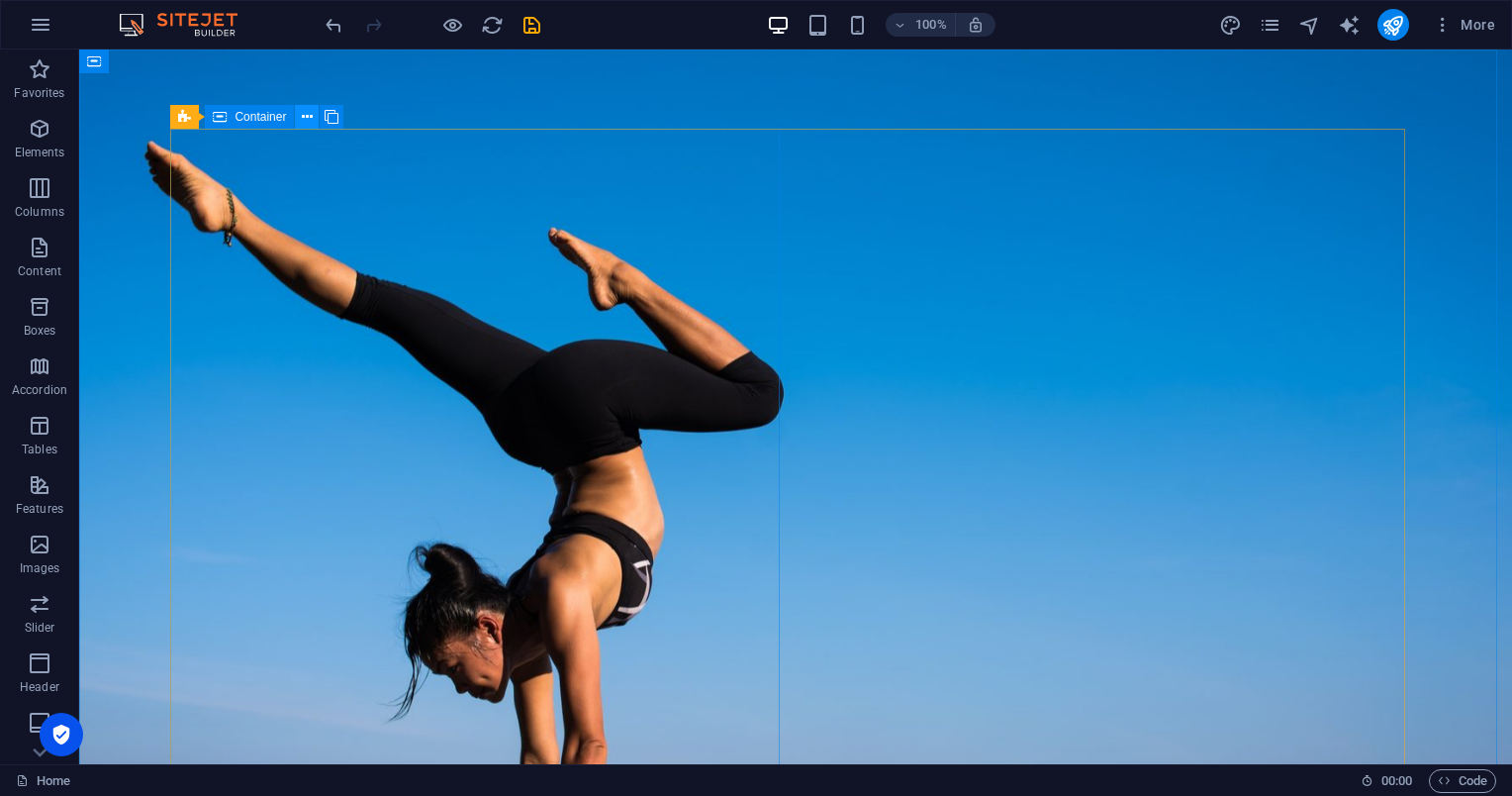 click at bounding box center (307, 117) 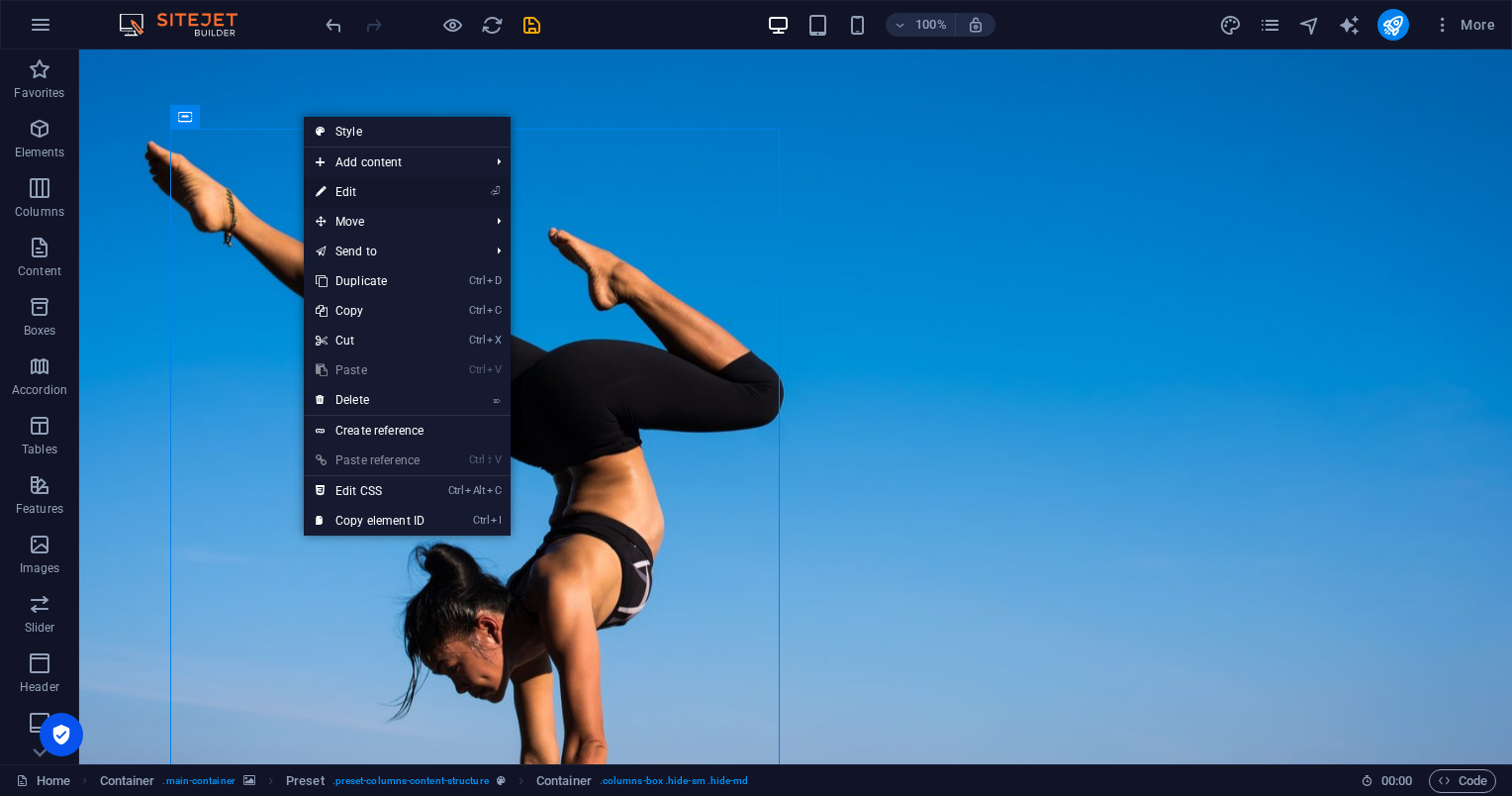click on "⏎  Edit" at bounding box center (370, 192) 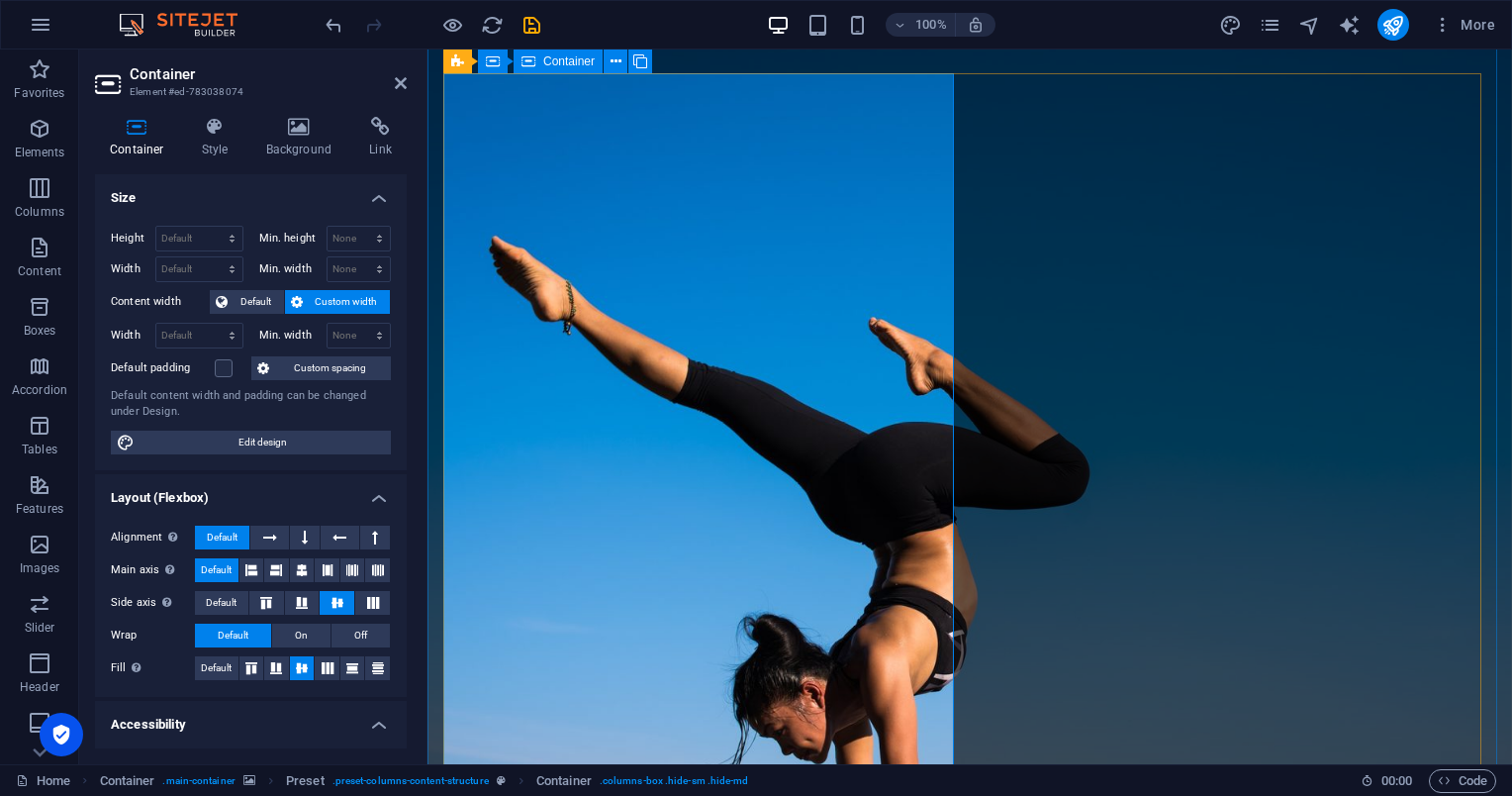 scroll, scrollTop: 0, scrollLeft: 0, axis: both 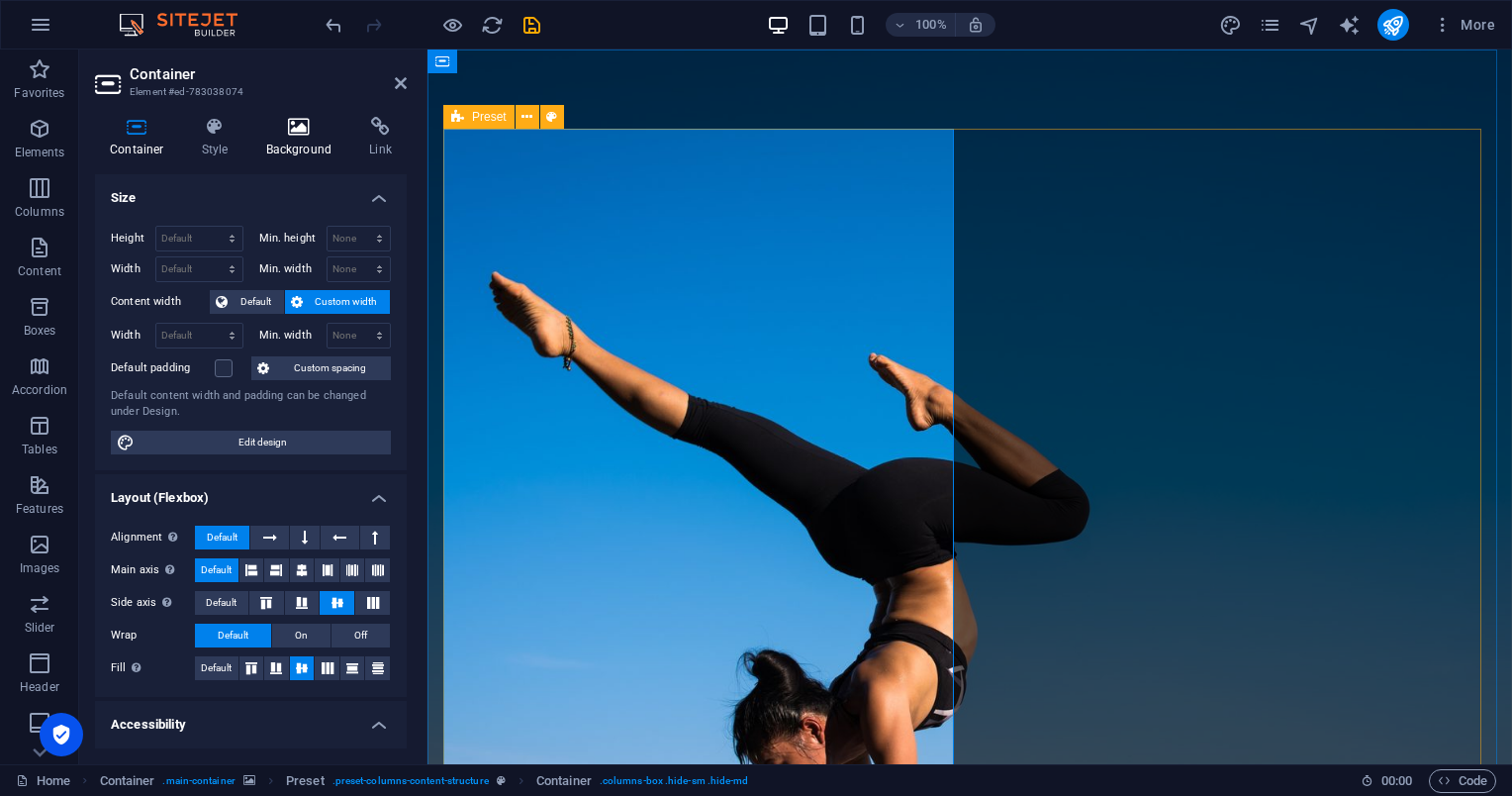 click at bounding box center [299, 127] 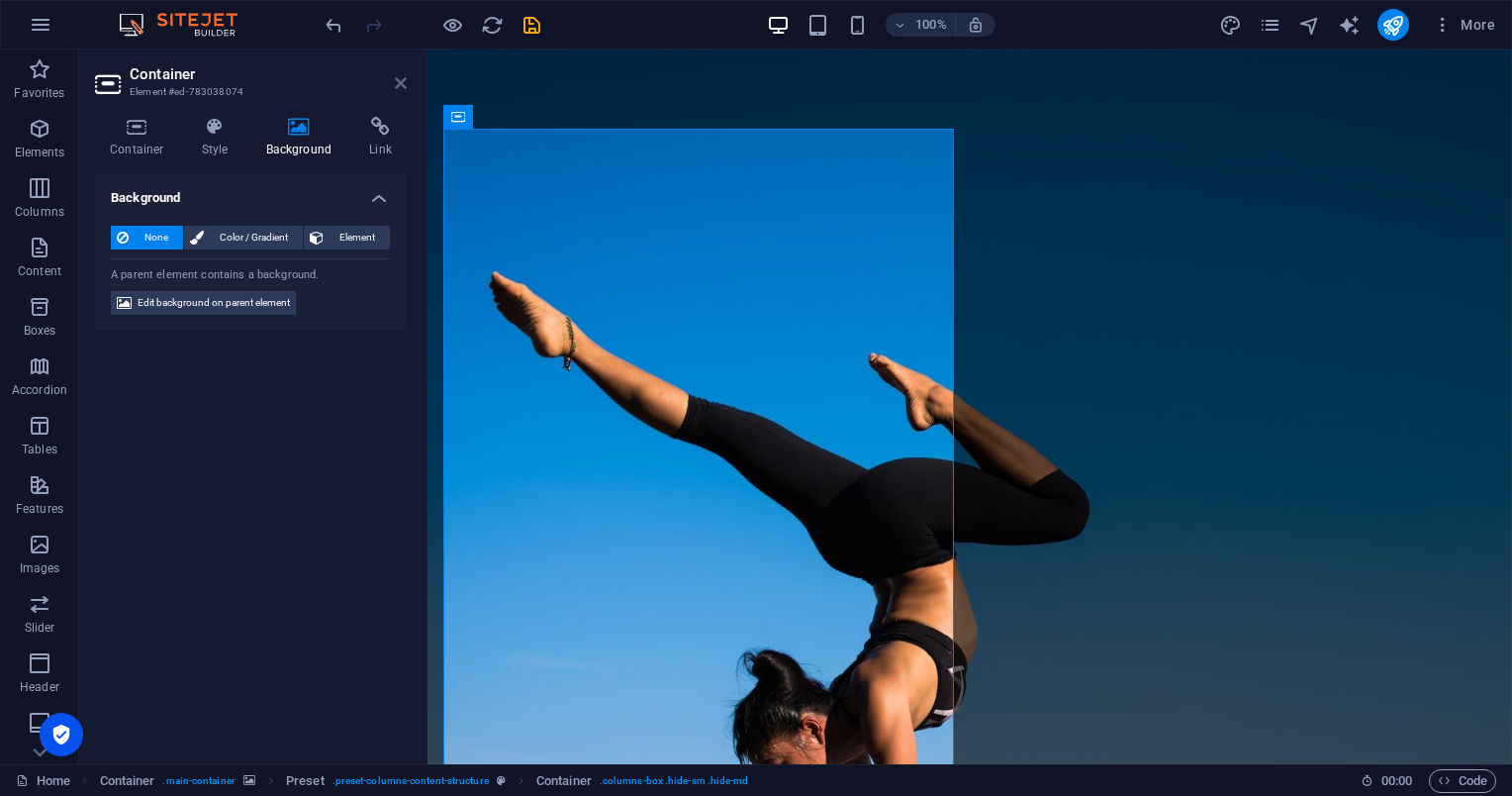 click at bounding box center [401, 83] 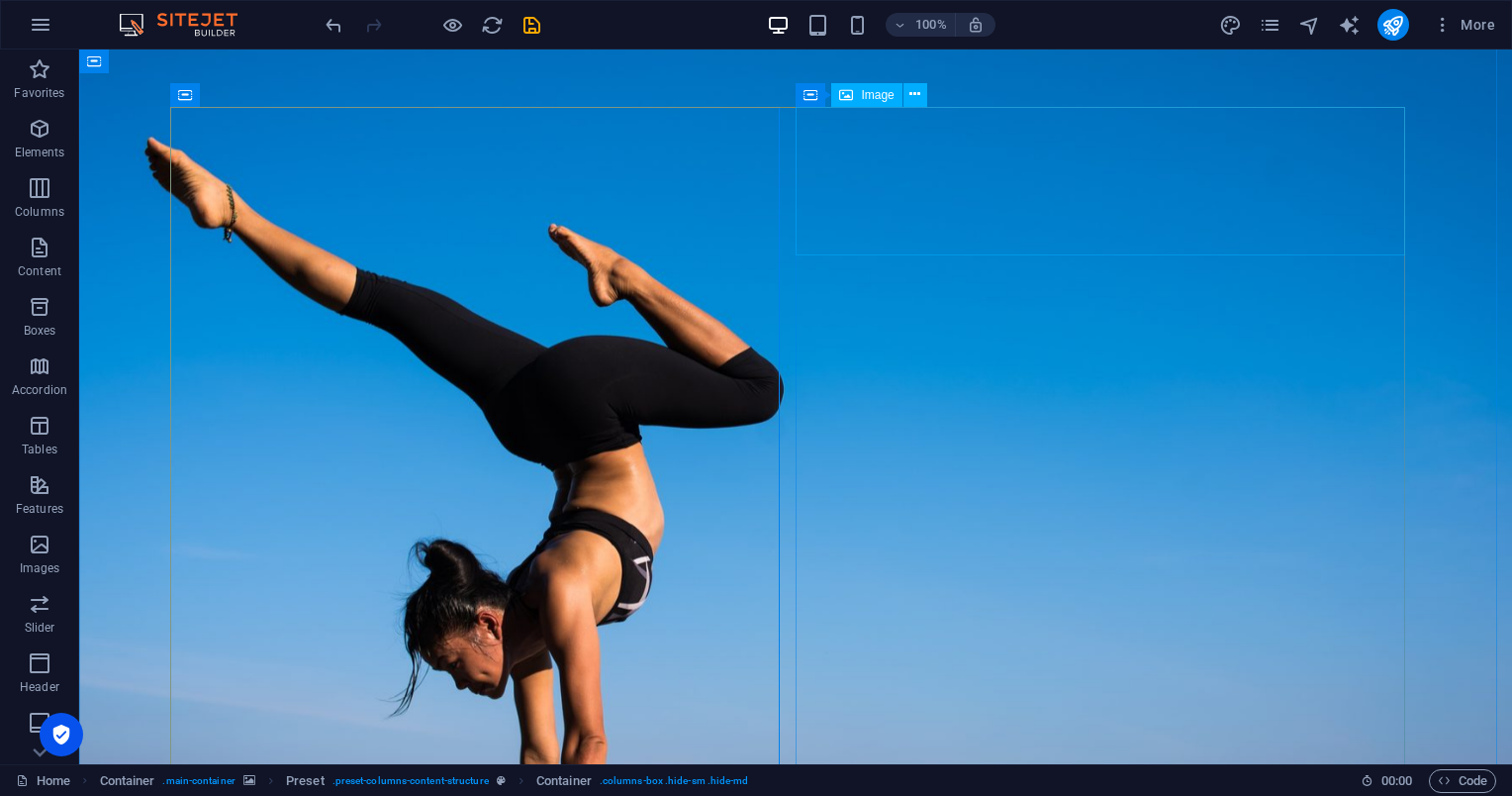 scroll, scrollTop: 0, scrollLeft: 0, axis: both 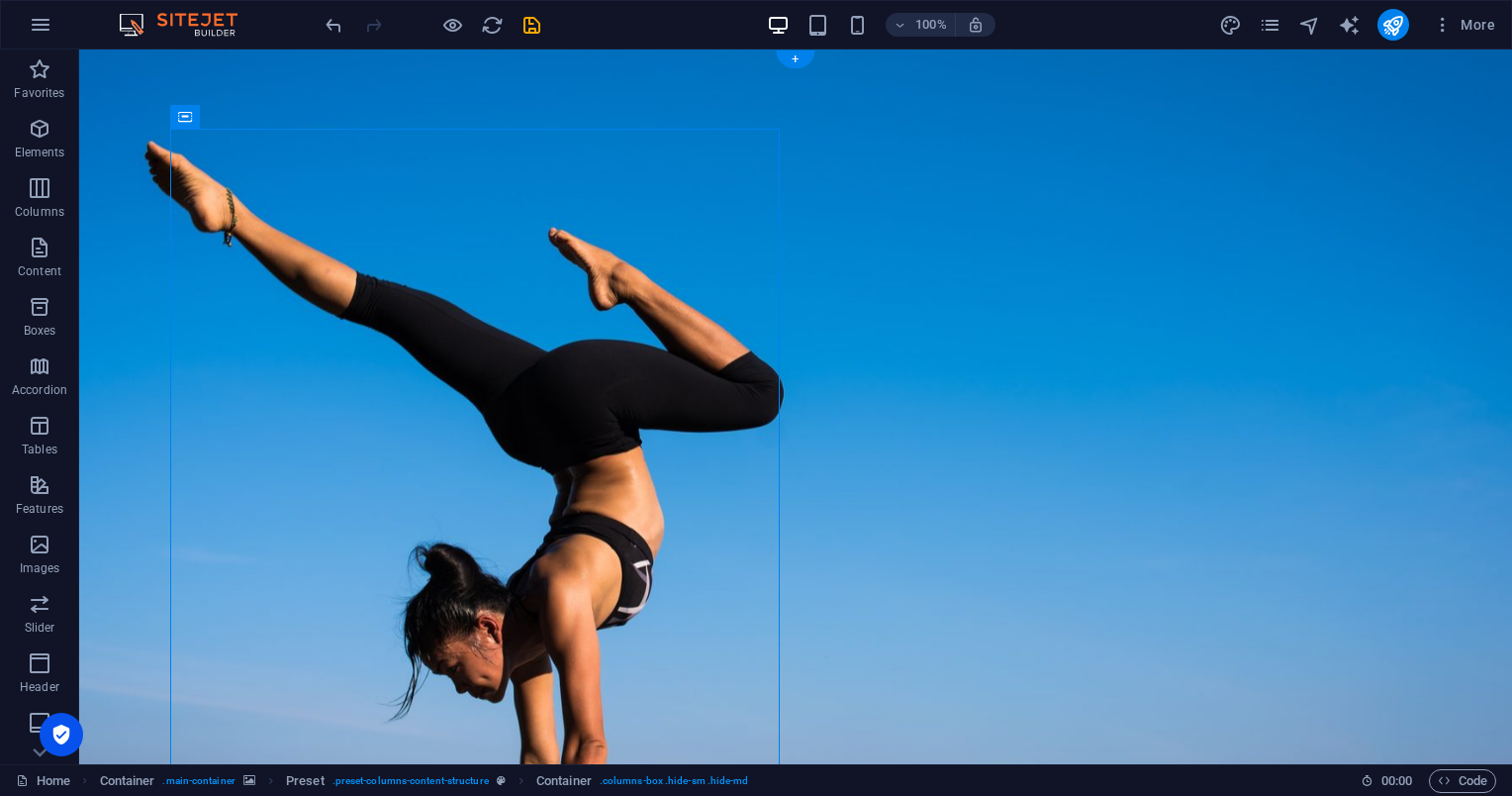 click at bounding box center (796, 490) 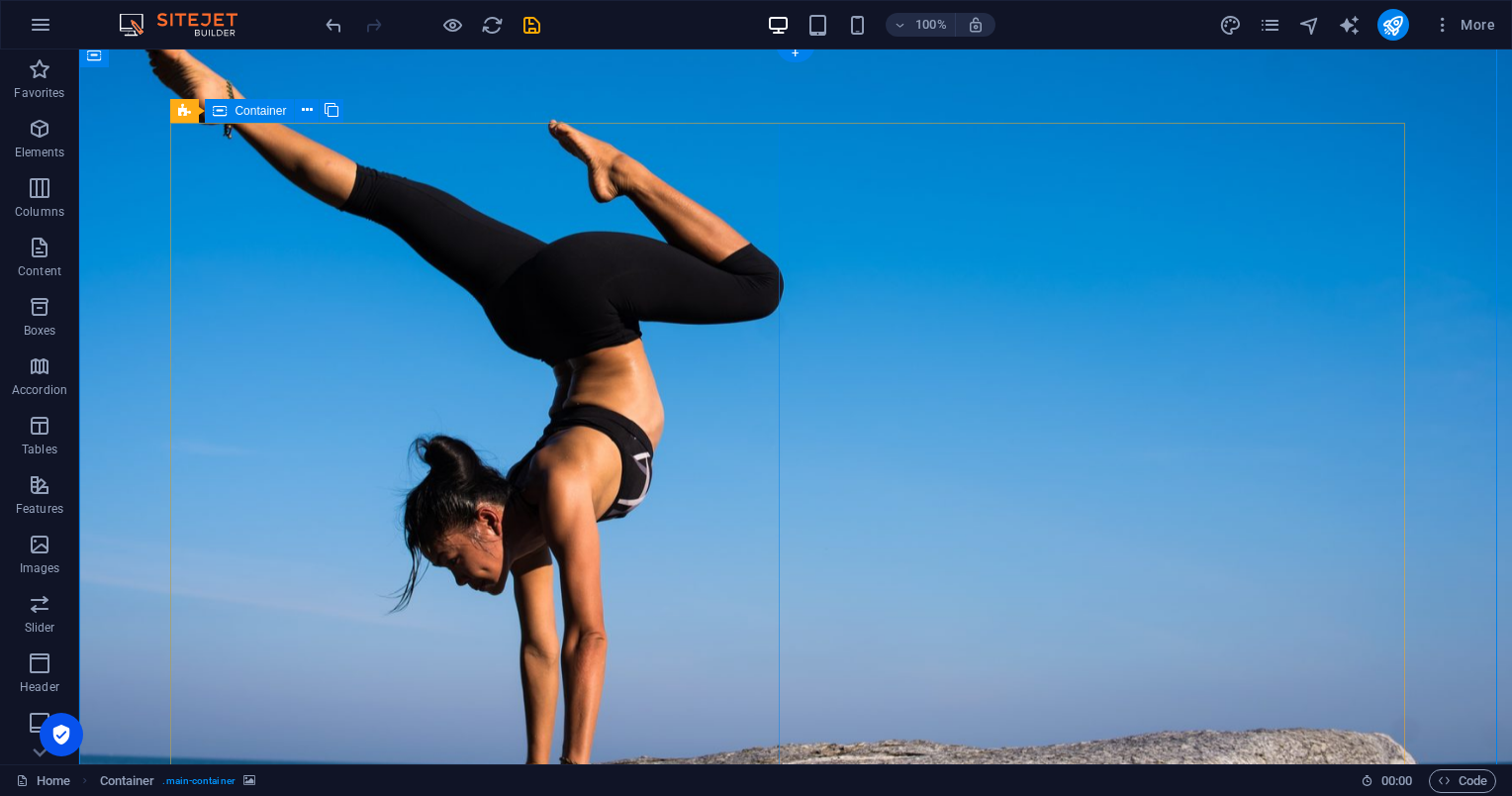 scroll, scrollTop: 222, scrollLeft: 0, axis: vertical 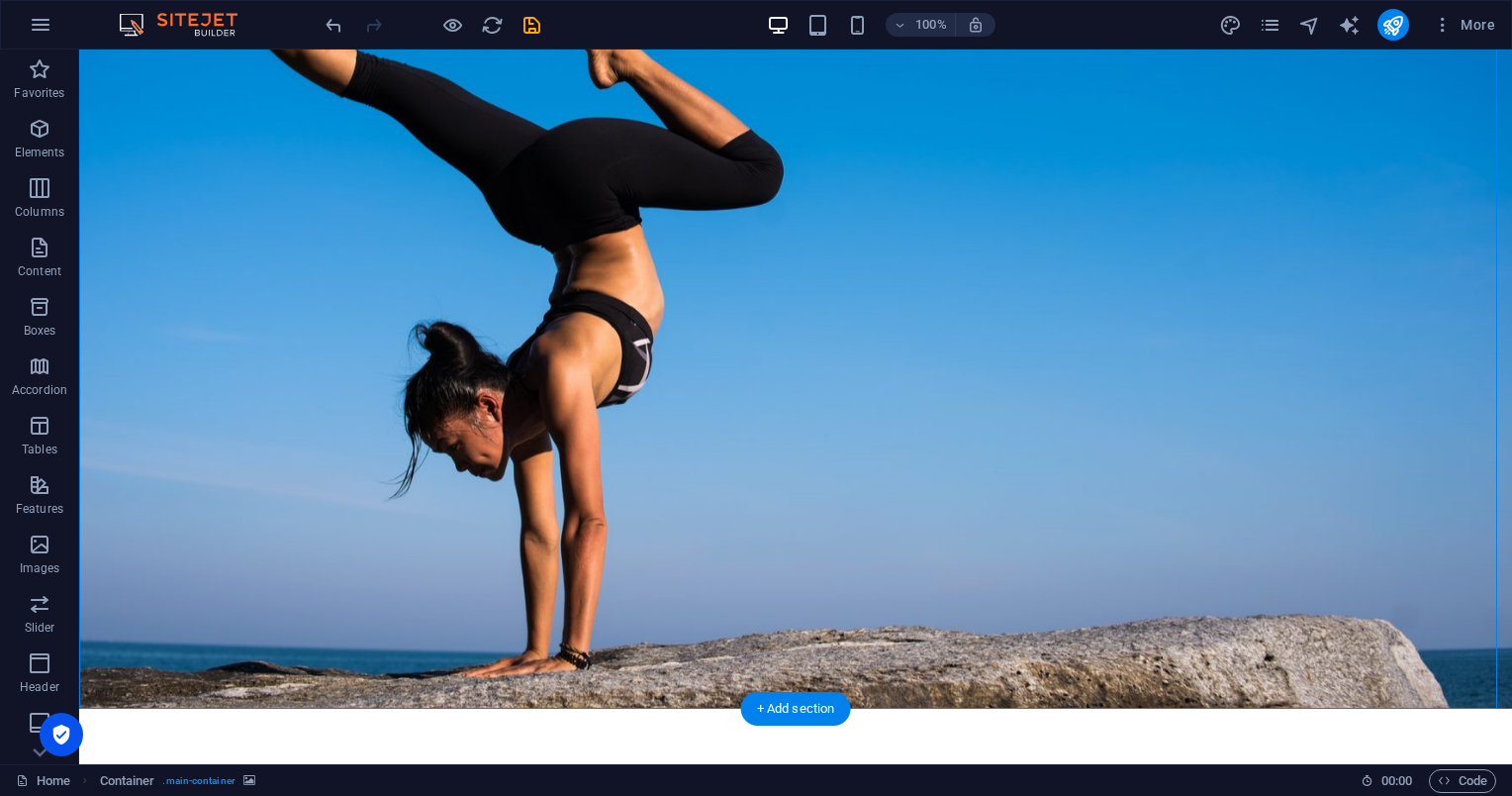 click at bounding box center [796, 268] 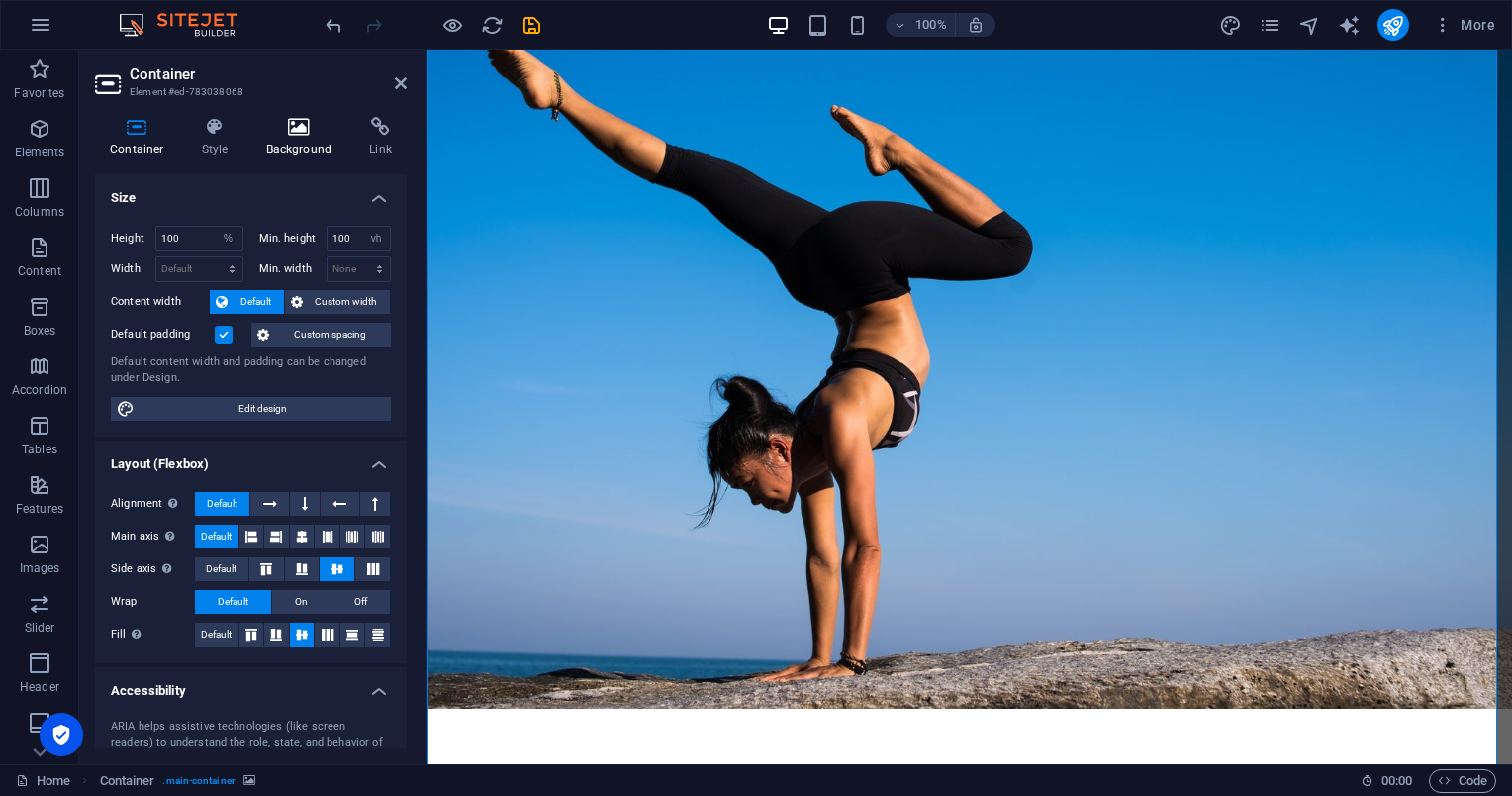 click at bounding box center (299, 127) 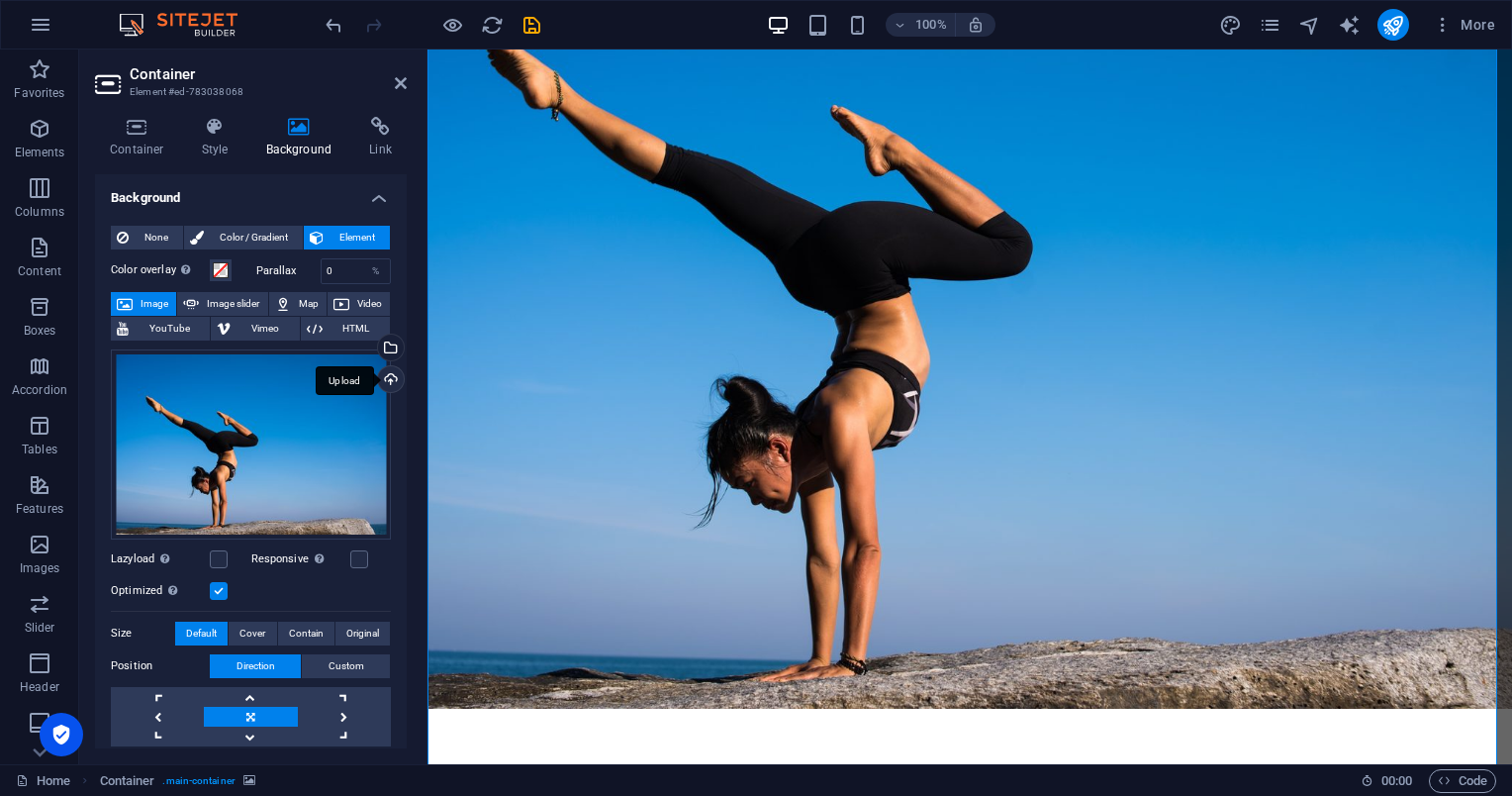 click on "Upload" at bounding box center [389, 381] 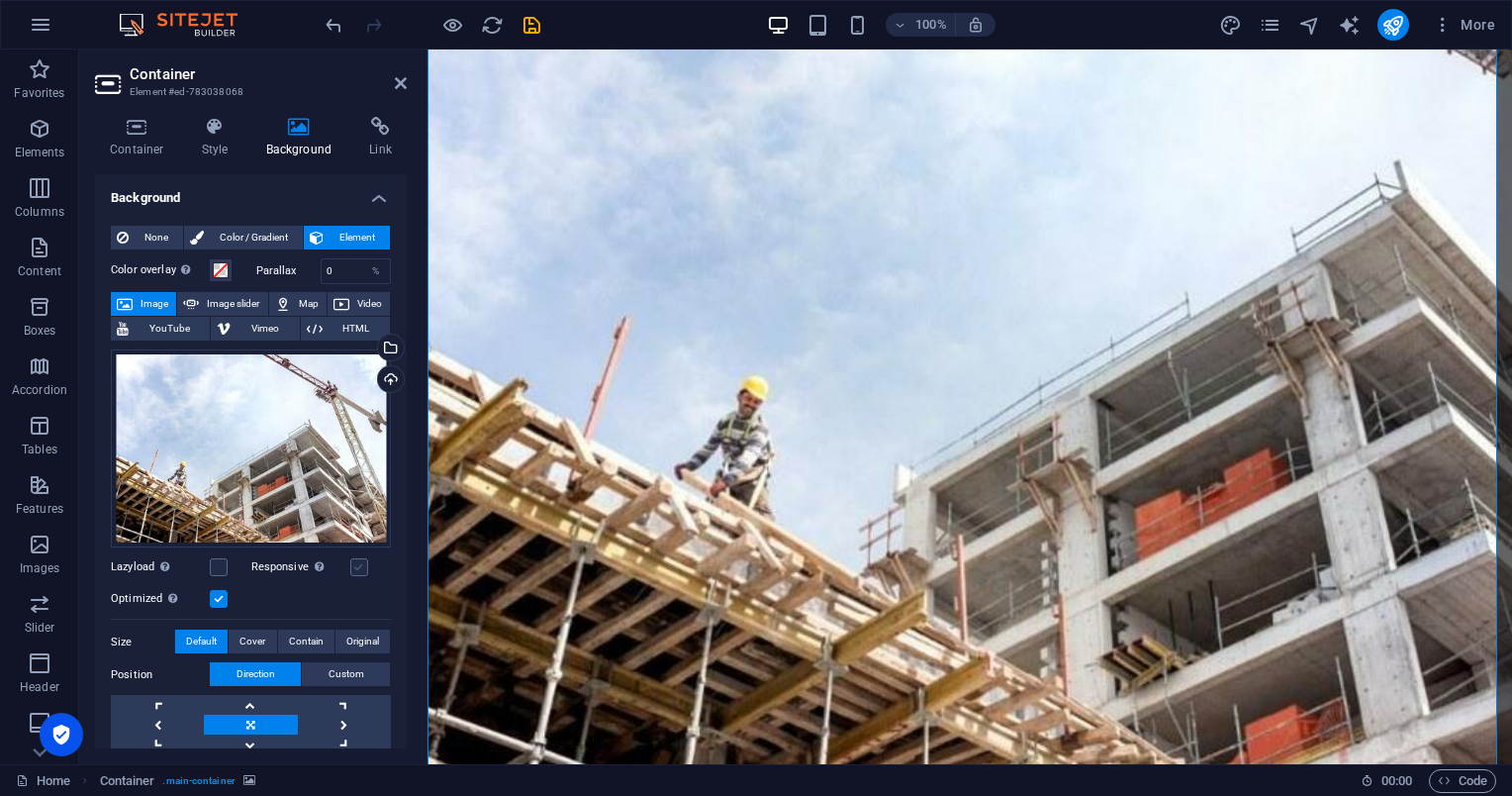 click at bounding box center [359, 567] 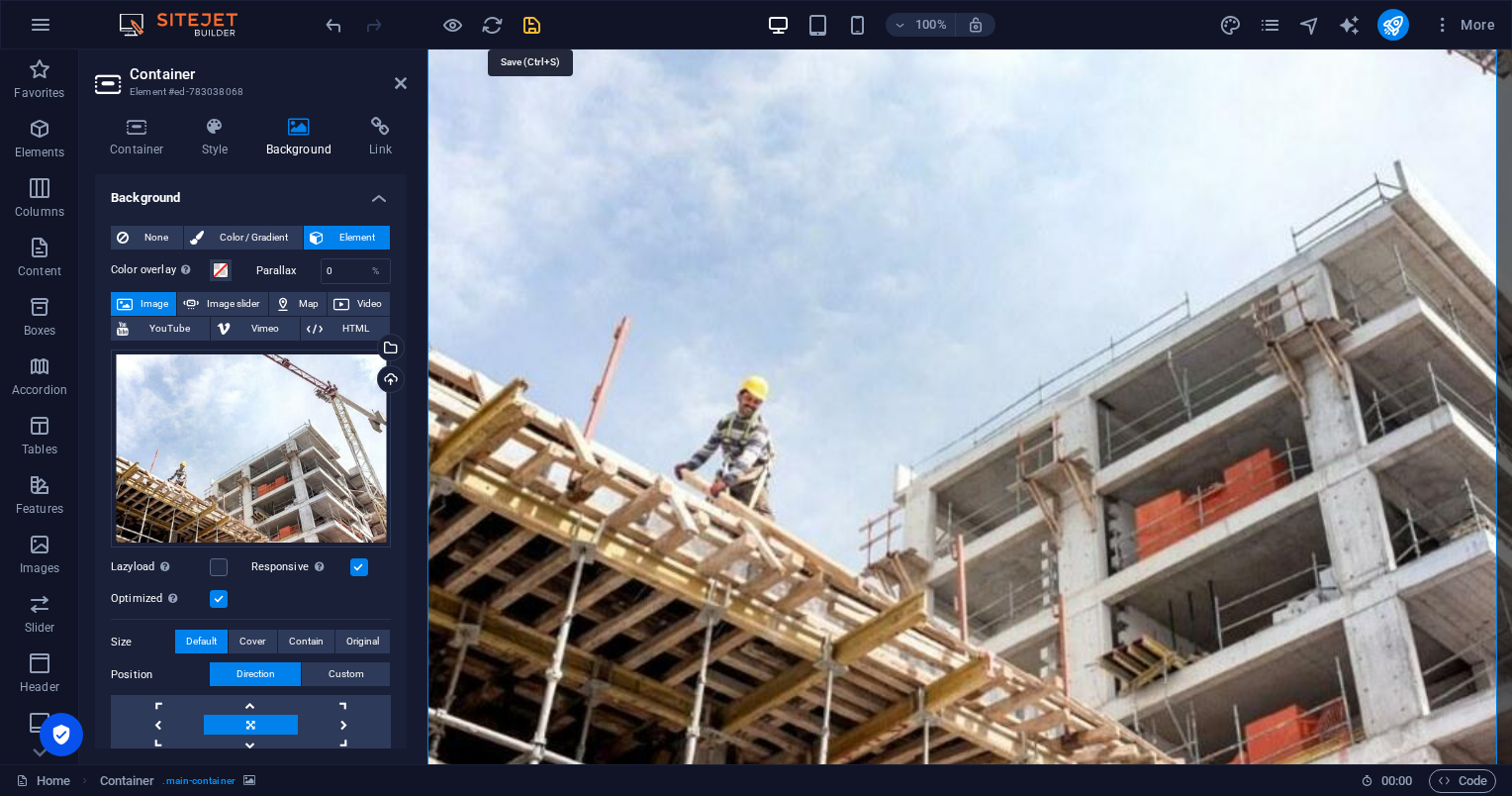 click at bounding box center [531, 25] 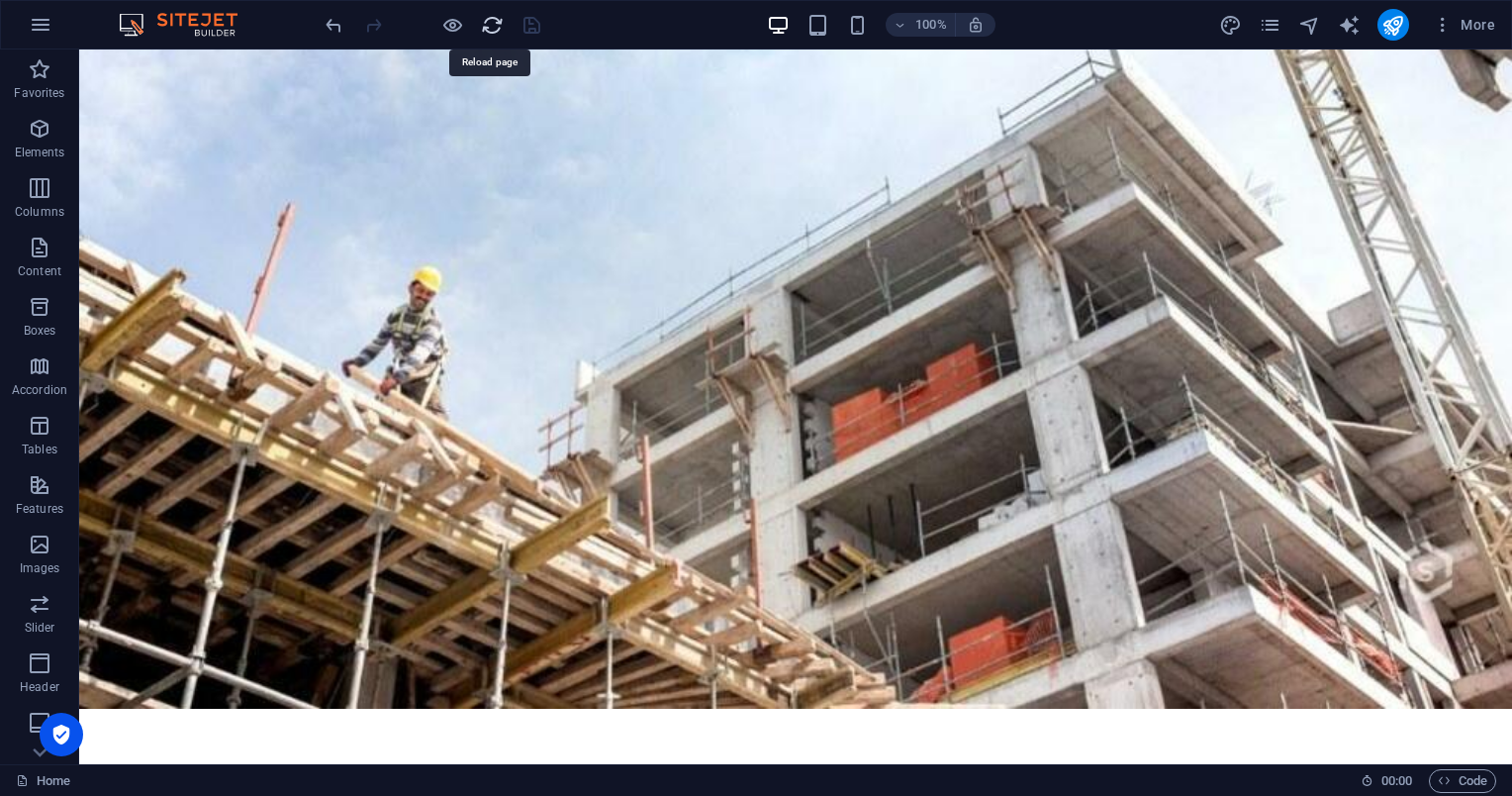 click at bounding box center (492, 25) 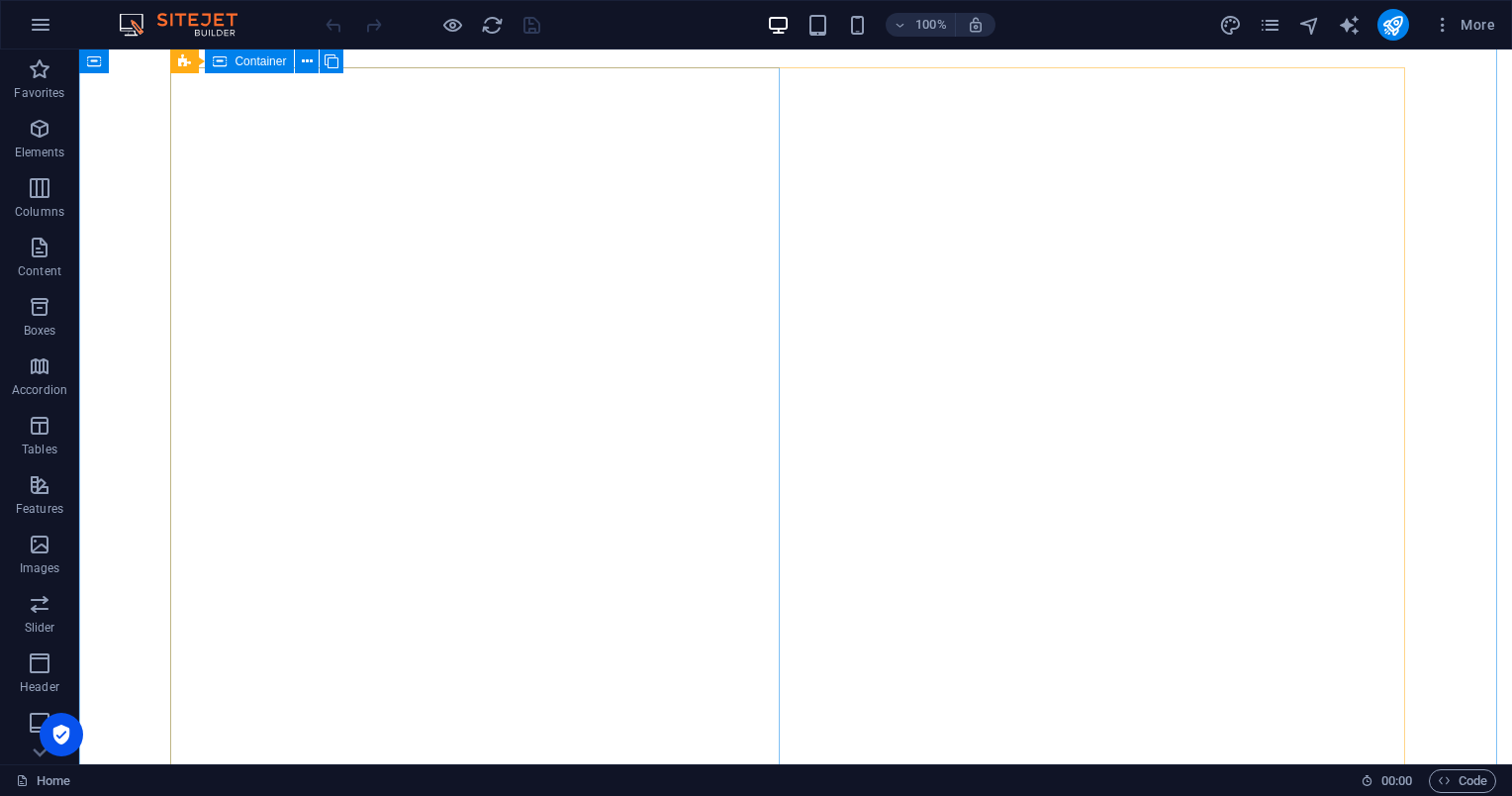 scroll, scrollTop: 0, scrollLeft: 0, axis: both 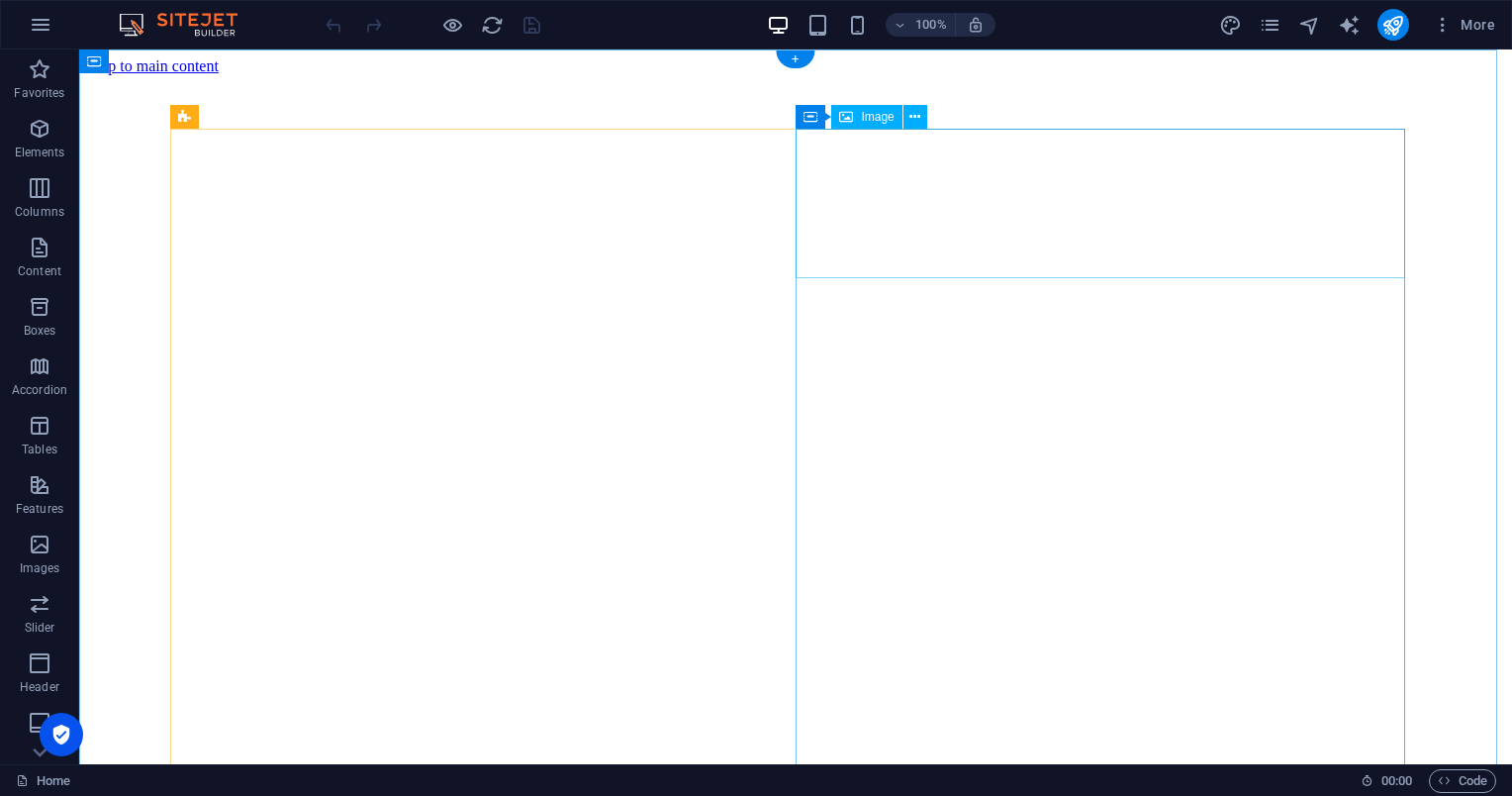 click at bounding box center [796, 1174] 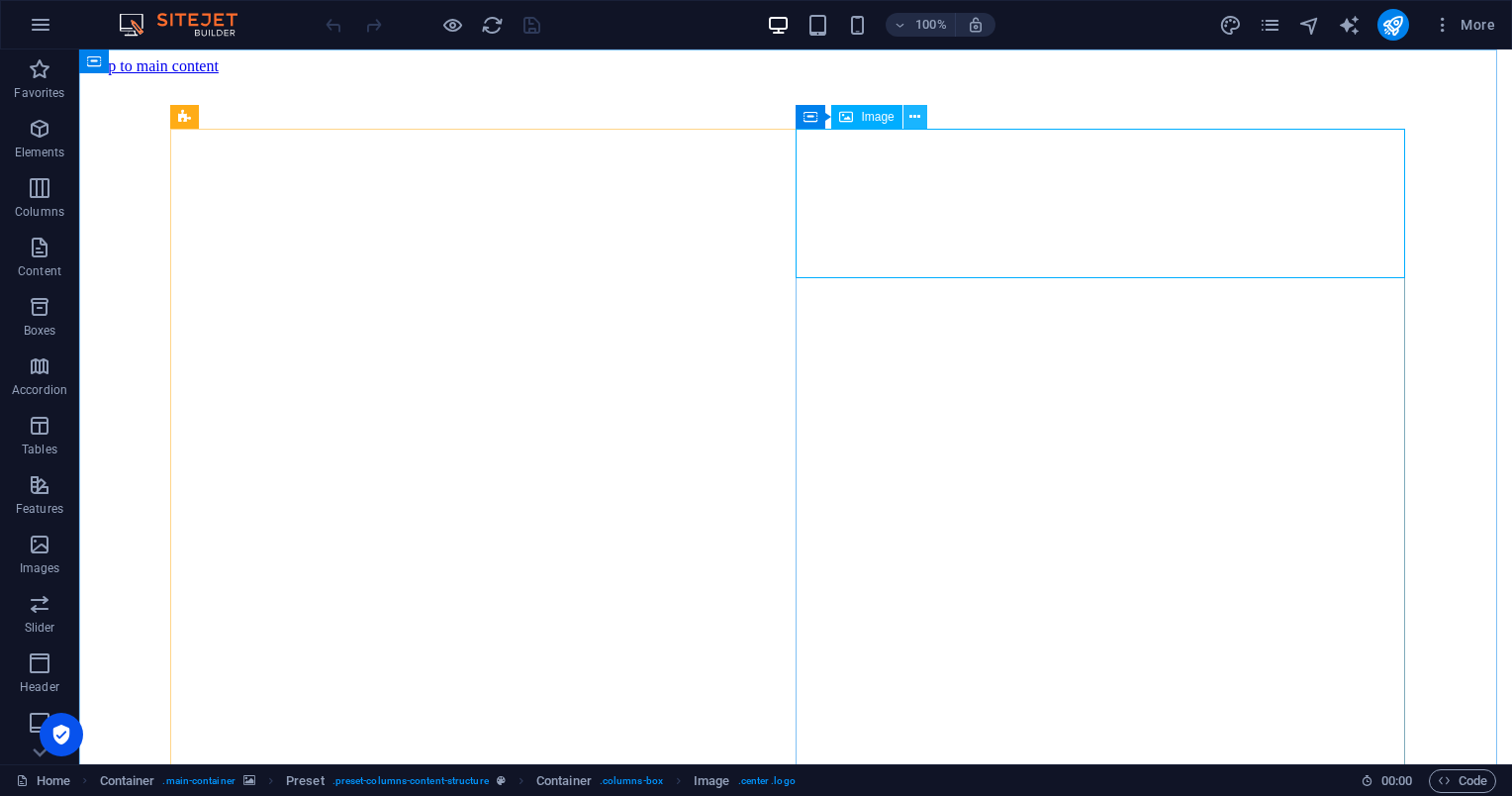 click at bounding box center [914, 117] 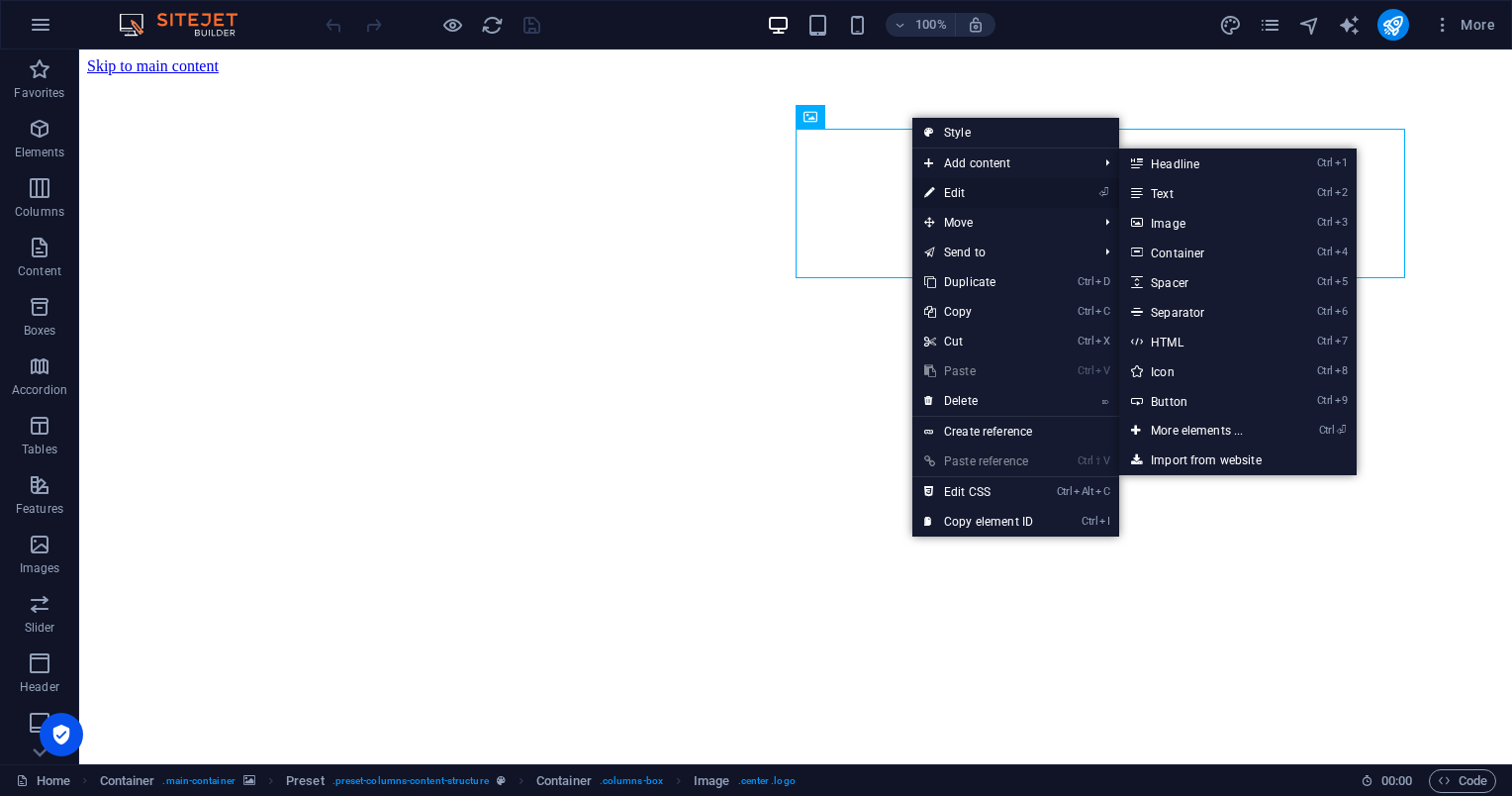 click on "⏎  Edit" at bounding box center (979, 193) 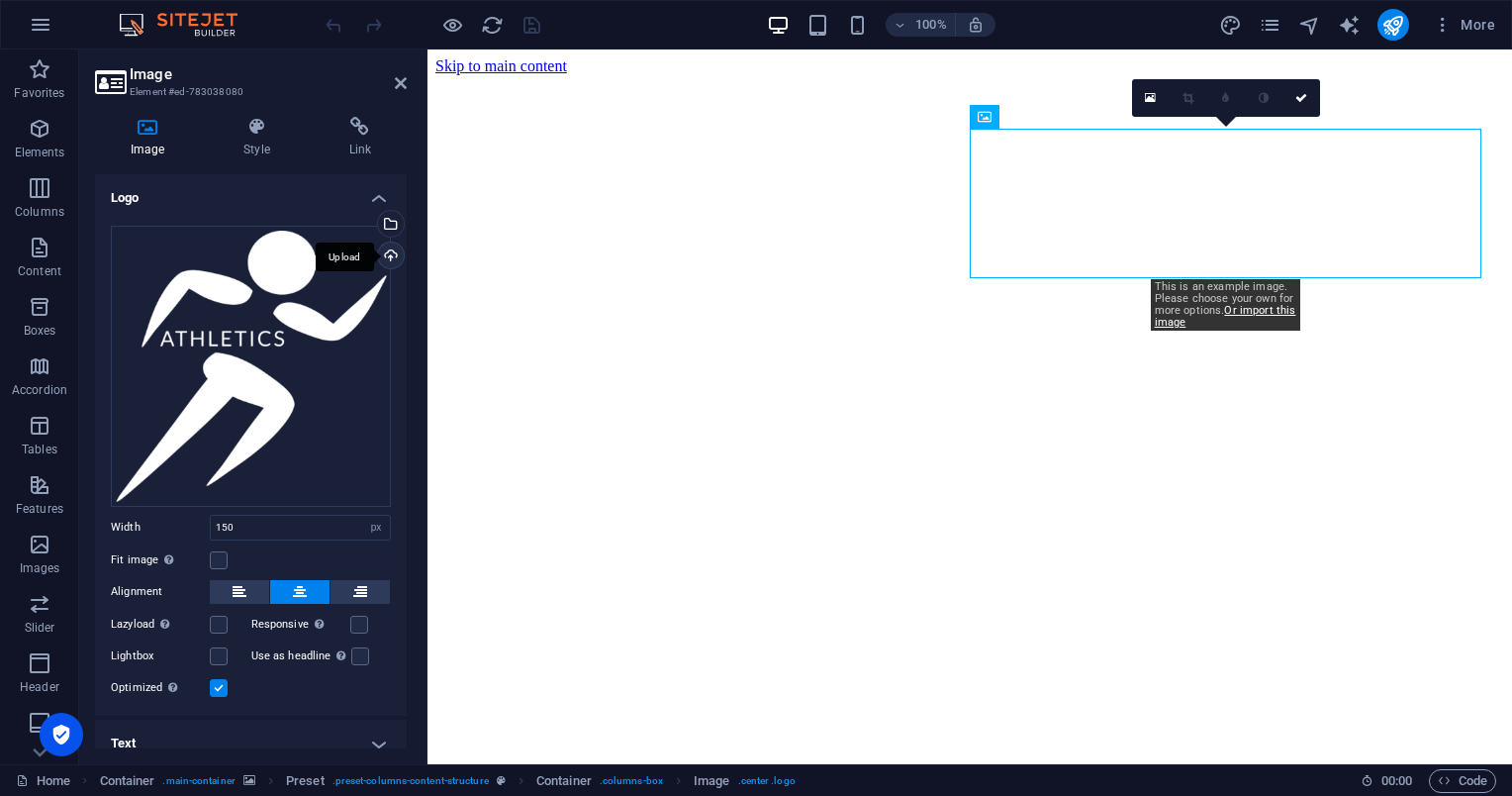 click on "Upload" at bounding box center [389, 257] 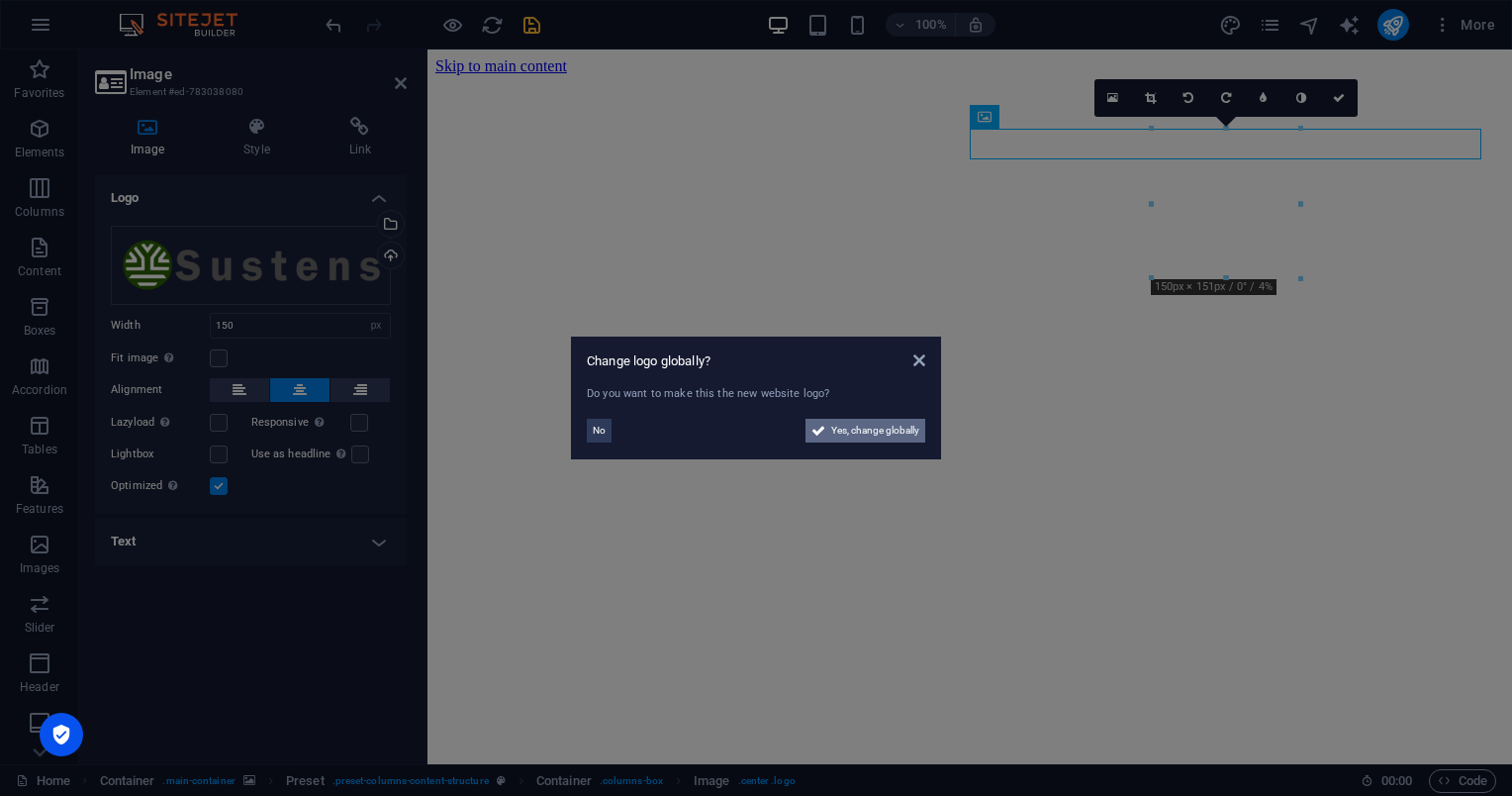click on "Yes, change globally" at bounding box center (875, 431) 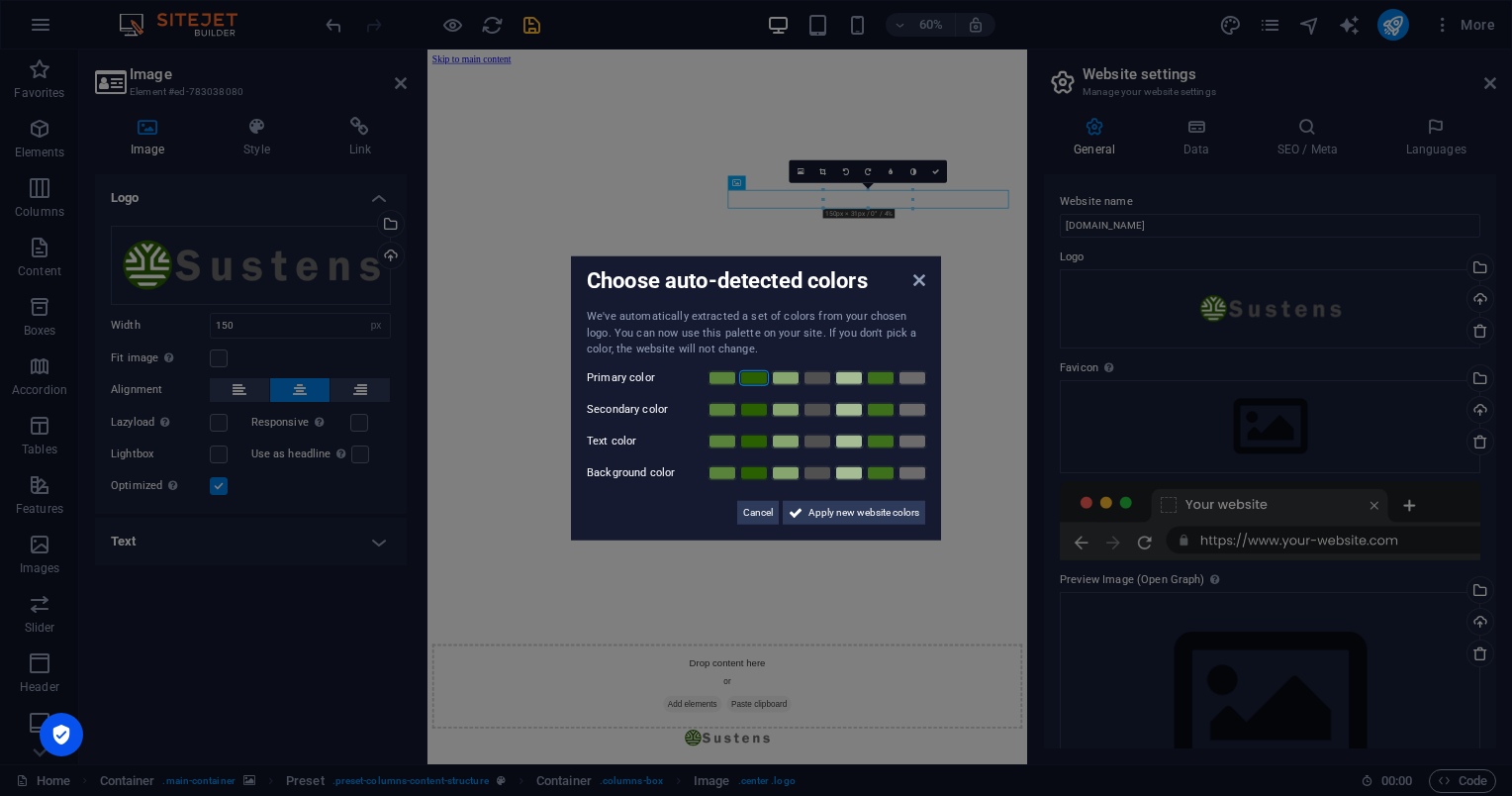 click at bounding box center (754, 377) 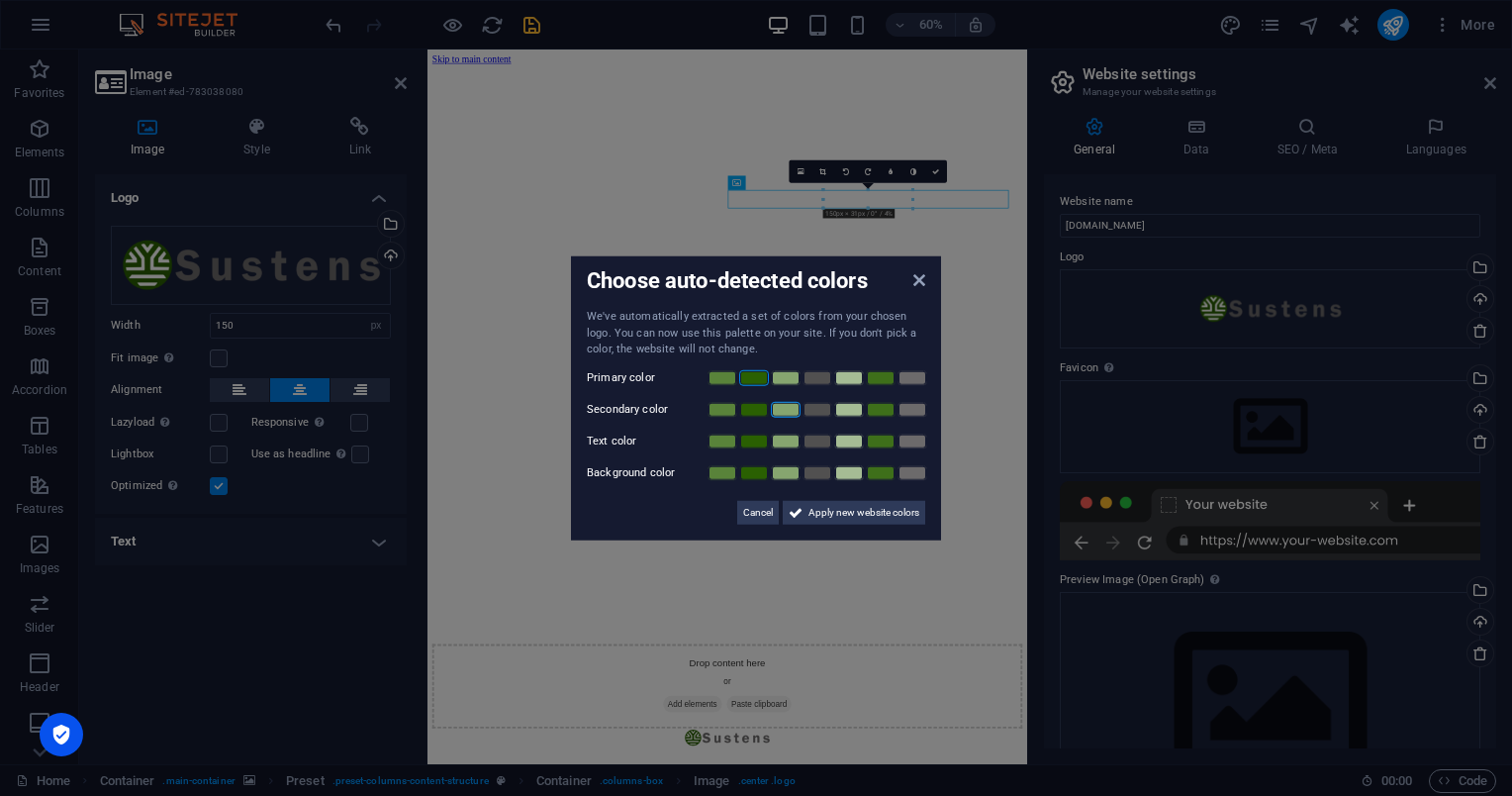 click at bounding box center (786, 409) 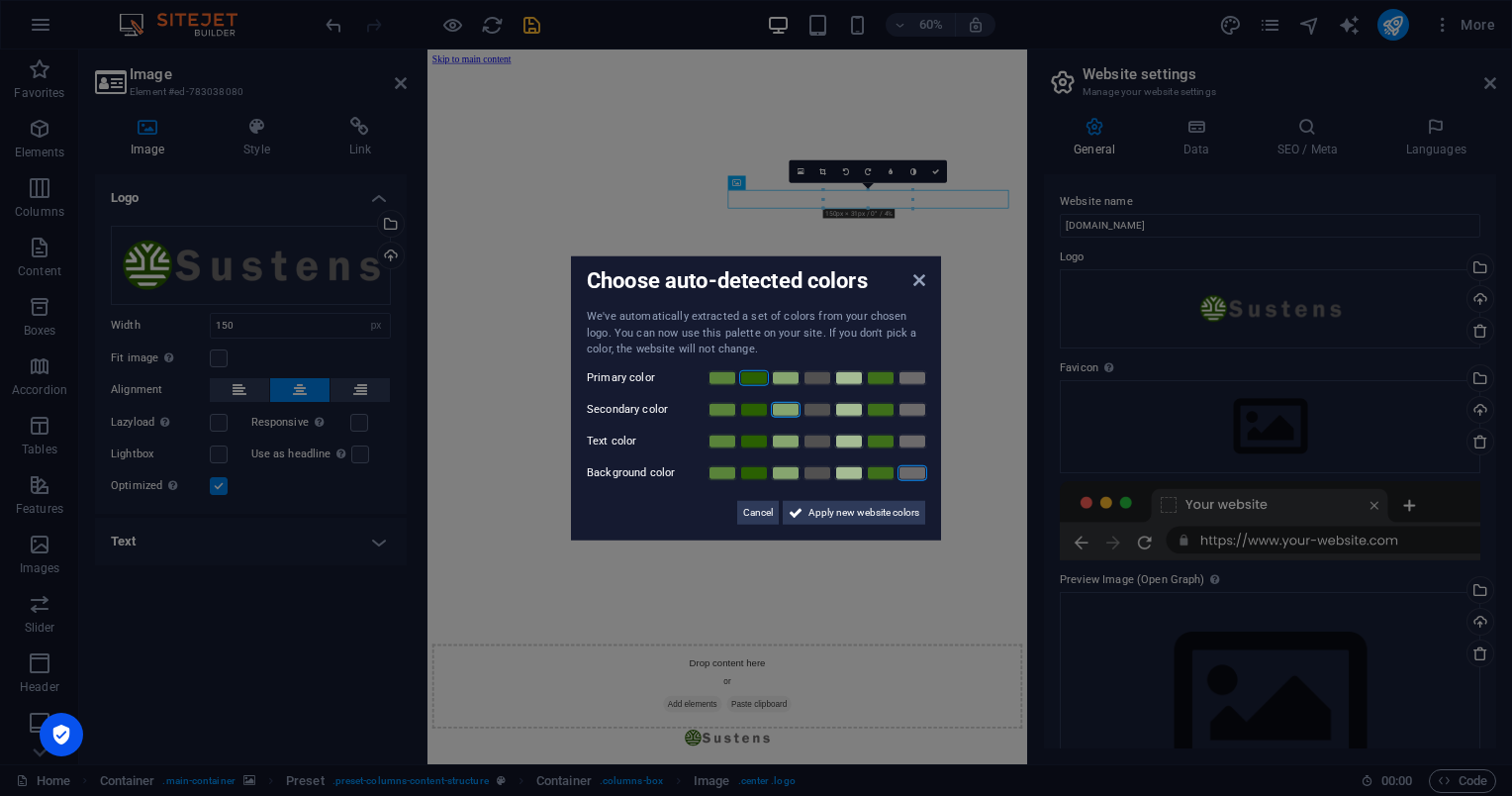 click at bounding box center (912, 472) 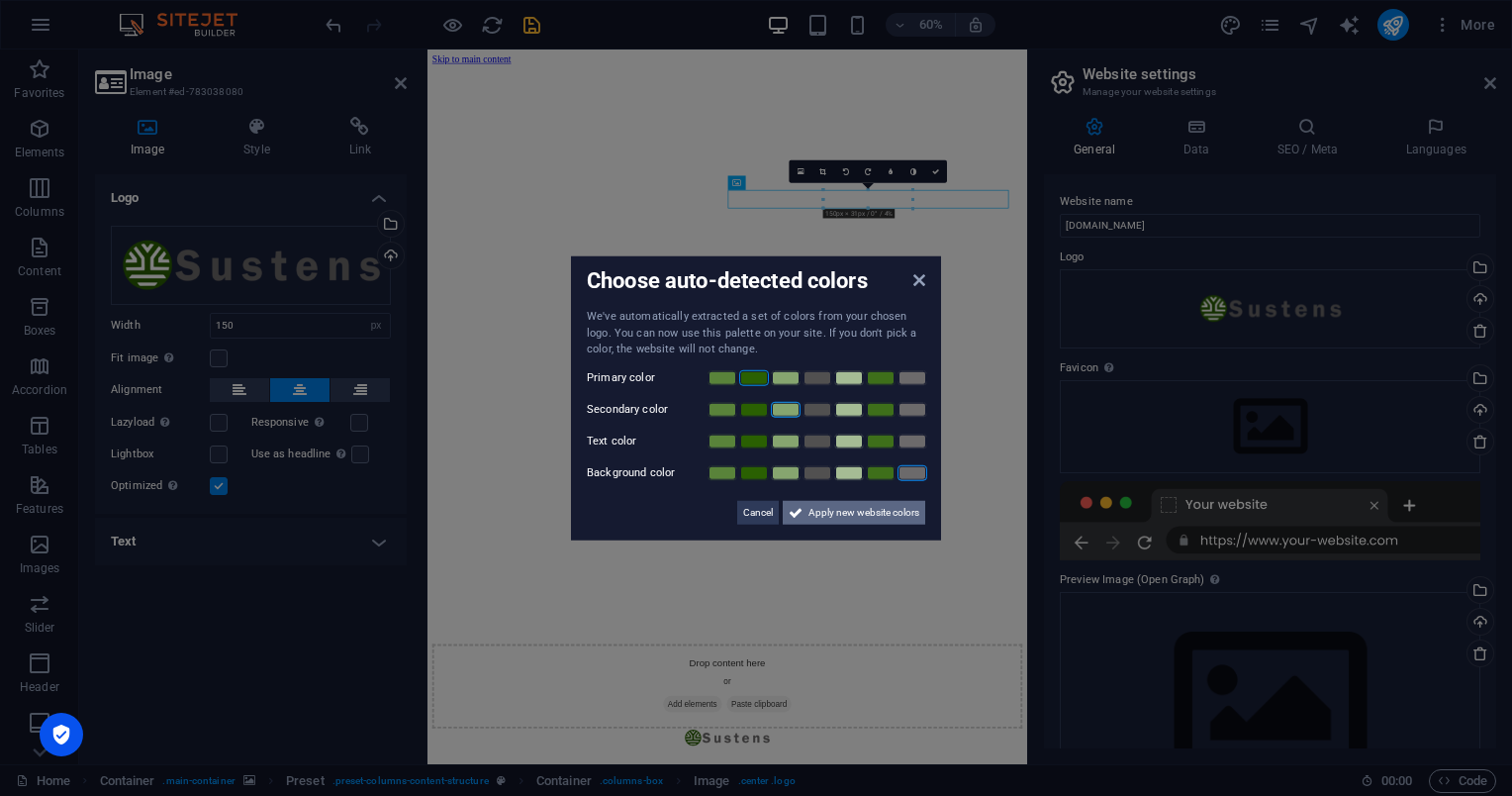 drag, startPoint x: 881, startPoint y: 515, endPoint x: 756, endPoint y: 772, distance: 285.78663 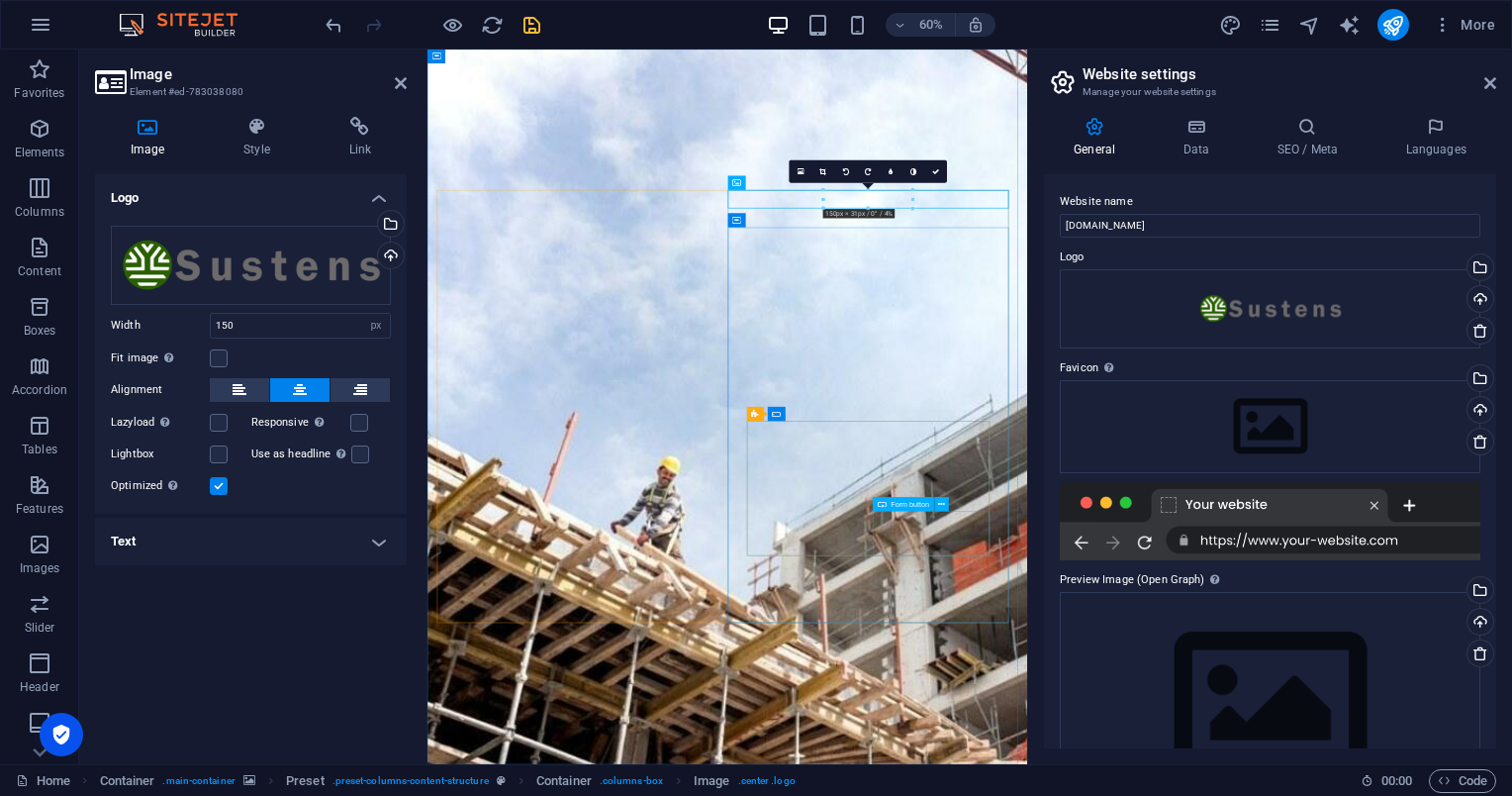 click on "Sign up now" 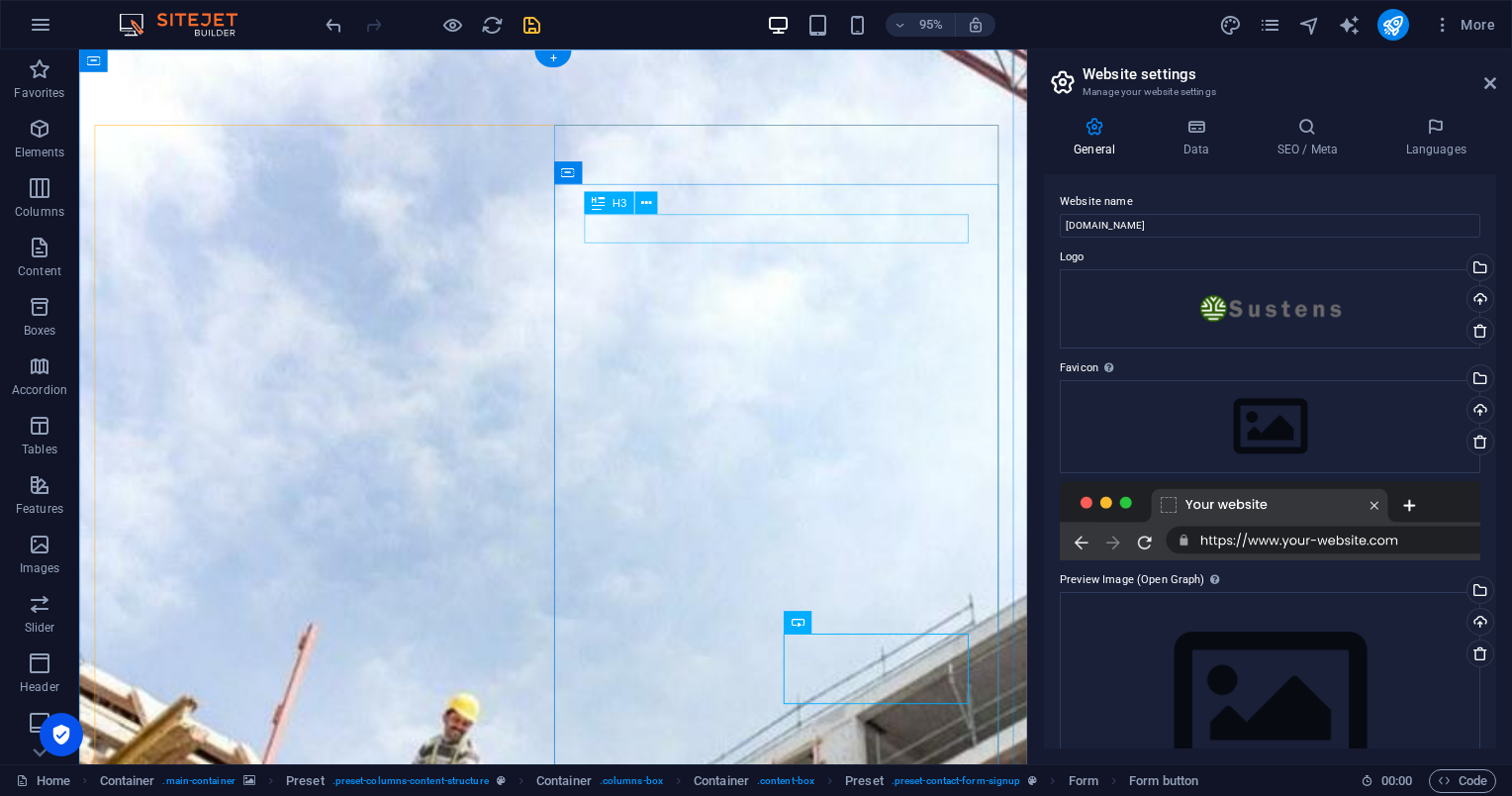 click on "September 06, 2019" at bounding box center [578, 1578] 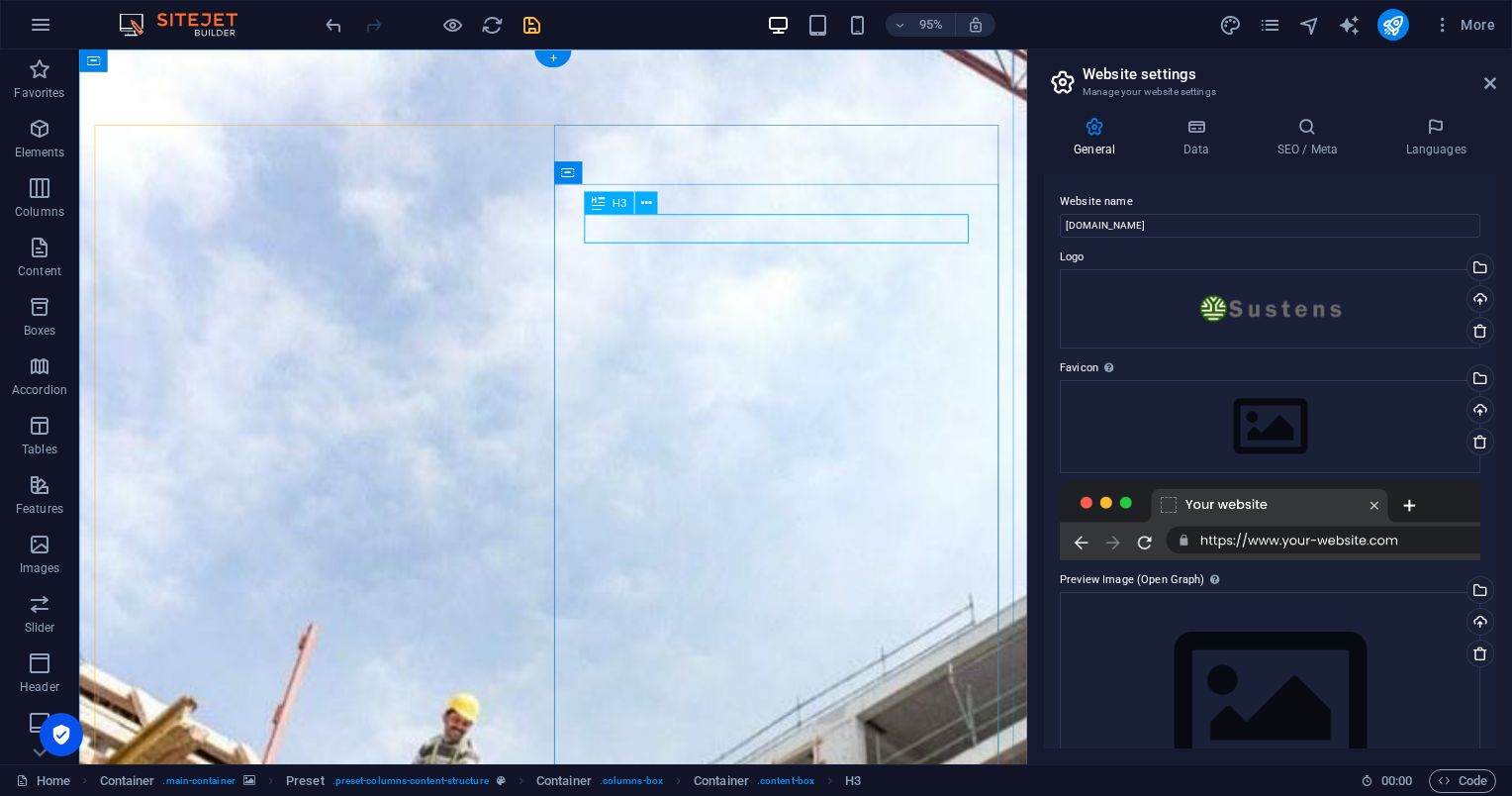 click on "September 06, 2019" at bounding box center [578, 1578] 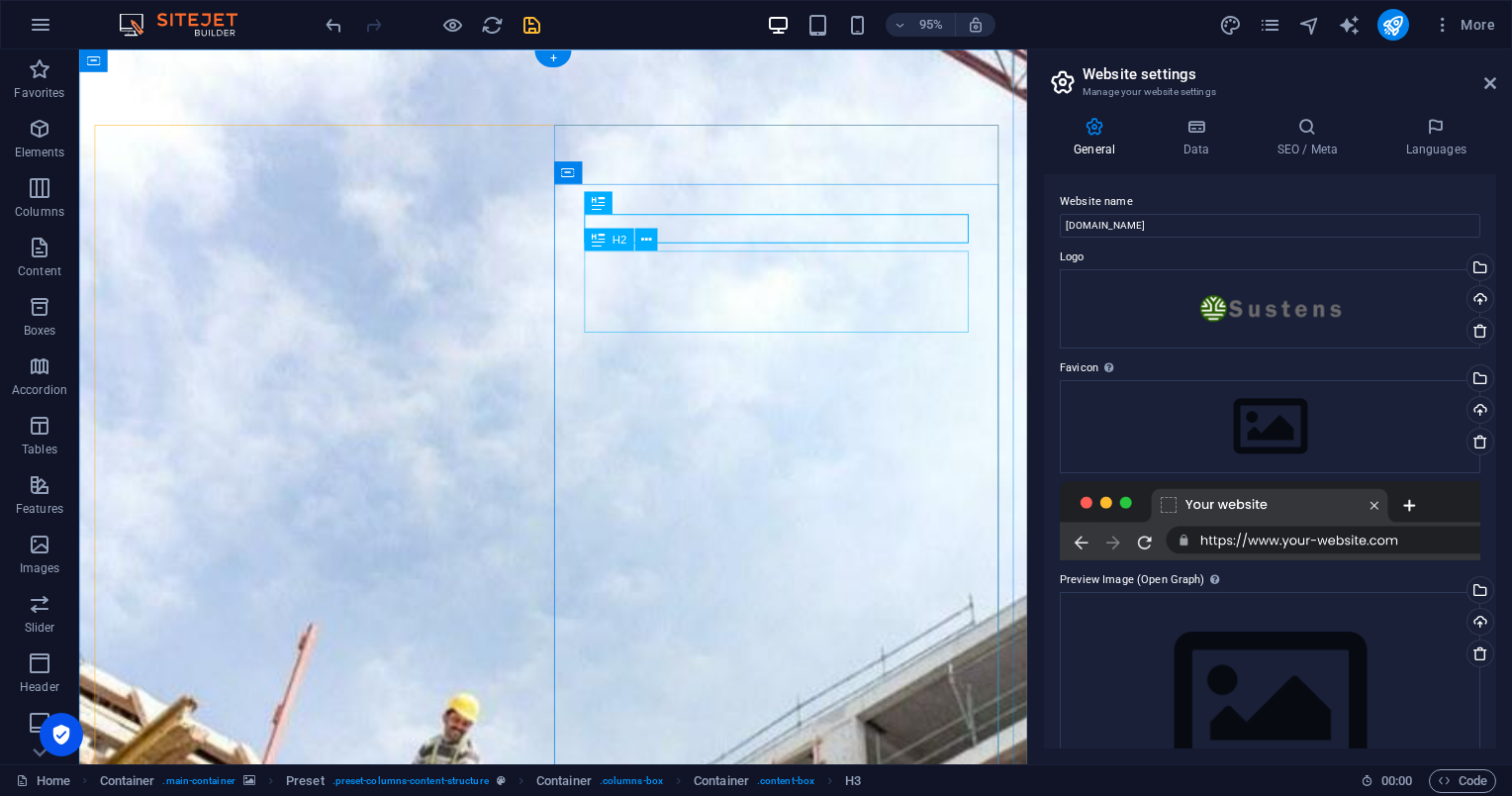 click on "Join our yearly fitness event!" at bounding box center (578, 1623) 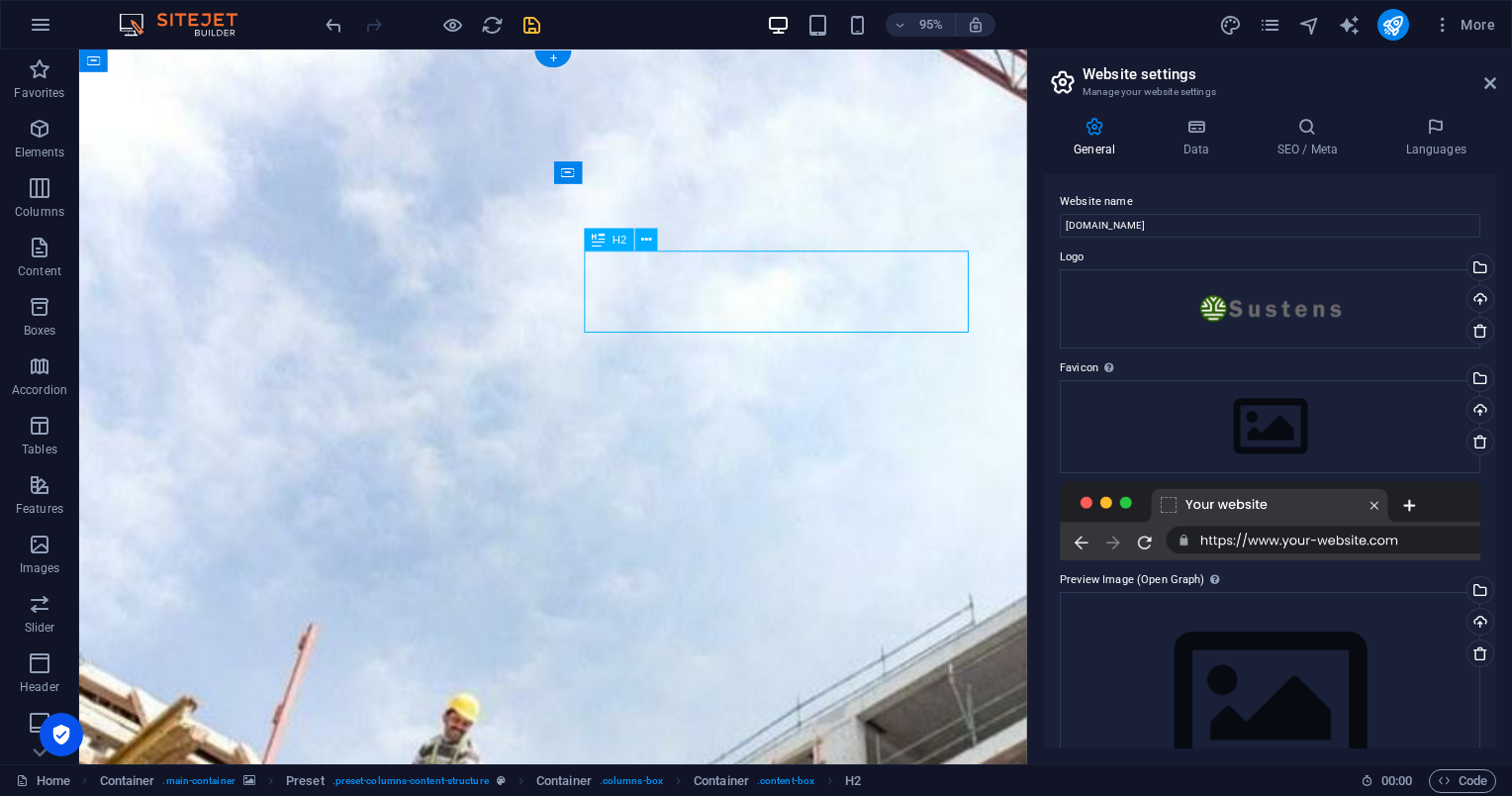 click on "Join our yearly fitness event!" at bounding box center [578, 1623] 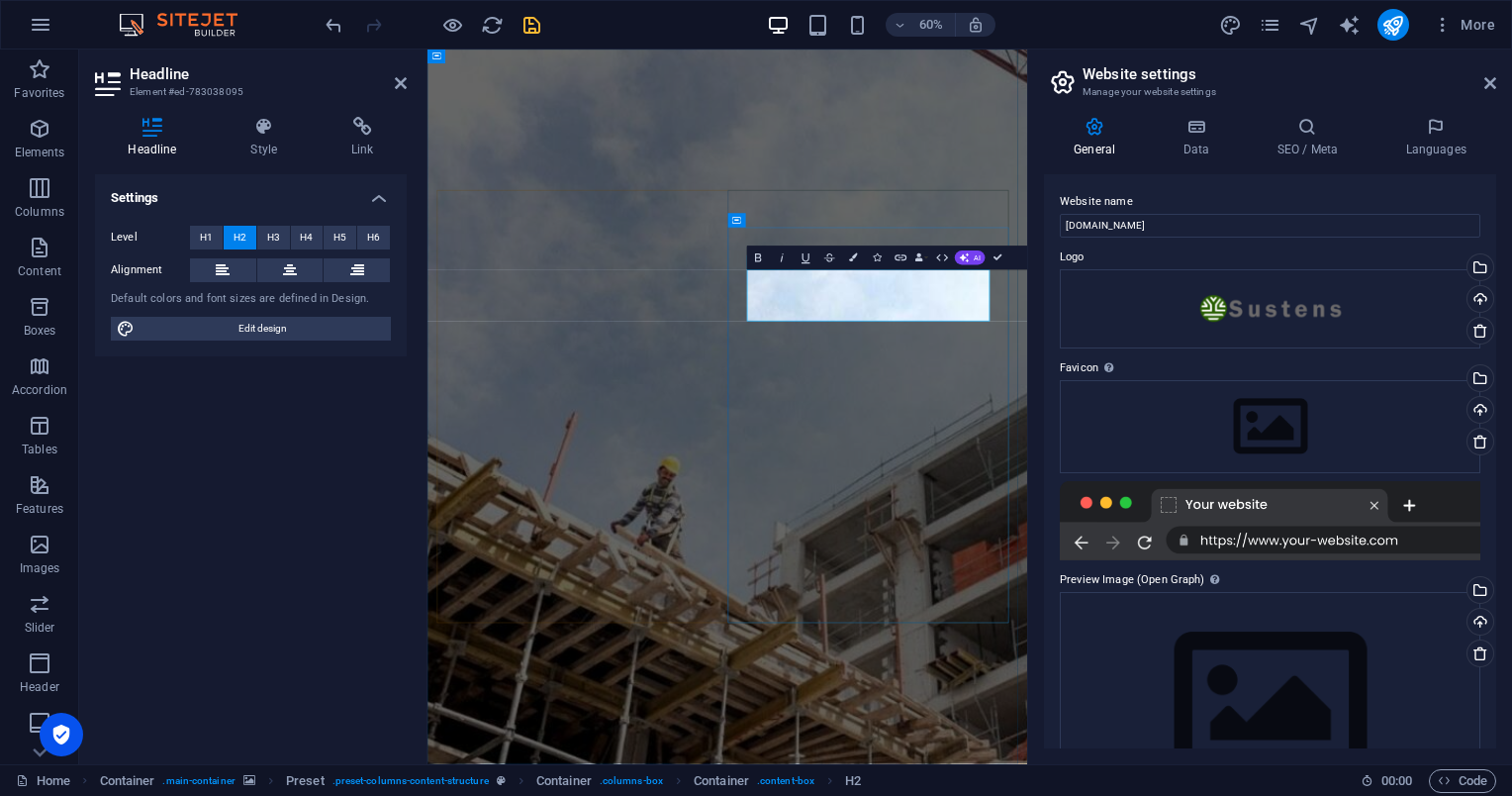 type 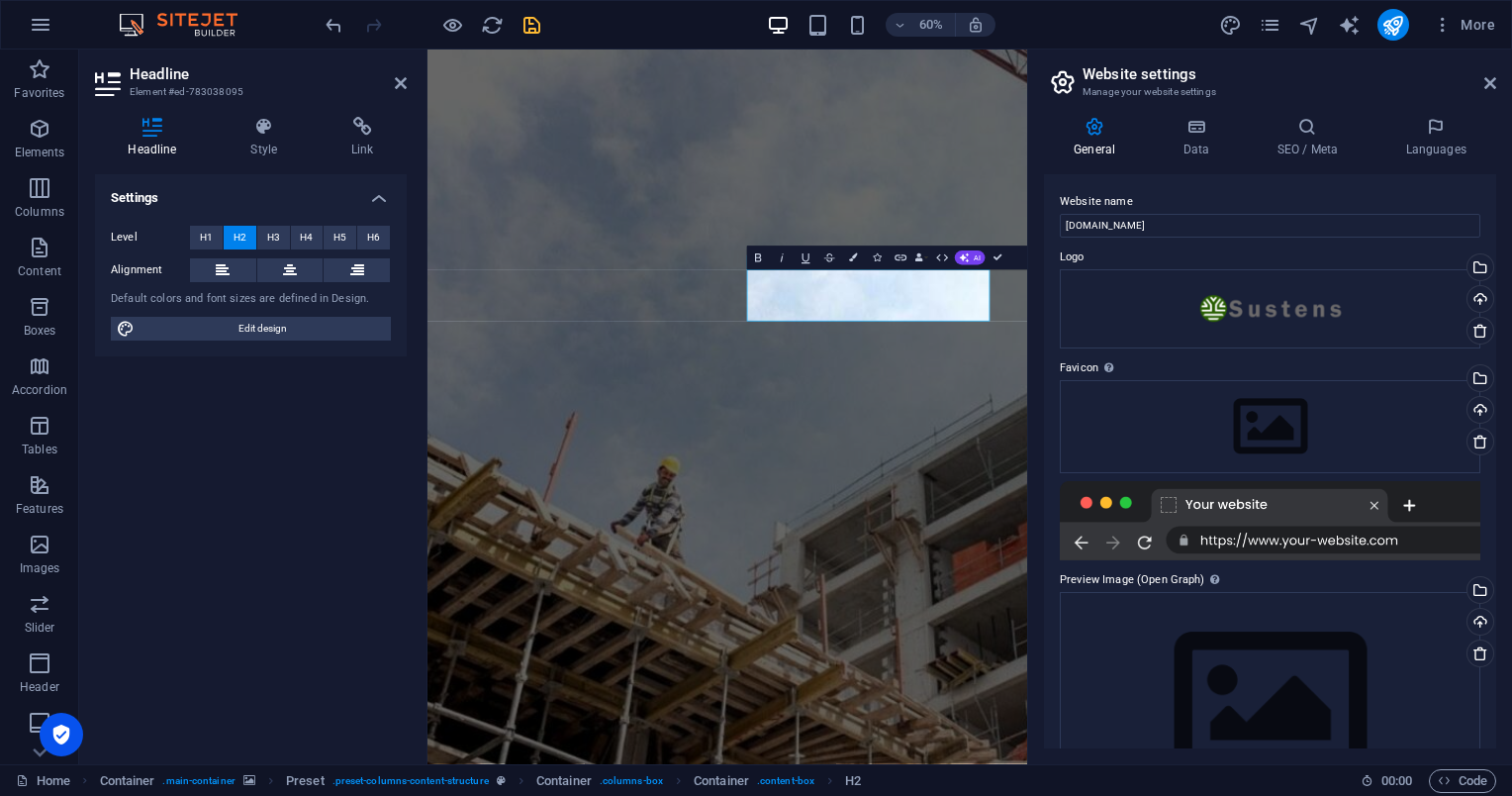 click at bounding box center [927, 646] 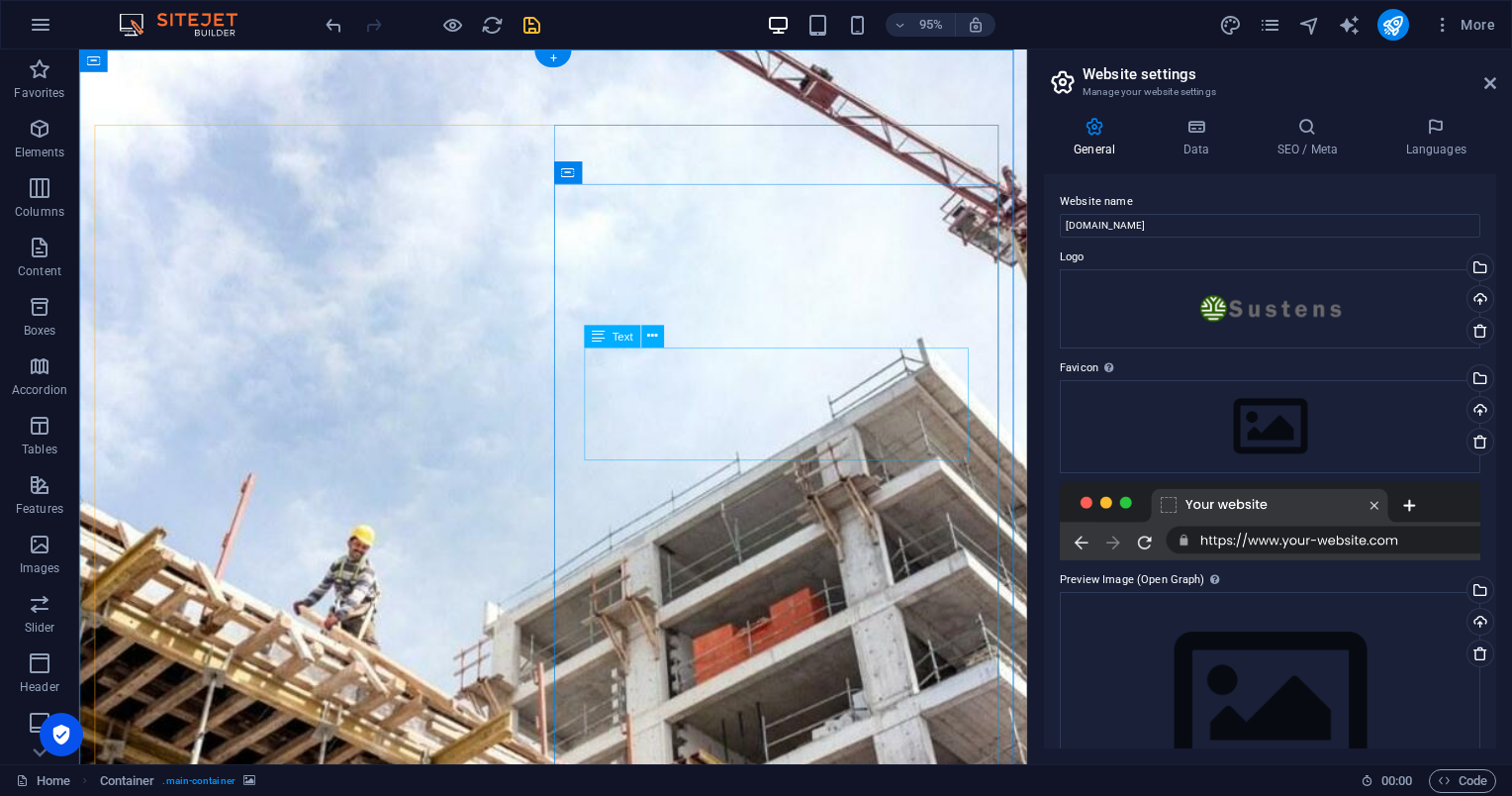 click on "Lorem ipsum dolor sit amet, consetetur sadipscing elitr, sed diam nonumy eirmod tempor invidunt ut labore et dolore magna aliquyam erat, sed diam voluptua. At vero eos et accusam et justo duo dolores et ea rebum. Stet clita kasd gubergren." at bounding box center [578, 1372] 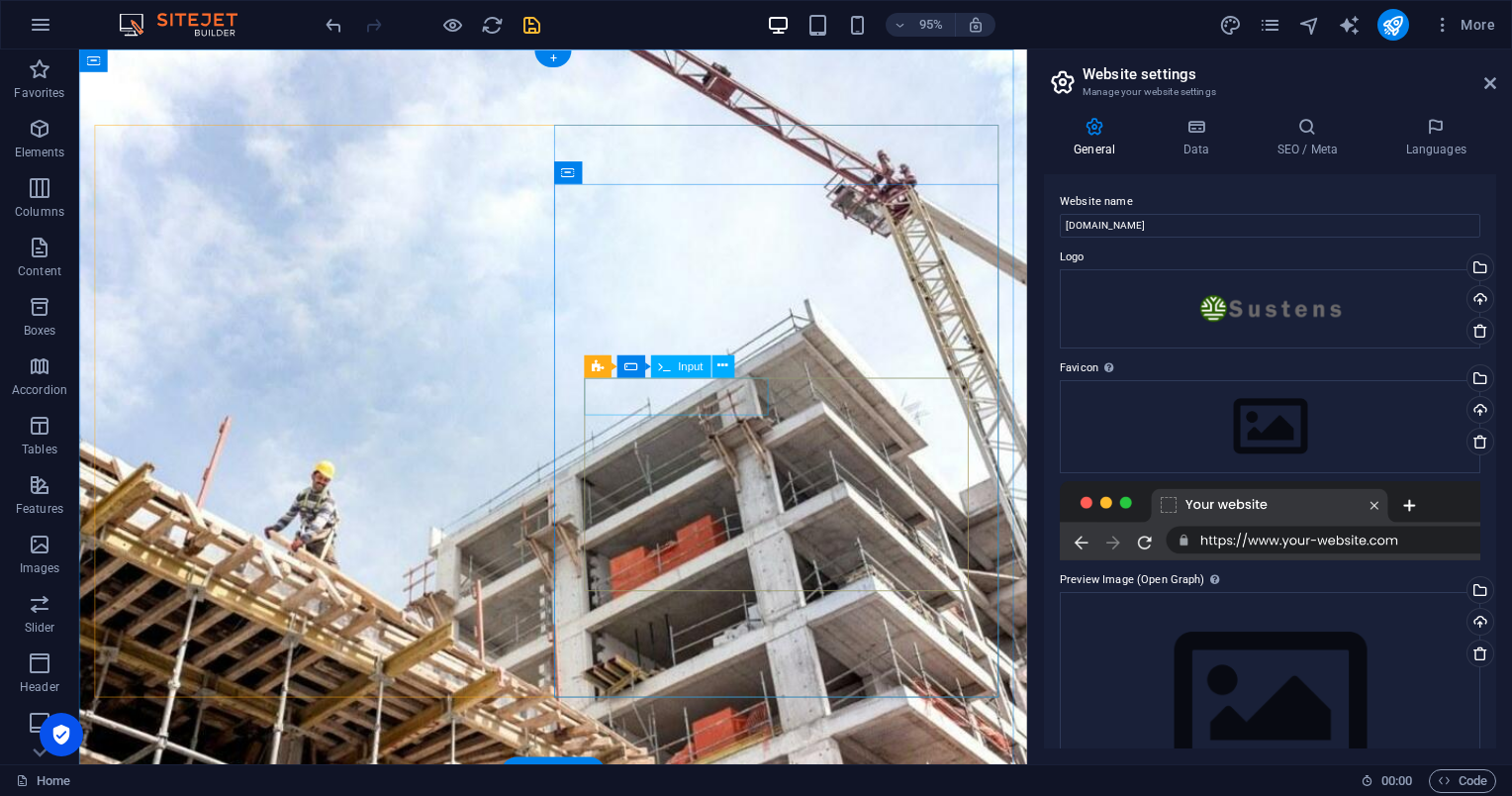 click 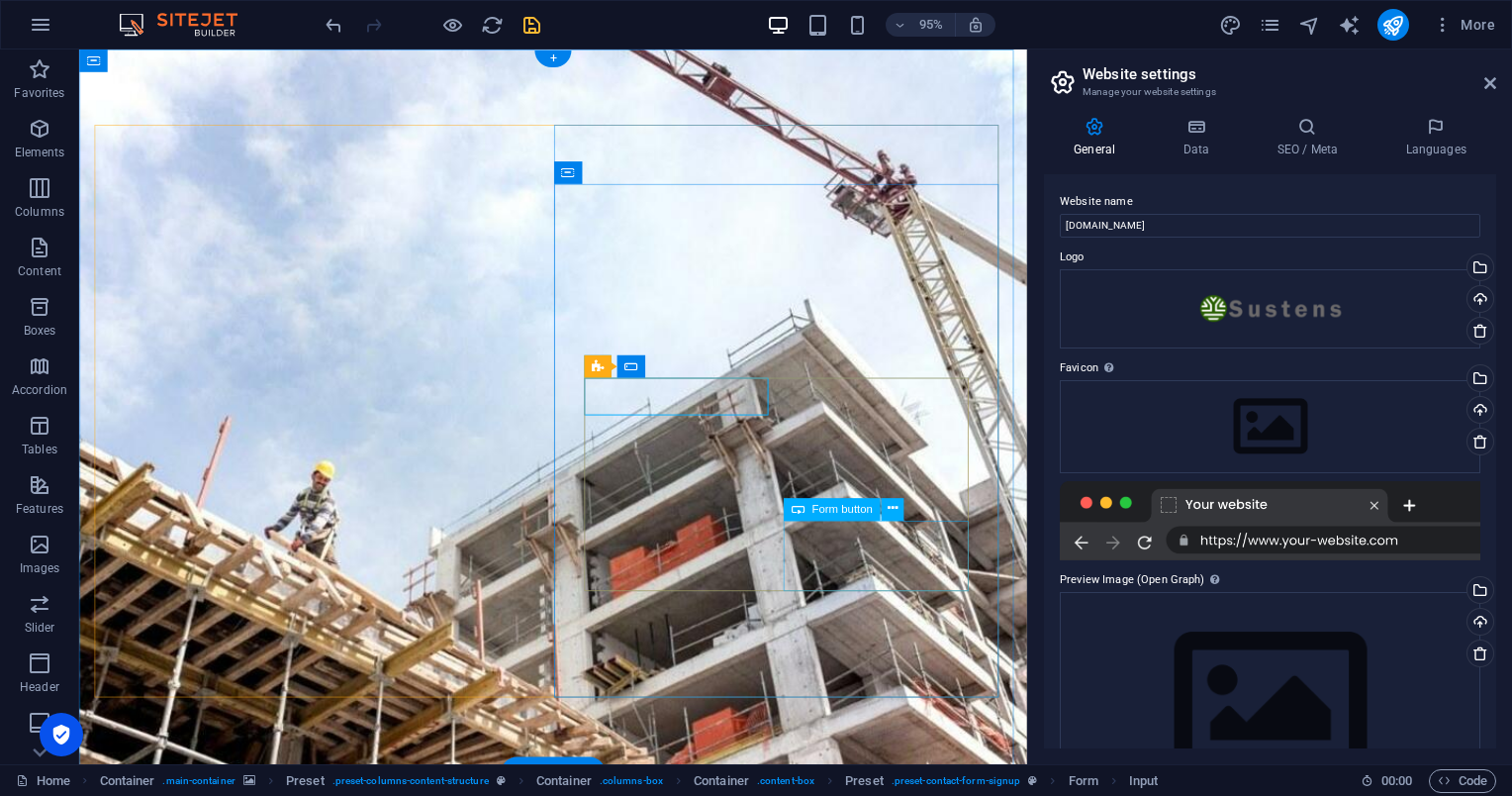 click on "Sign up now" 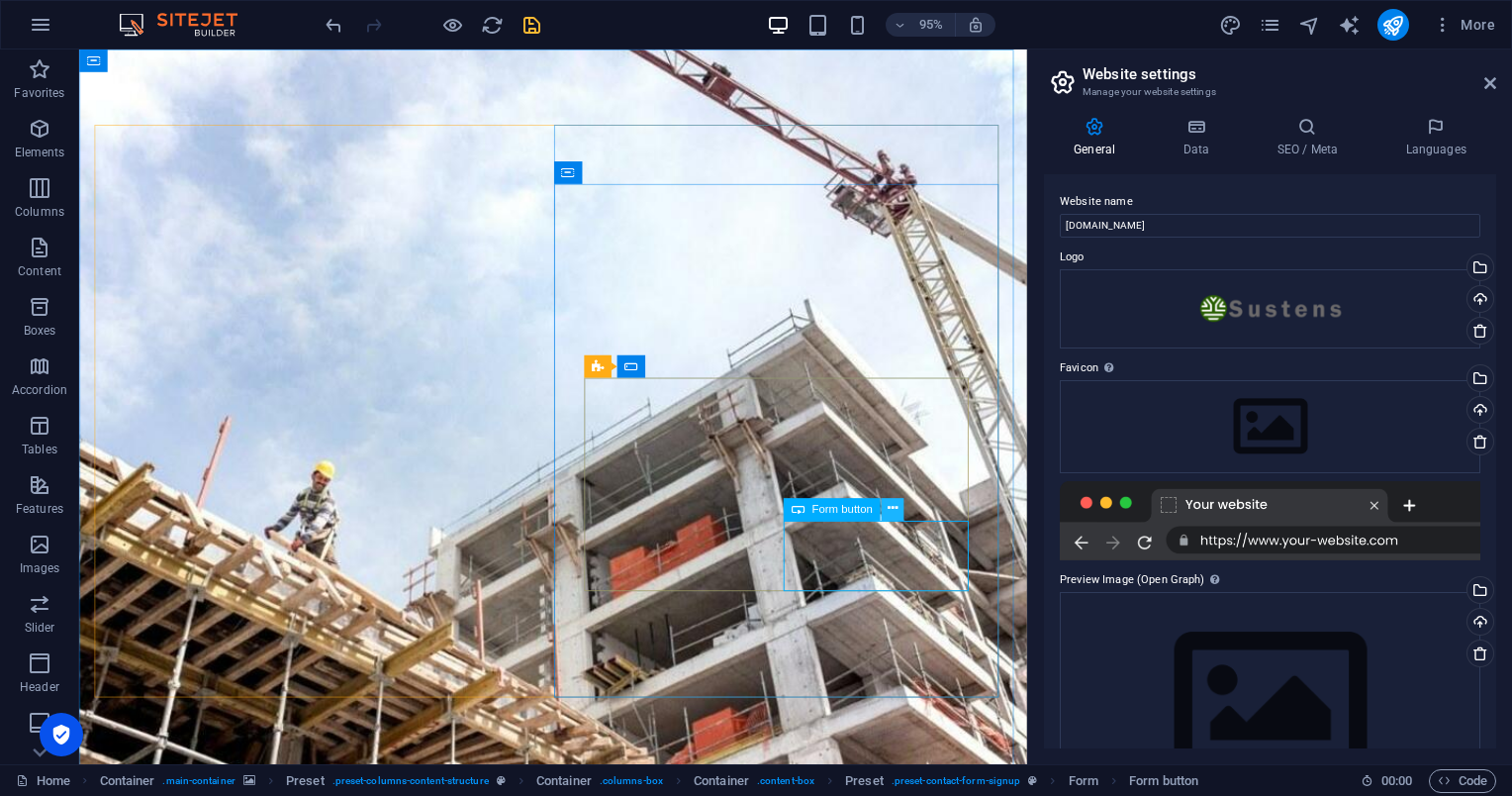 click at bounding box center [892, 509] 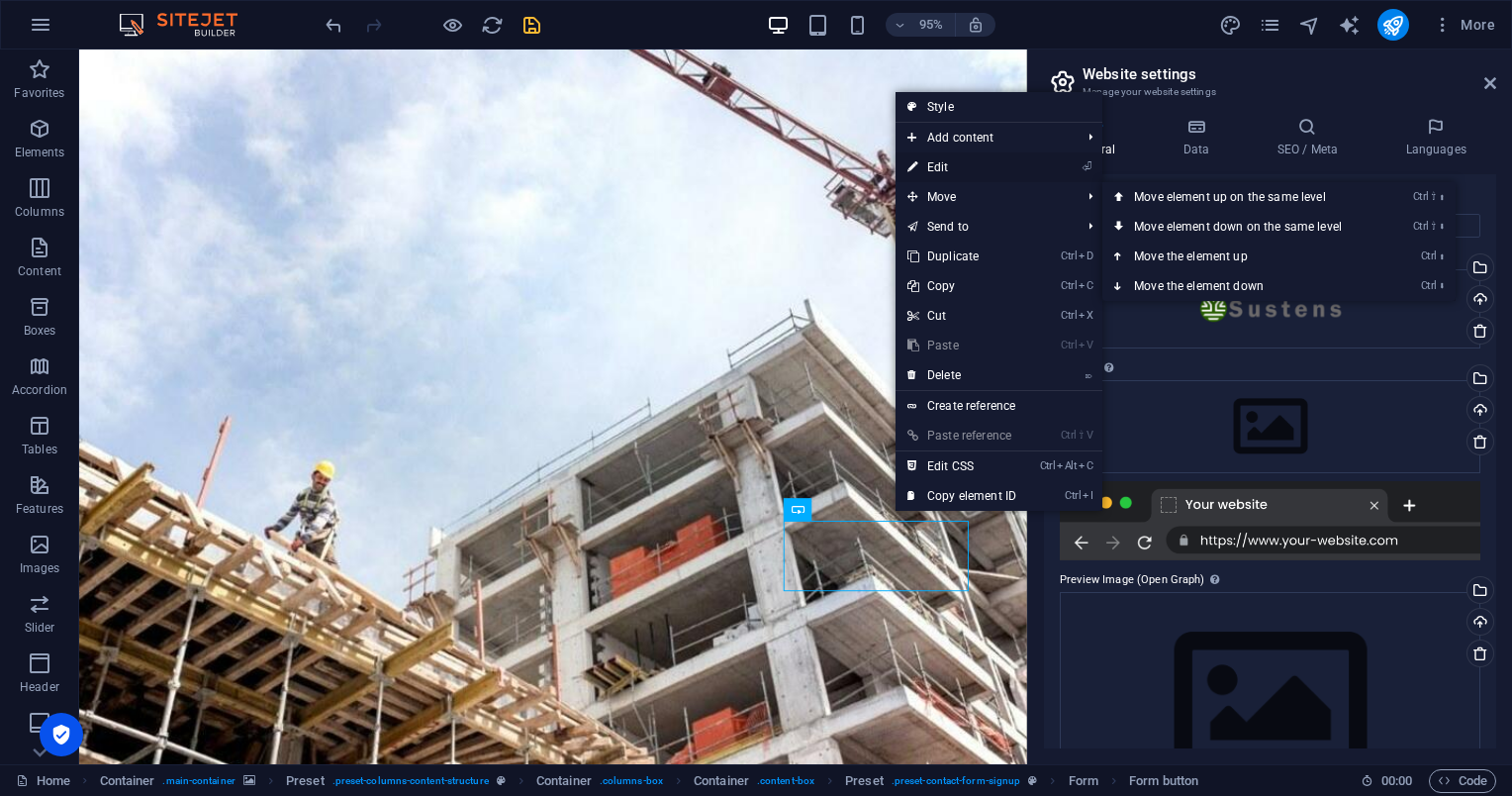 click on "⏎  Edit" at bounding box center [962, 167] 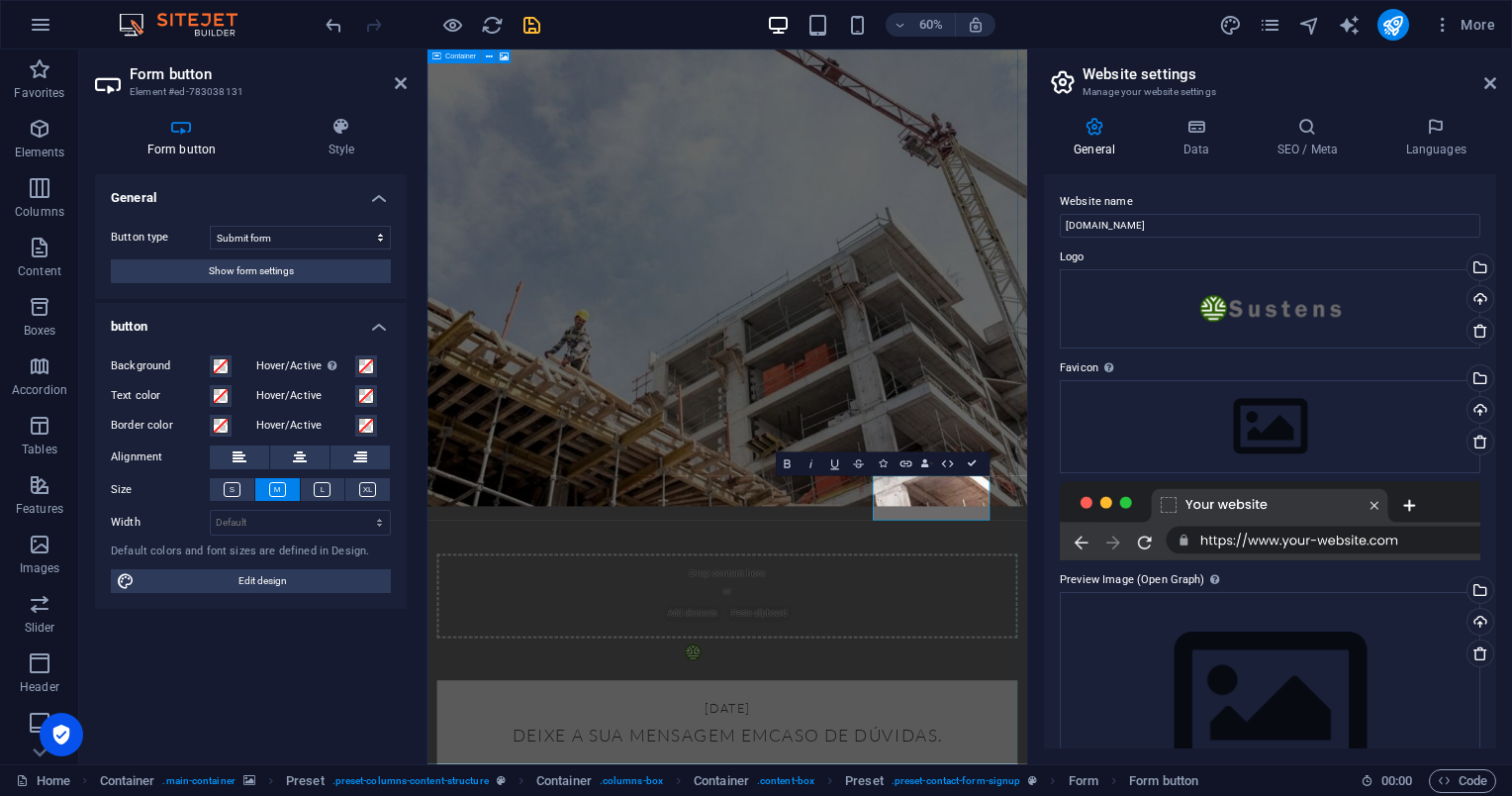 type on "Sign up now" 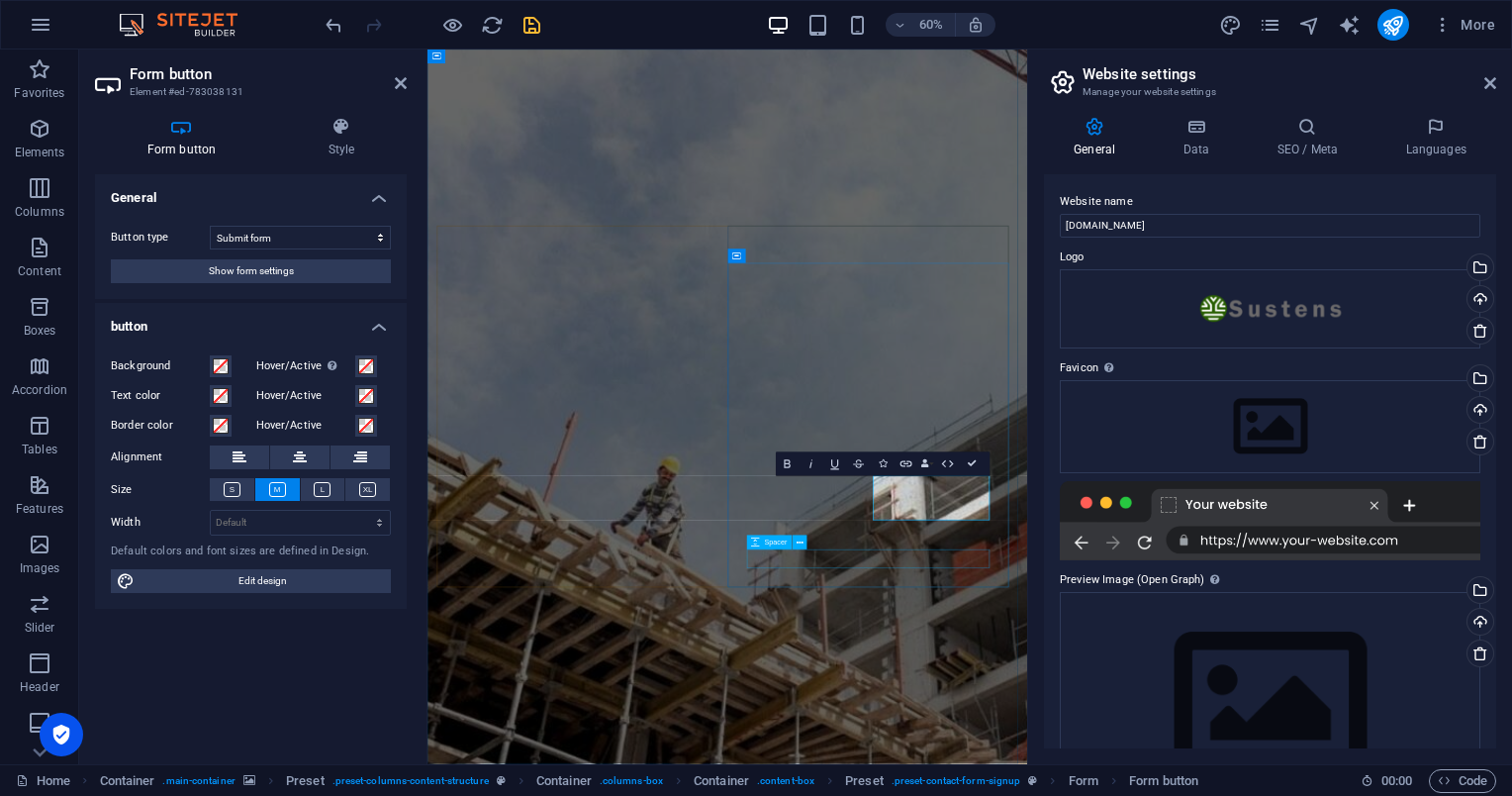 click at bounding box center (927, 1954) 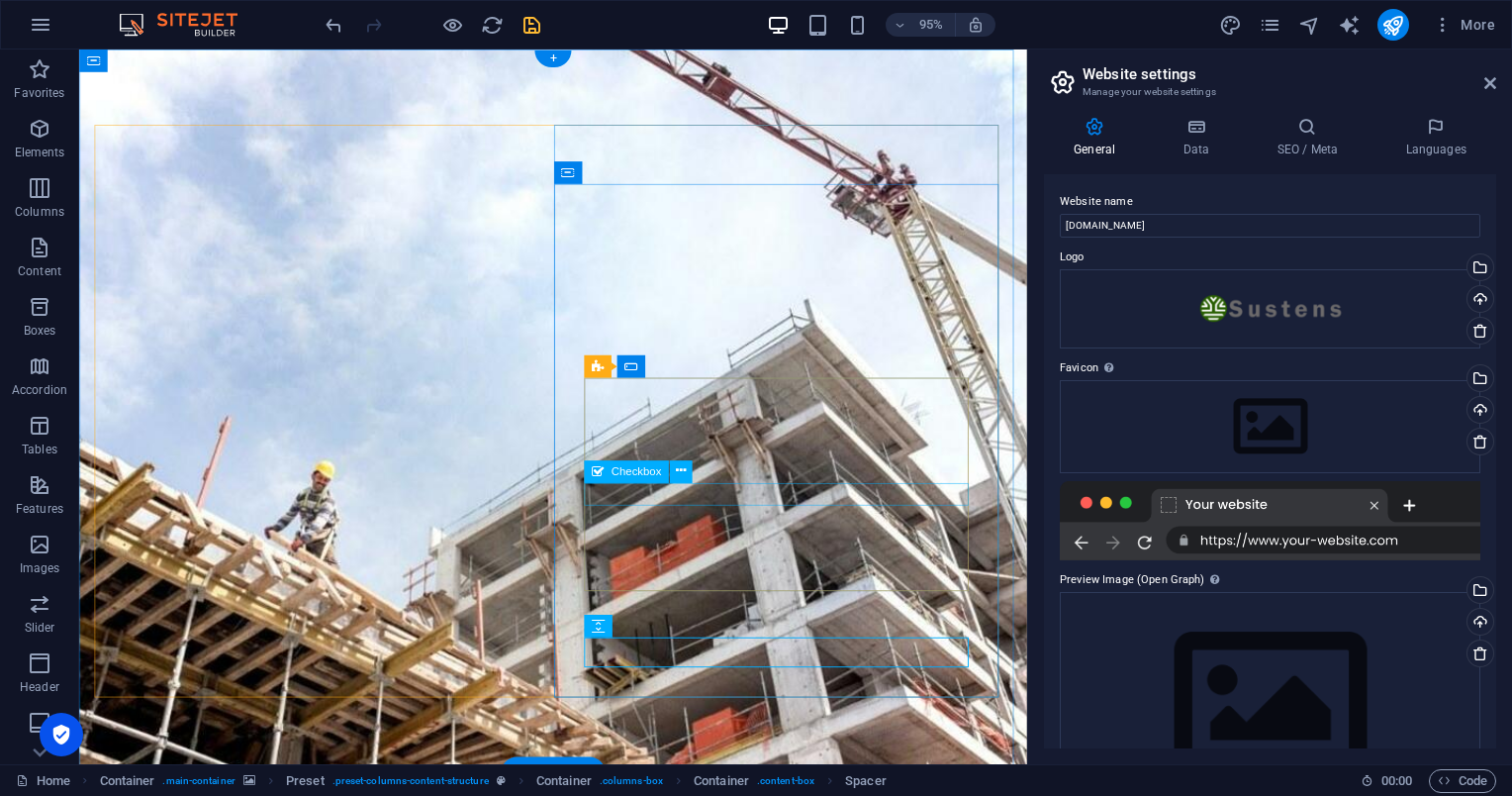 click on "I have read and understand the privacy policy." 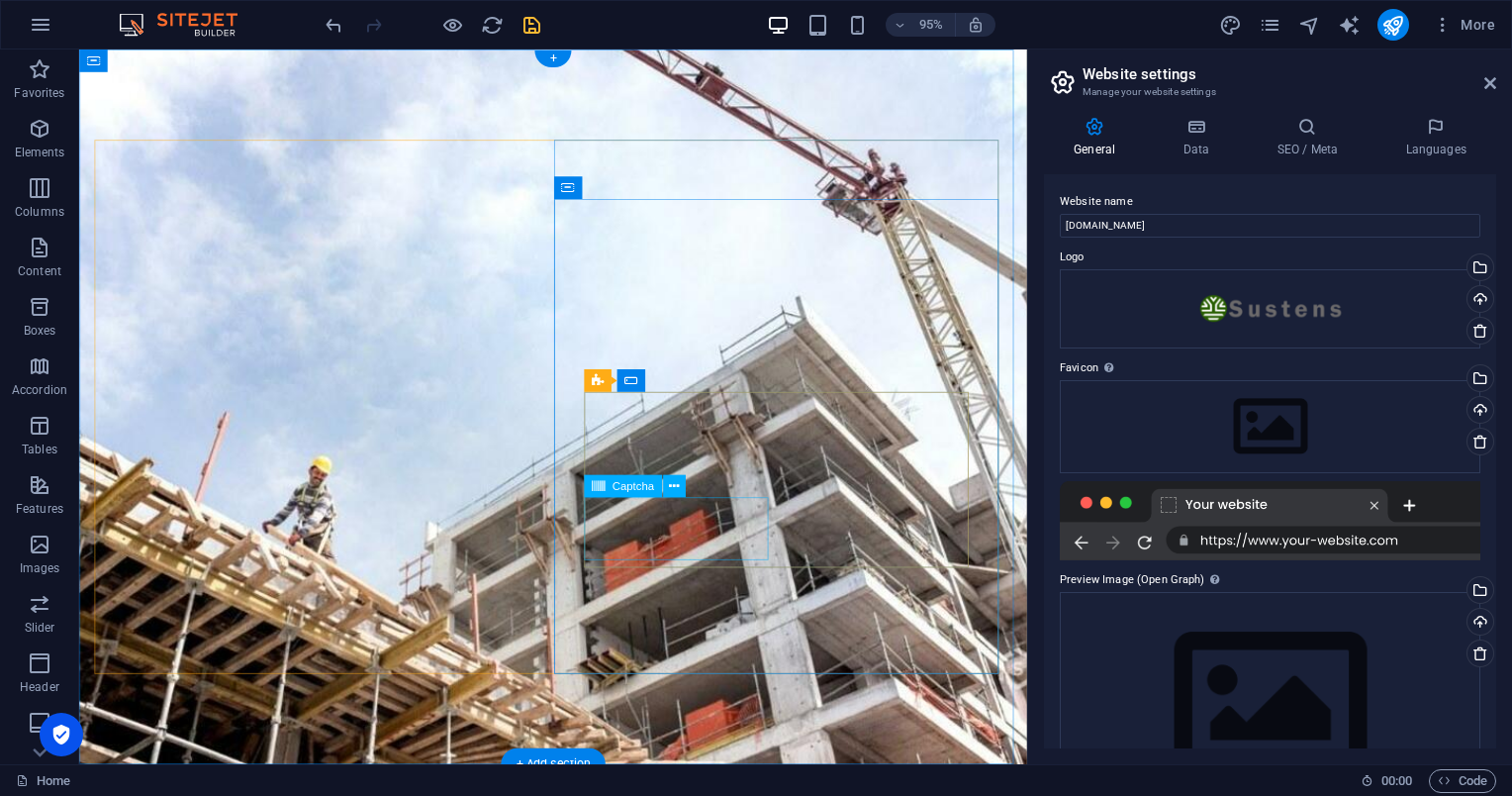 click on "Unreadable? Regenerate" 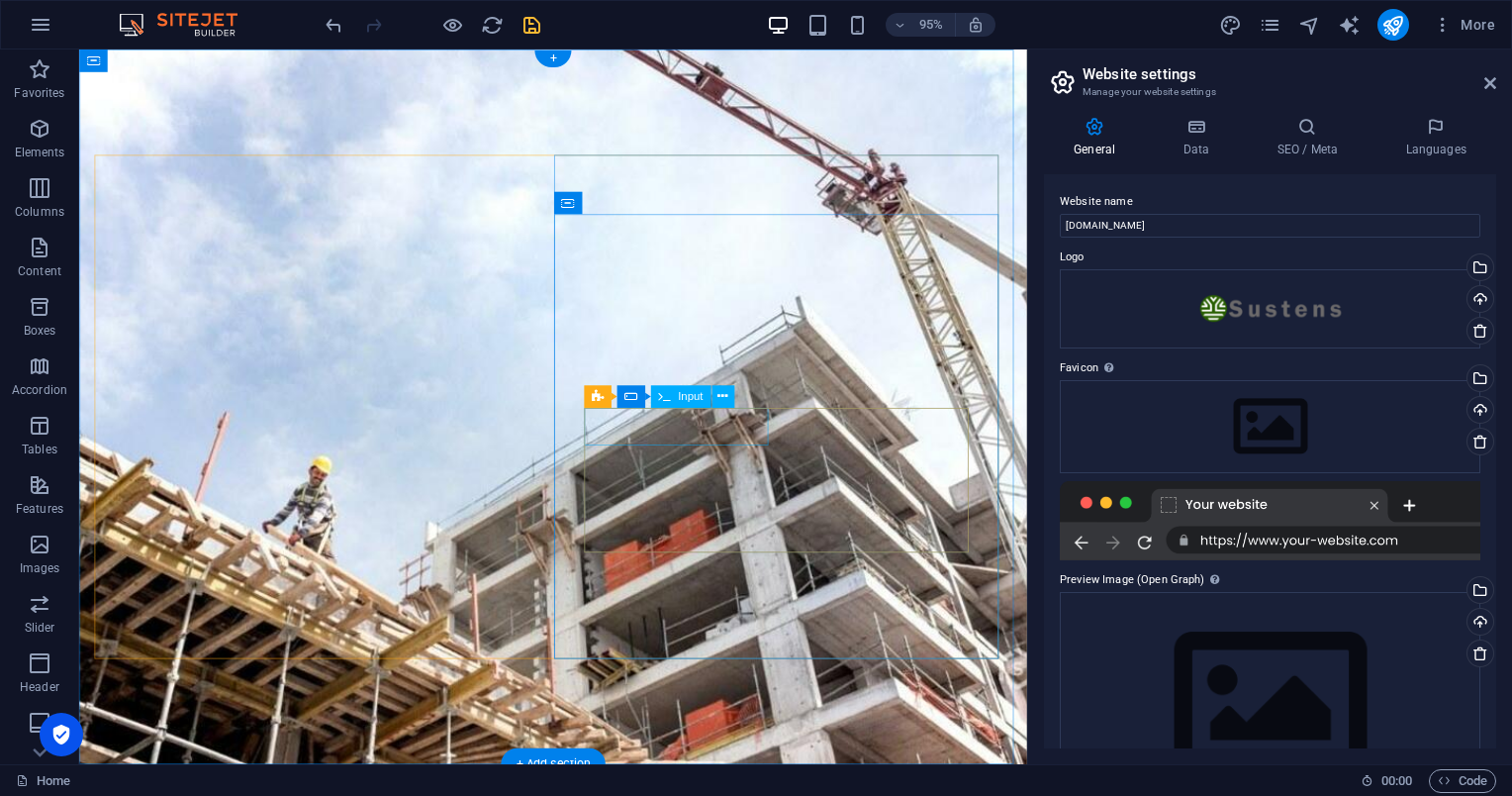 click 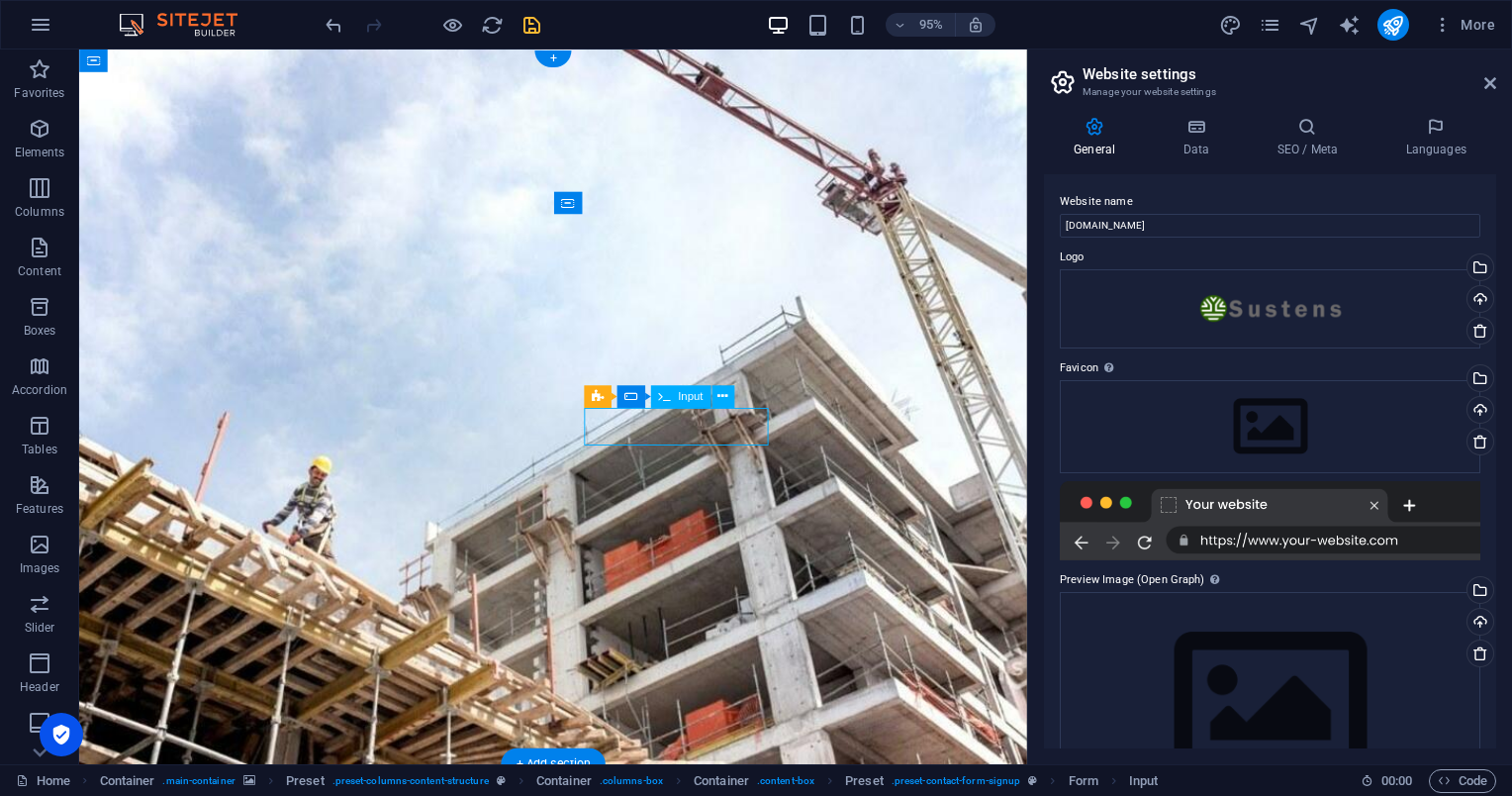click 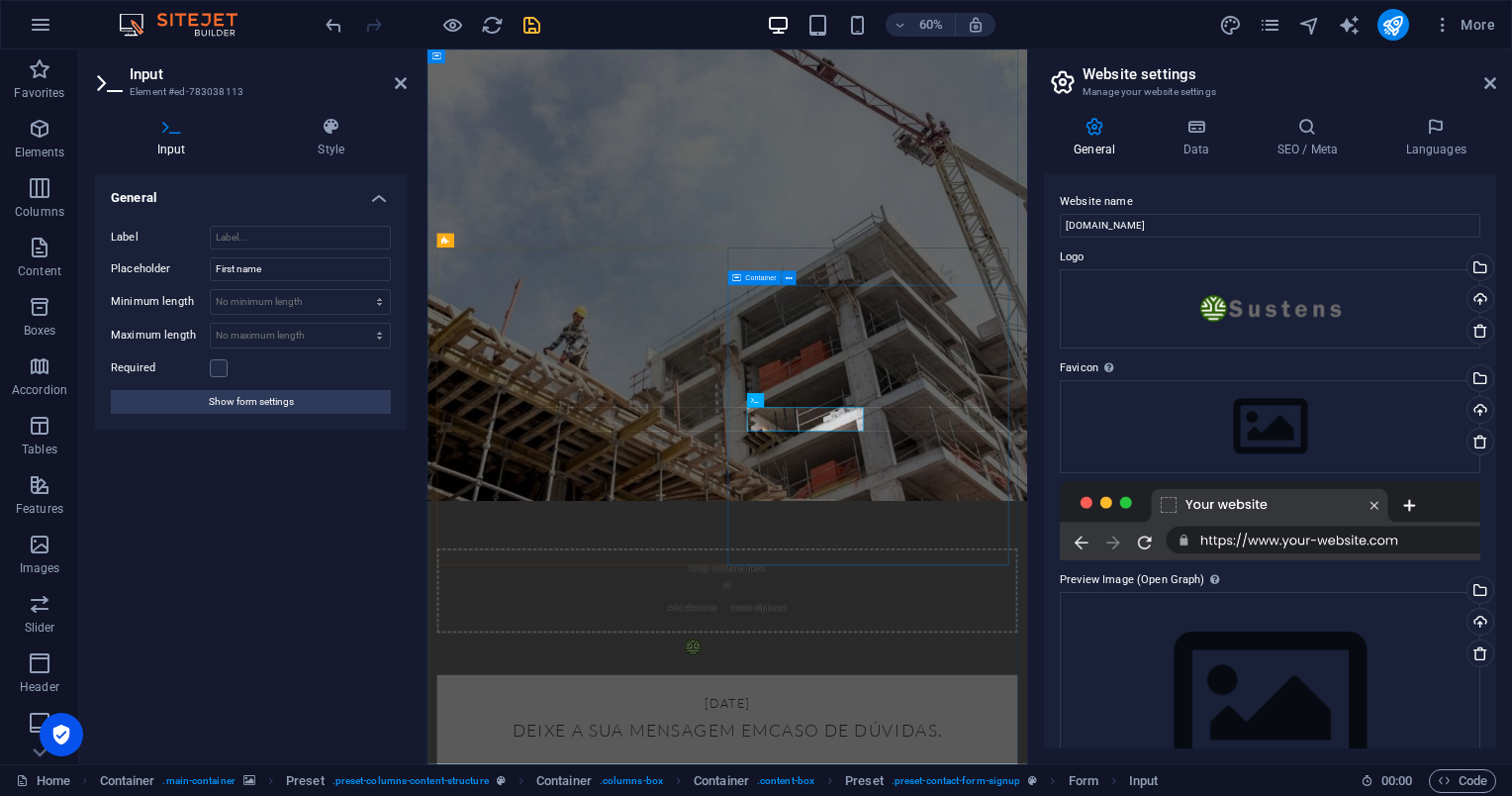 drag, startPoint x: 1081, startPoint y: 670, endPoint x: 932, endPoint y: 670, distance: 149 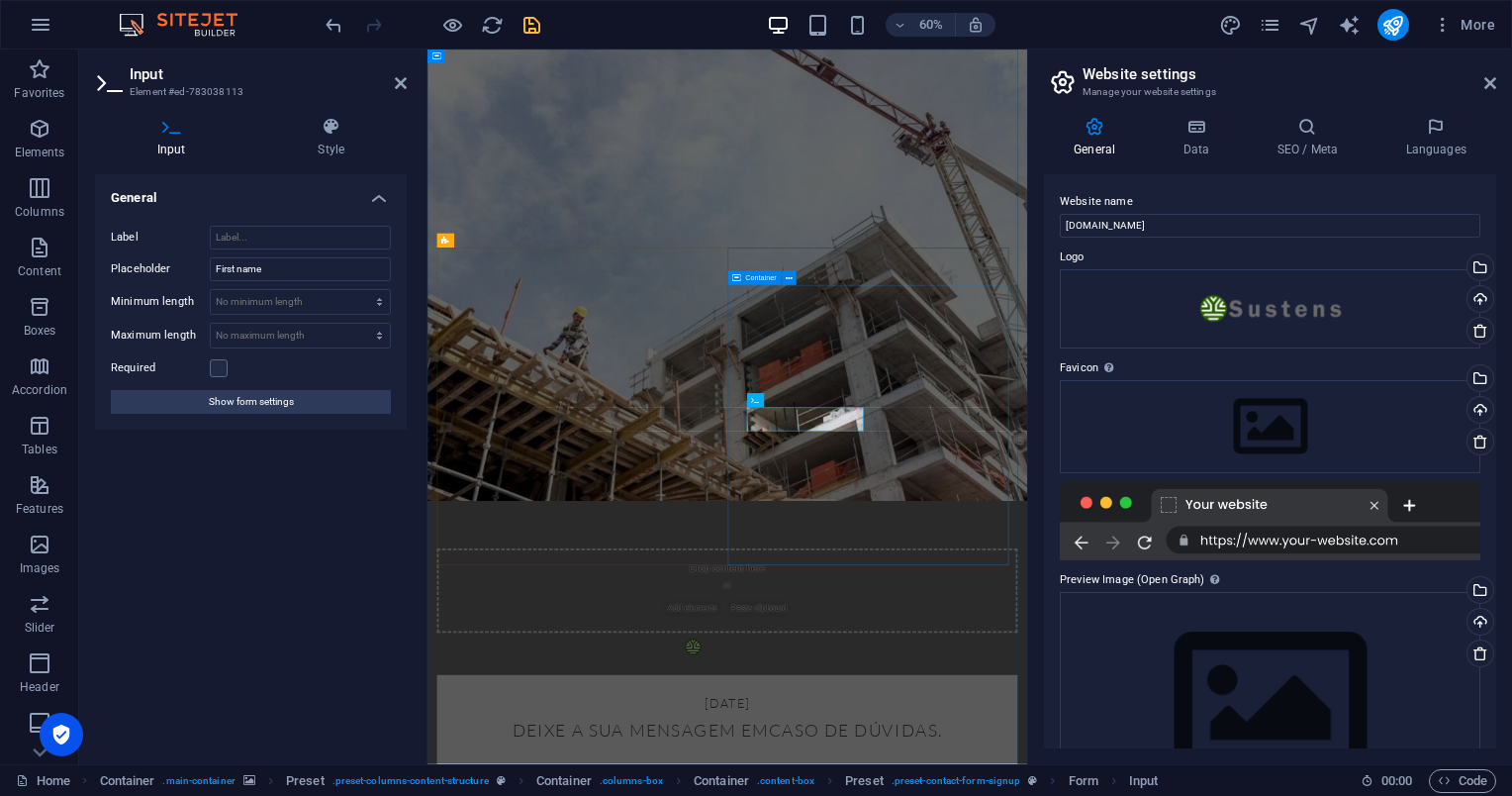 click on "September 06, 2019 DEIXE A SUA MENSAGEM EMCASO DE DÚVIDAS. Enviar" at bounding box center [927, 1304] 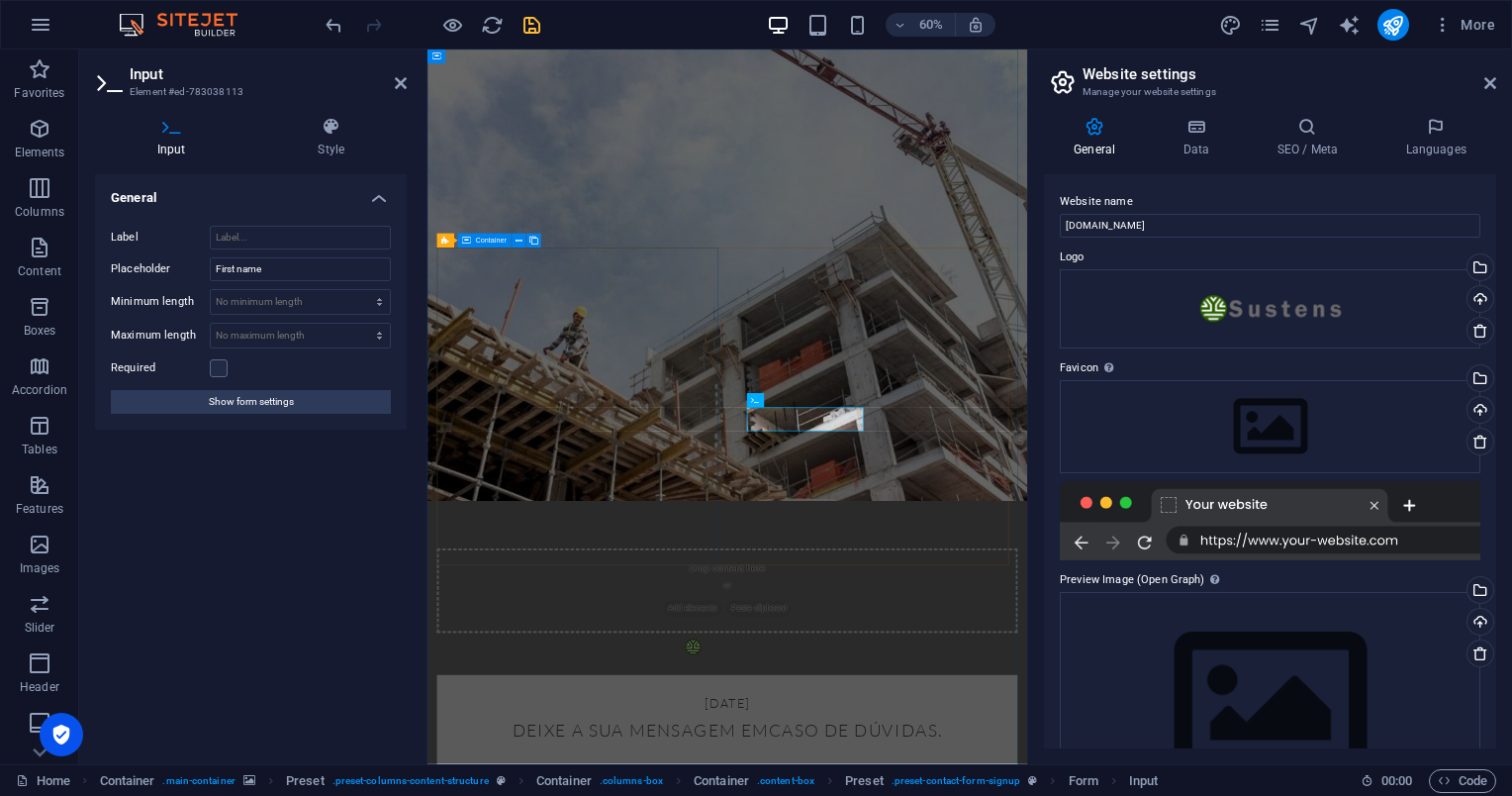 click on "Drop content here or  Add elements  Paste clipboard" at bounding box center (927, 951) 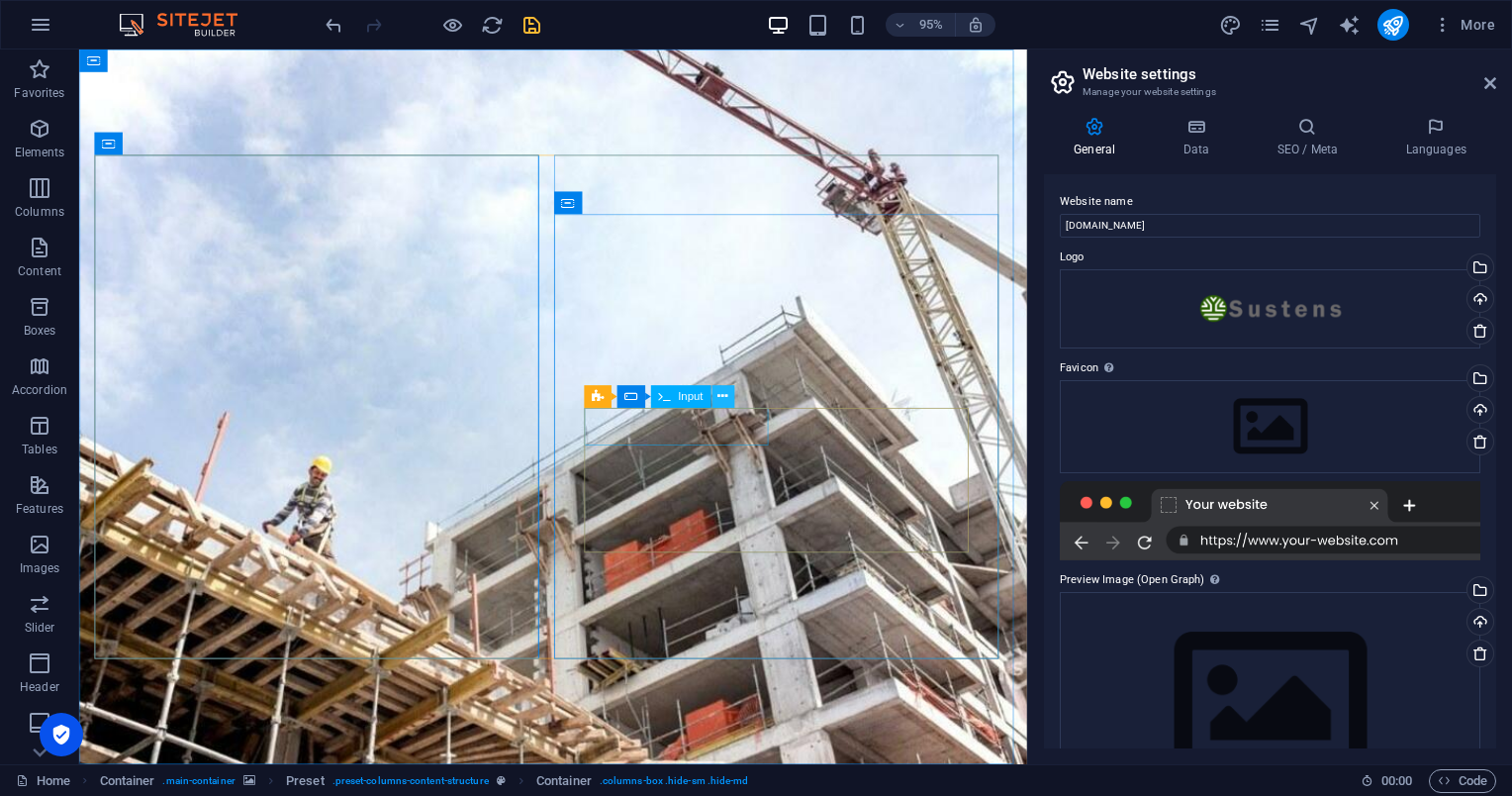 click at bounding box center (722, 397) 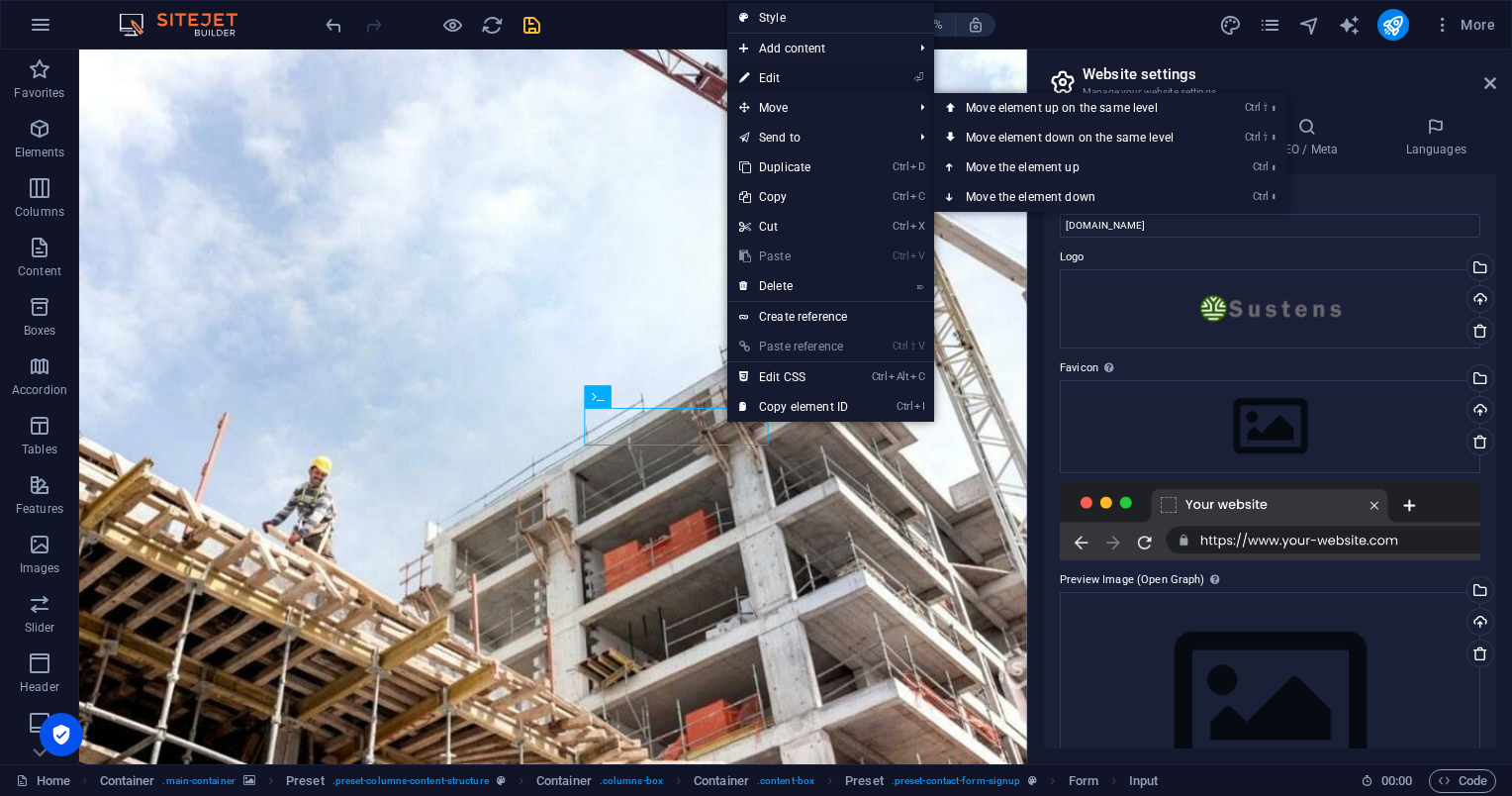 click on "⏎  Edit" at bounding box center (794, 78) 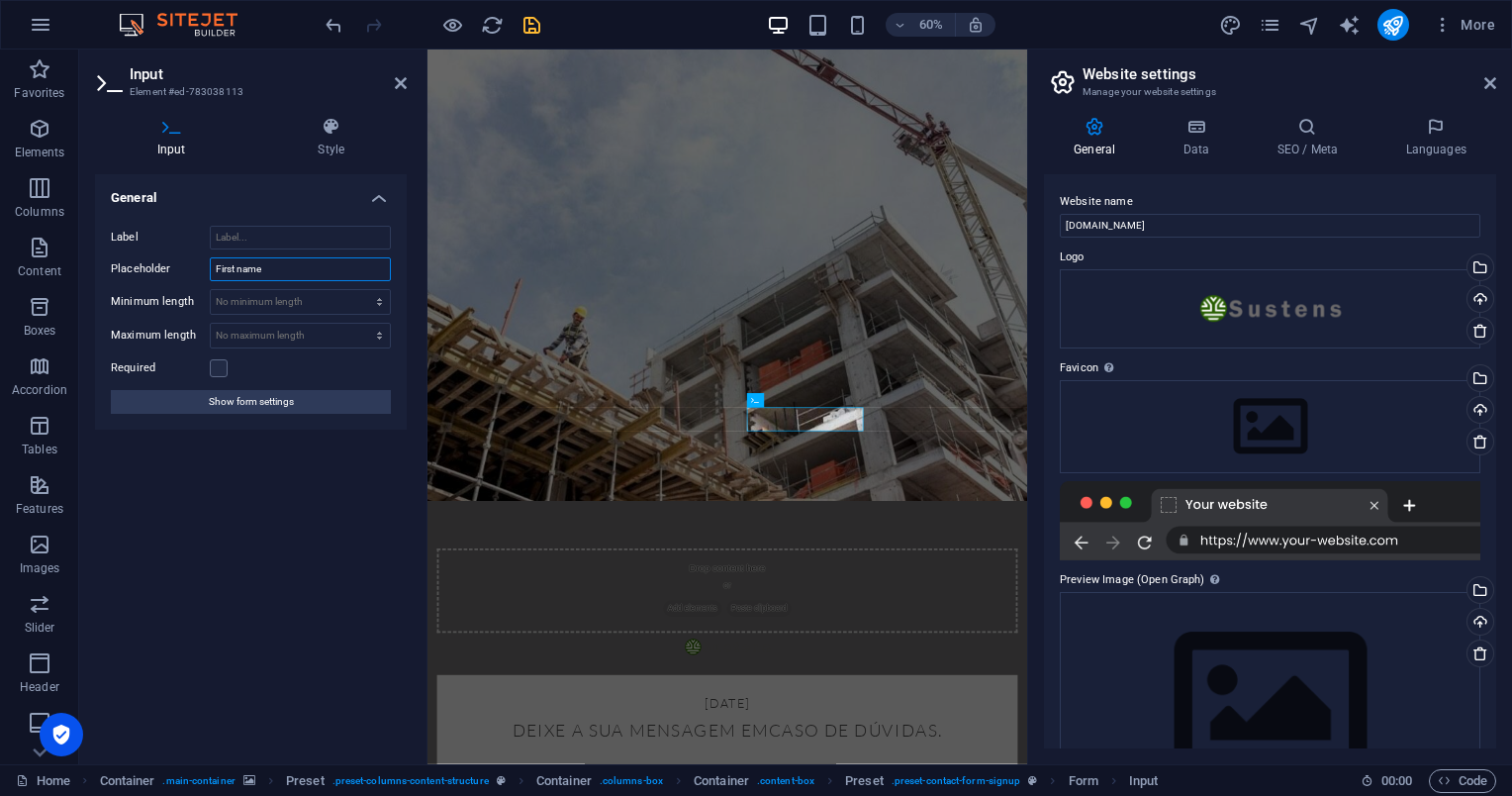 drag, startPoint x: 323, startPoint y: 277, endPoint x: 160, endPoint y: 277, distance: 163 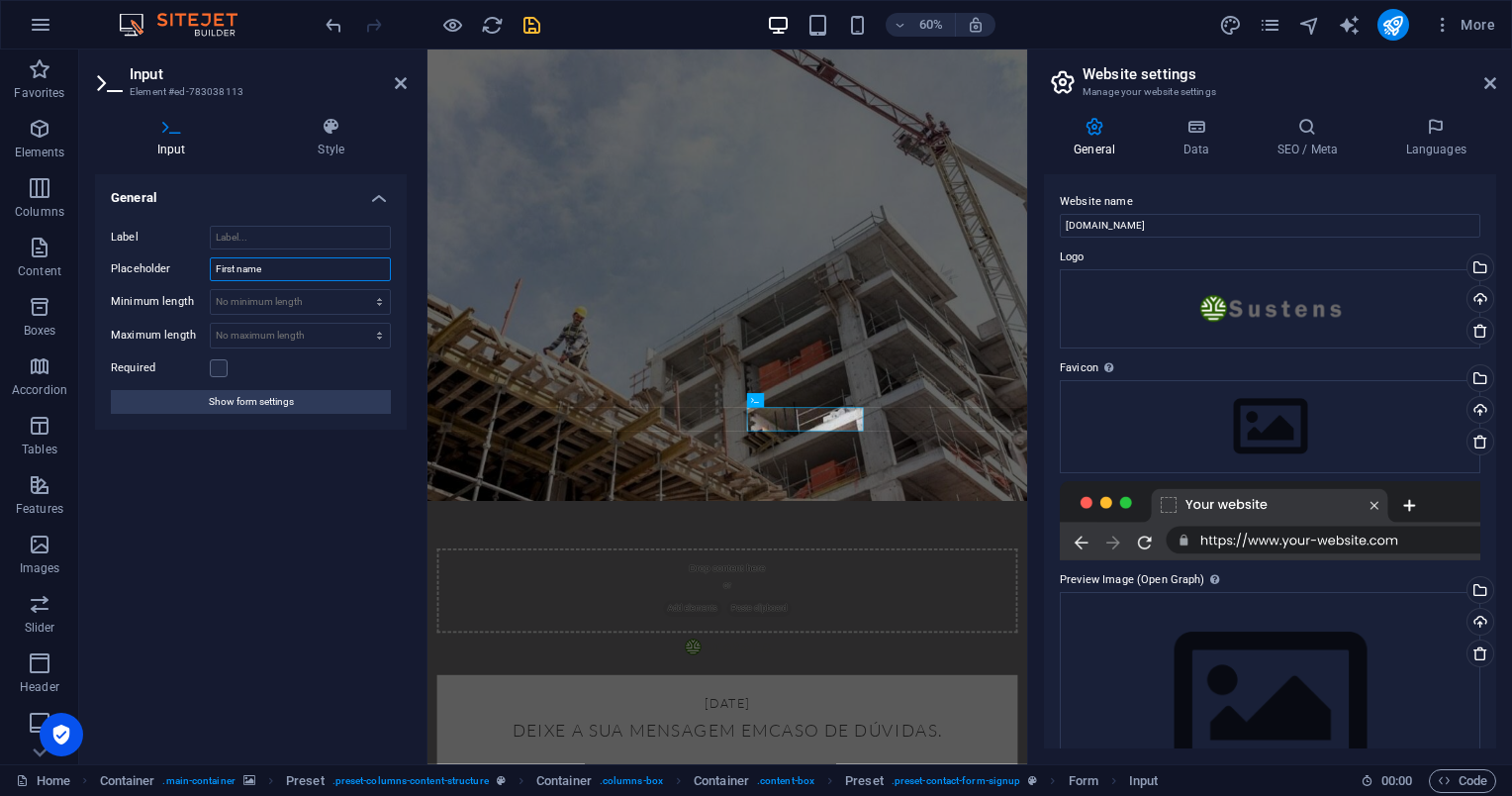 click on "Placeholder First name" at bounding box center (250, 269) 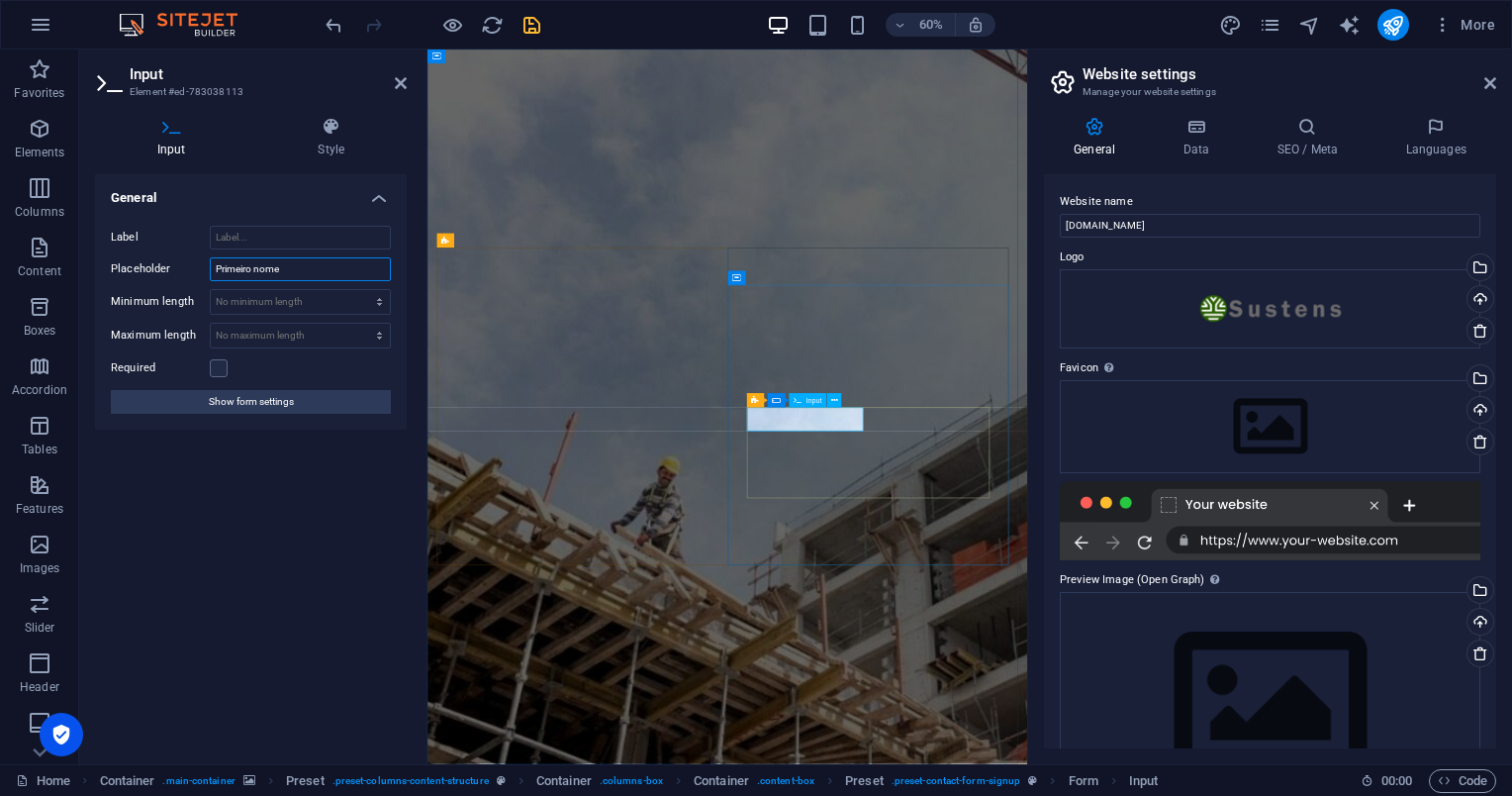 type on "Primeiro nome" 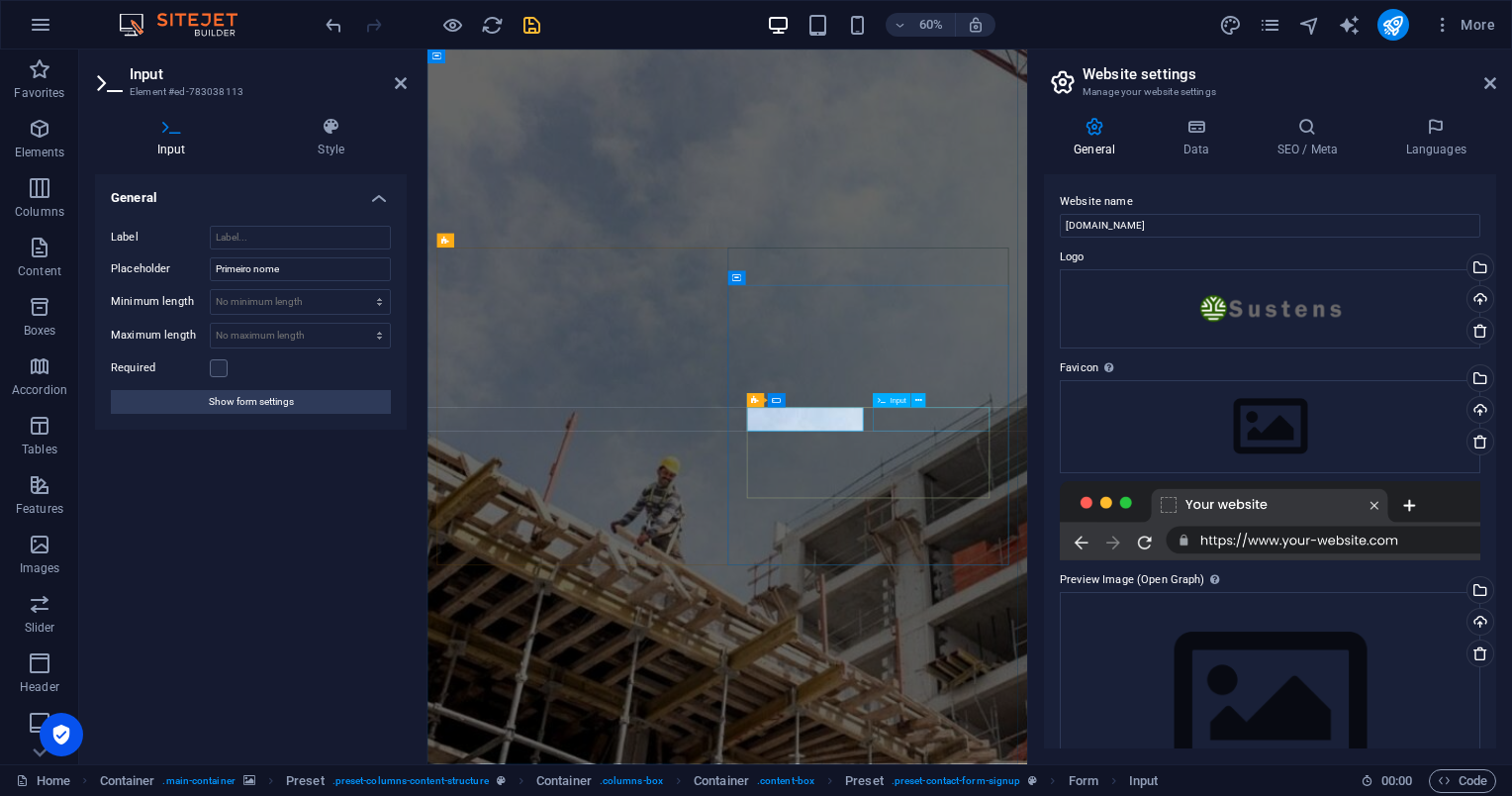 click 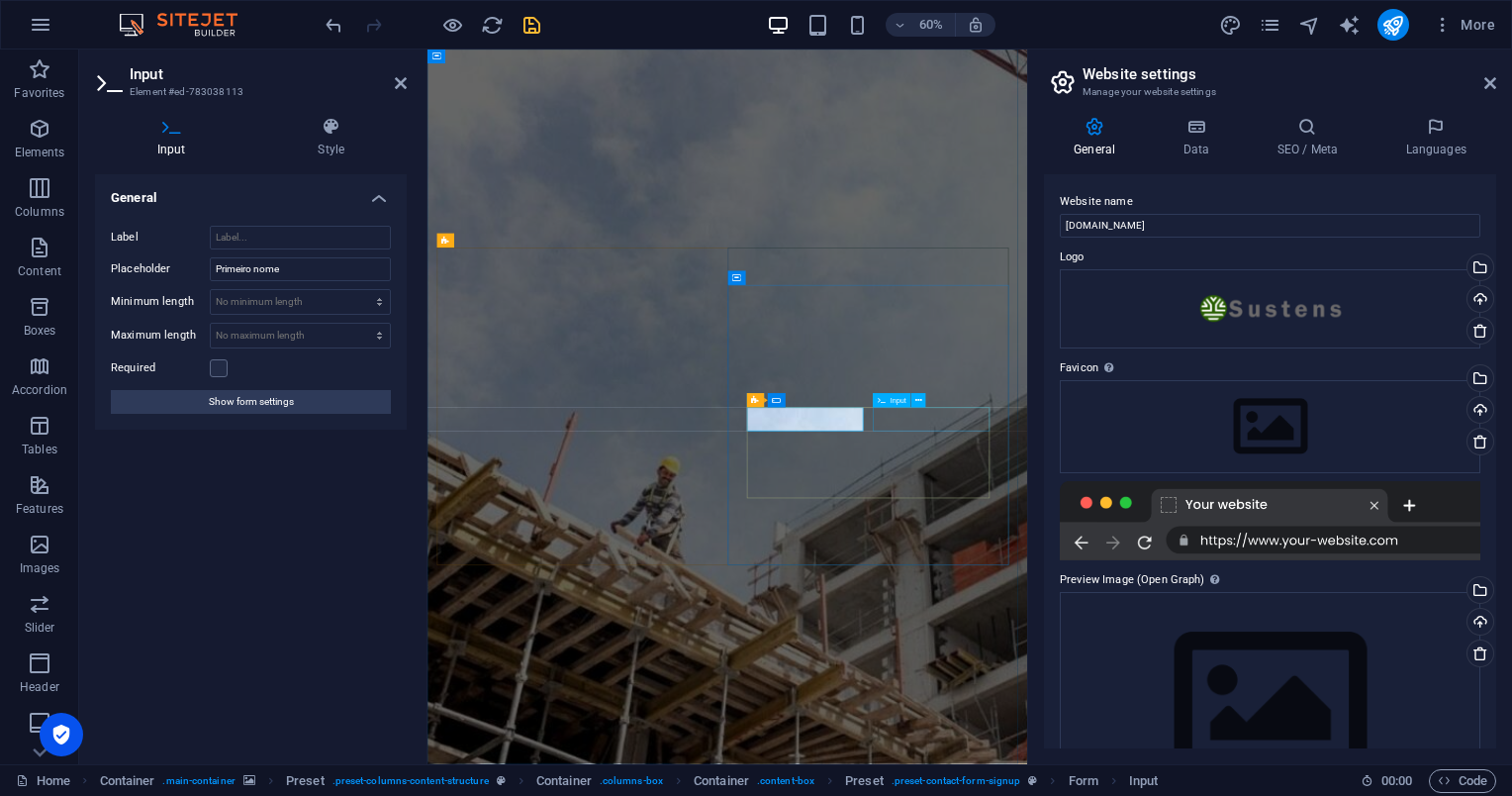 click 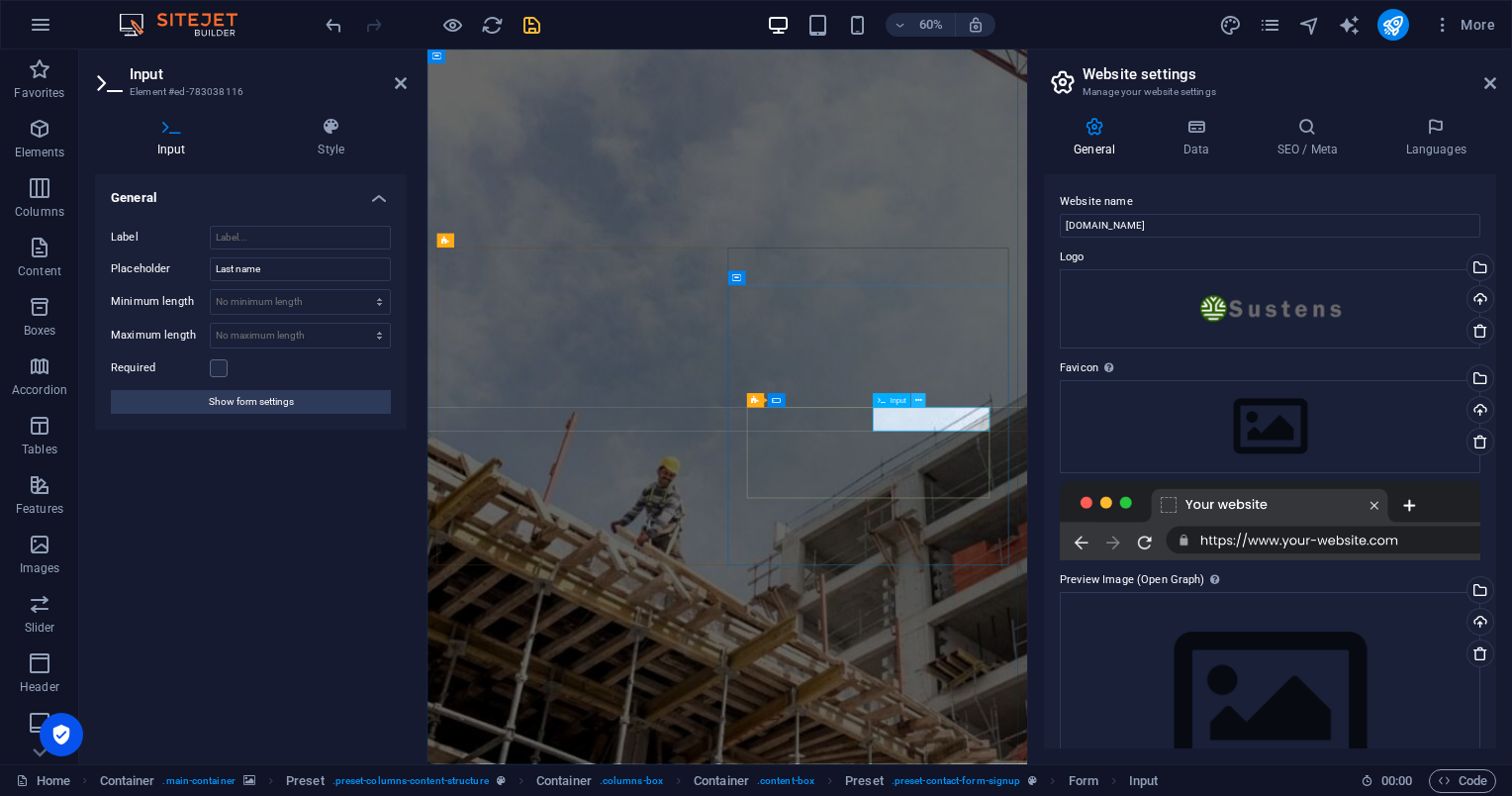 click at bounding box center (918, 400) 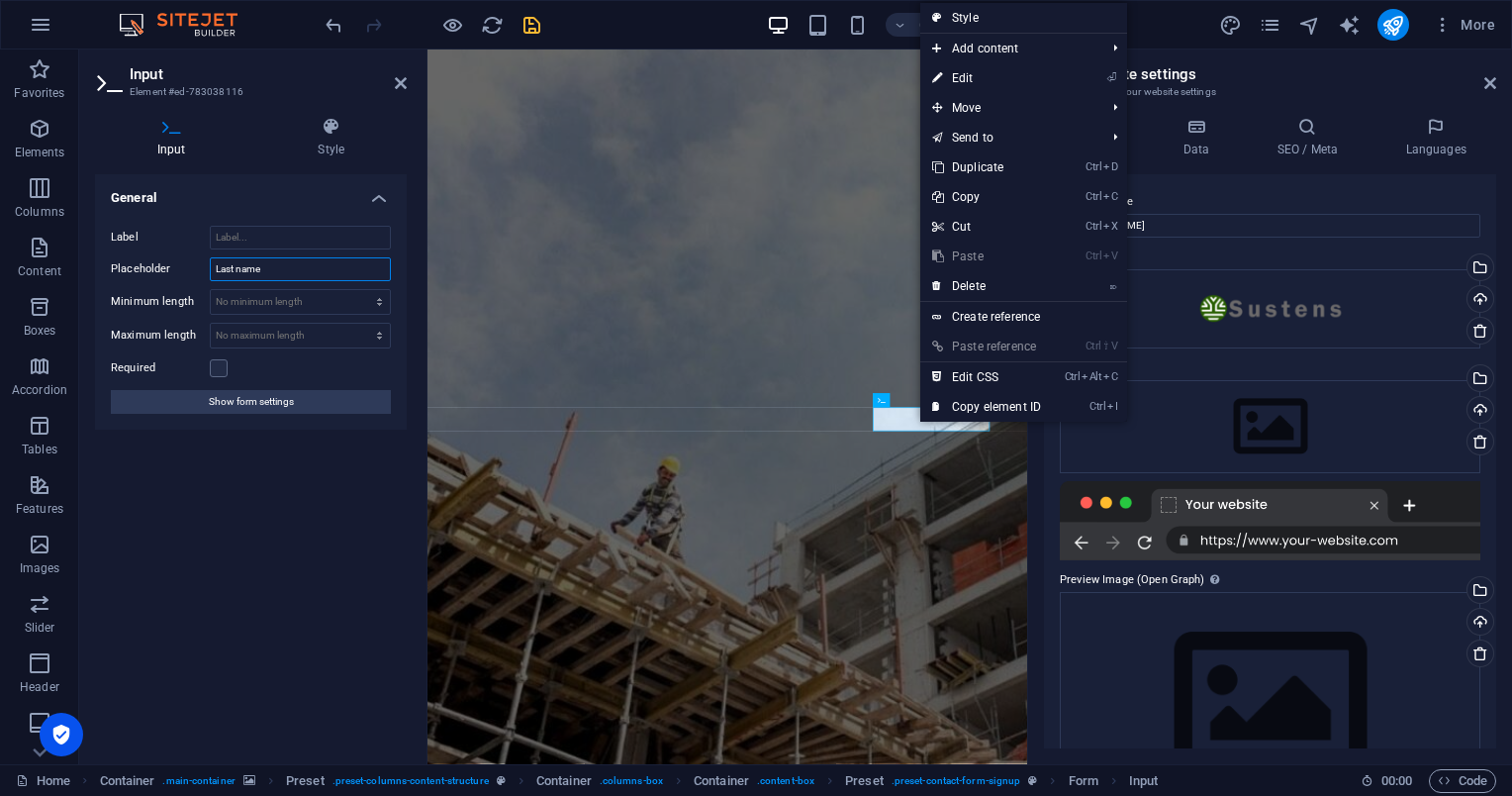 click on "Last name" at bounding box center (300, 269) 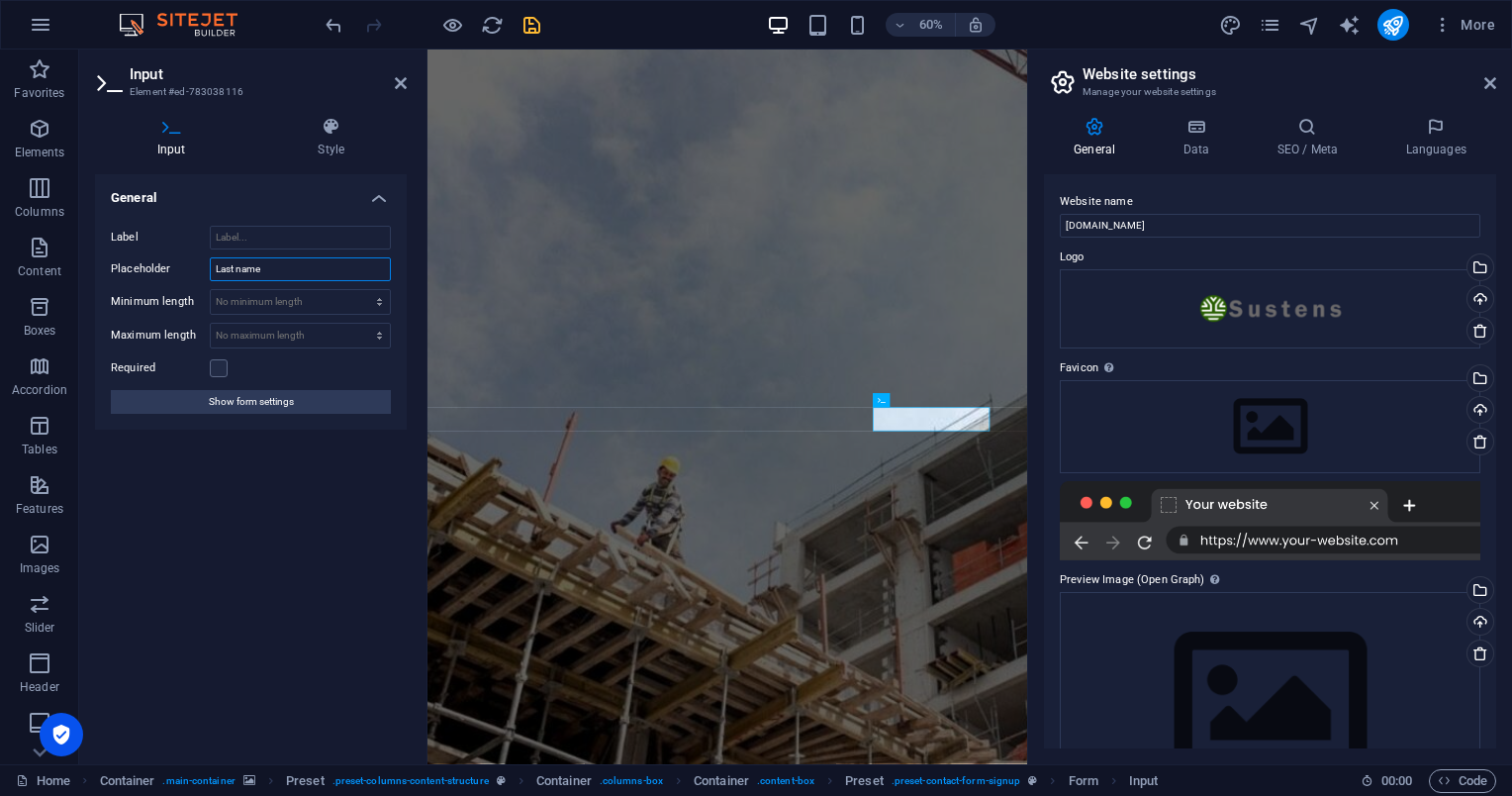drag, startPoint x: 283, startPoint y: 269, endPoint x: 159, endPoint y: 268, distance: 124.004 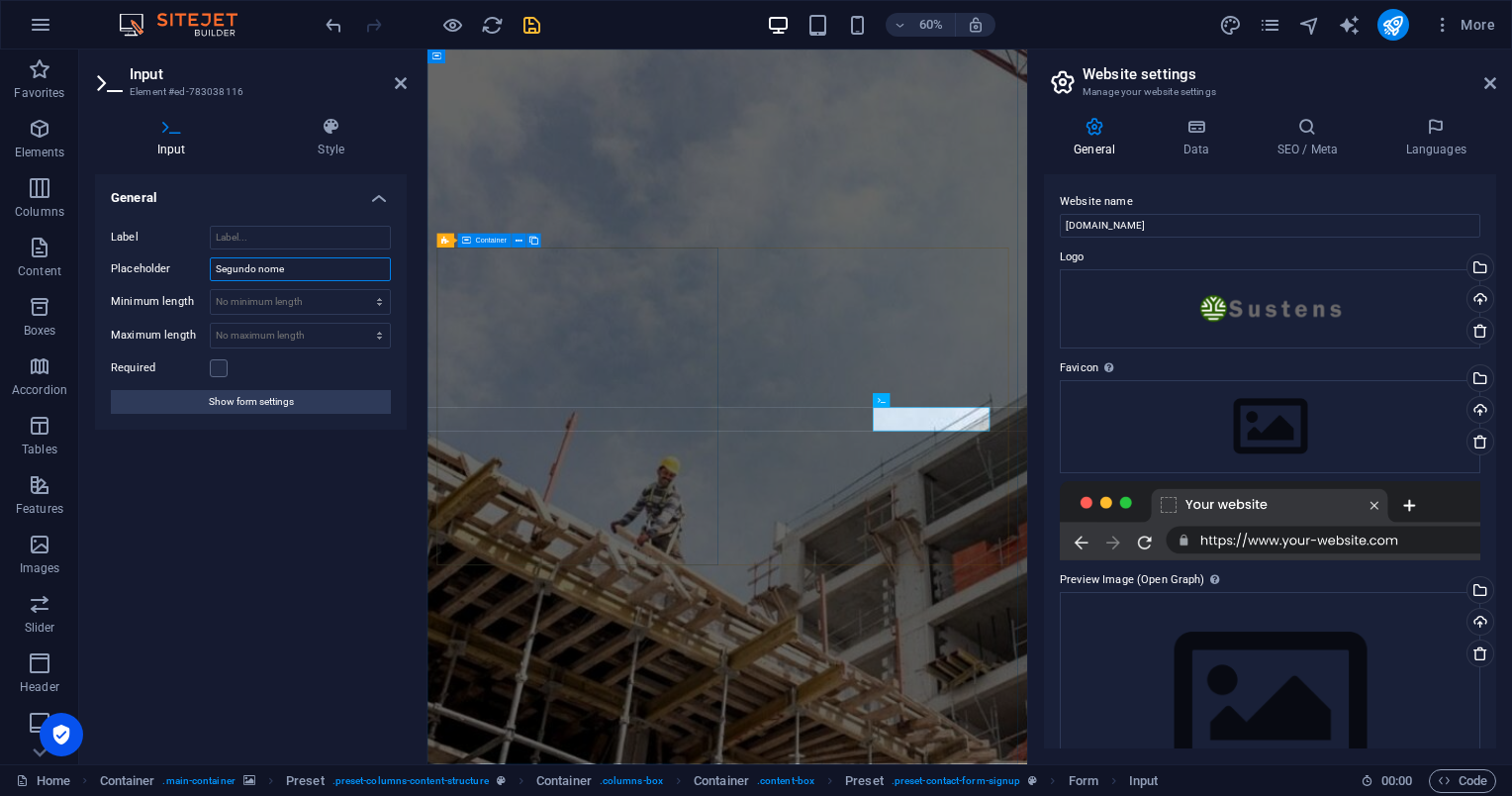 type on "Segundo nome" 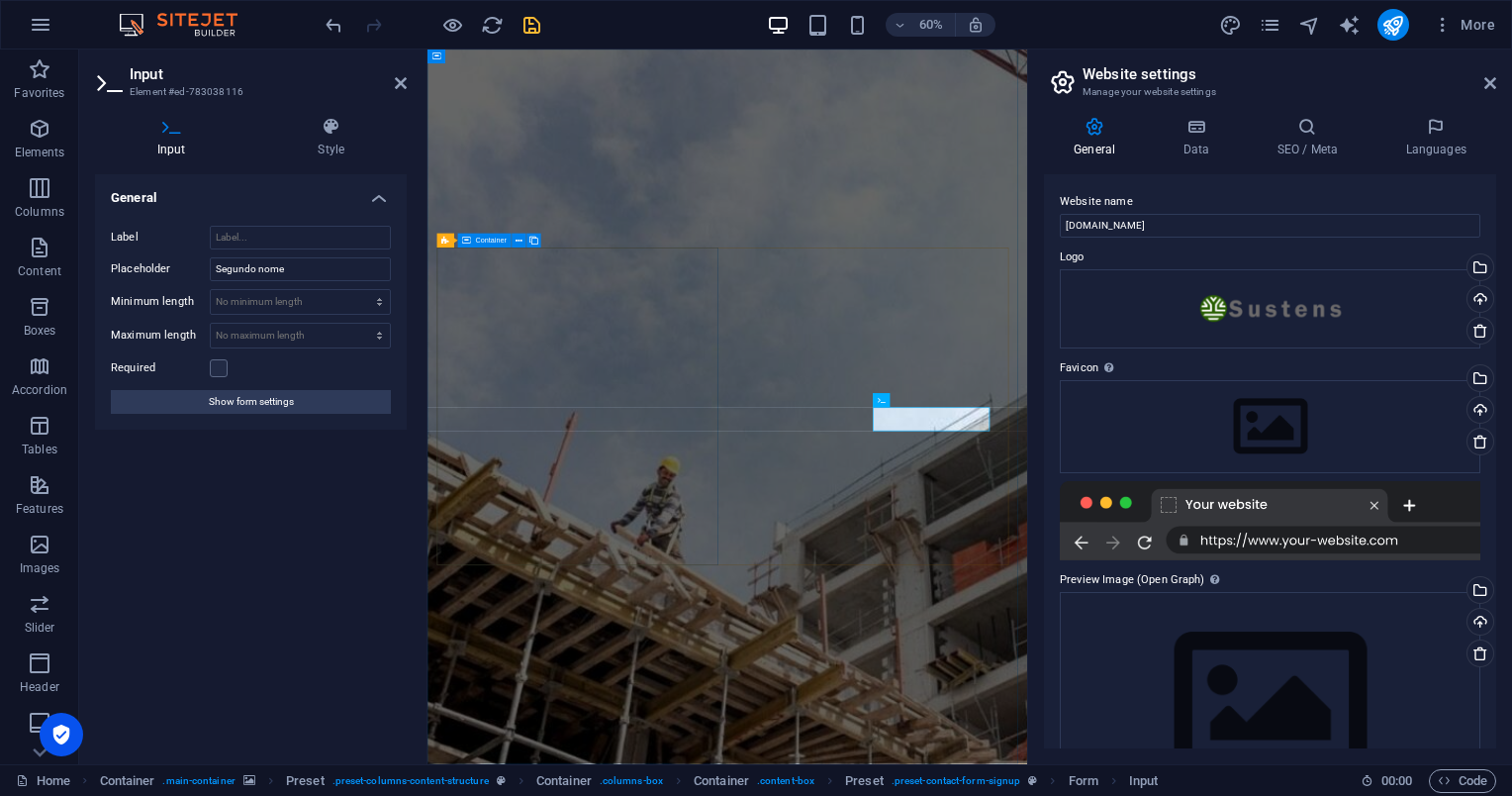 click on "Drop content here or  Add elements  Paste clipboard" at bounding box center [927, 1391] 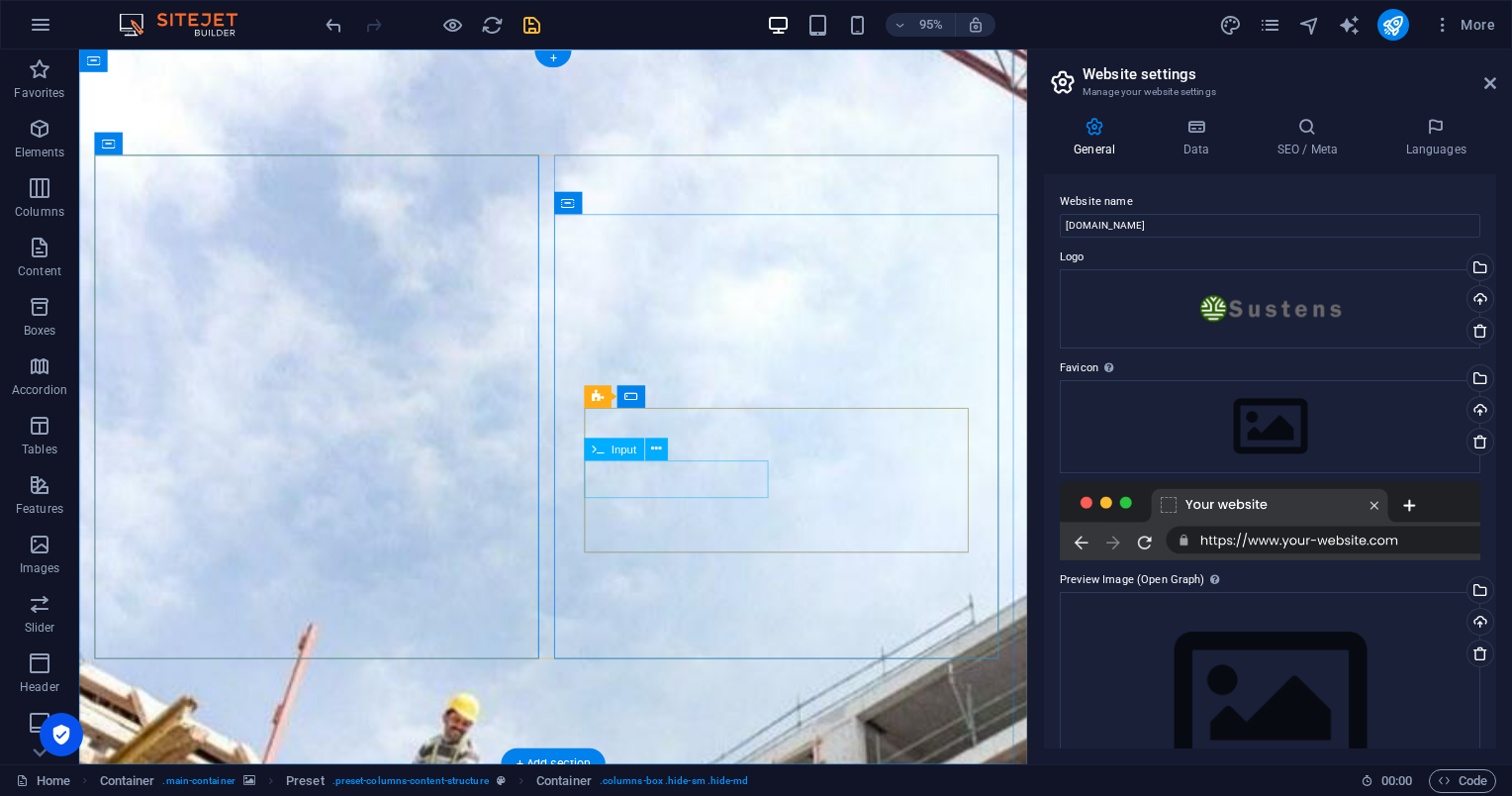 click 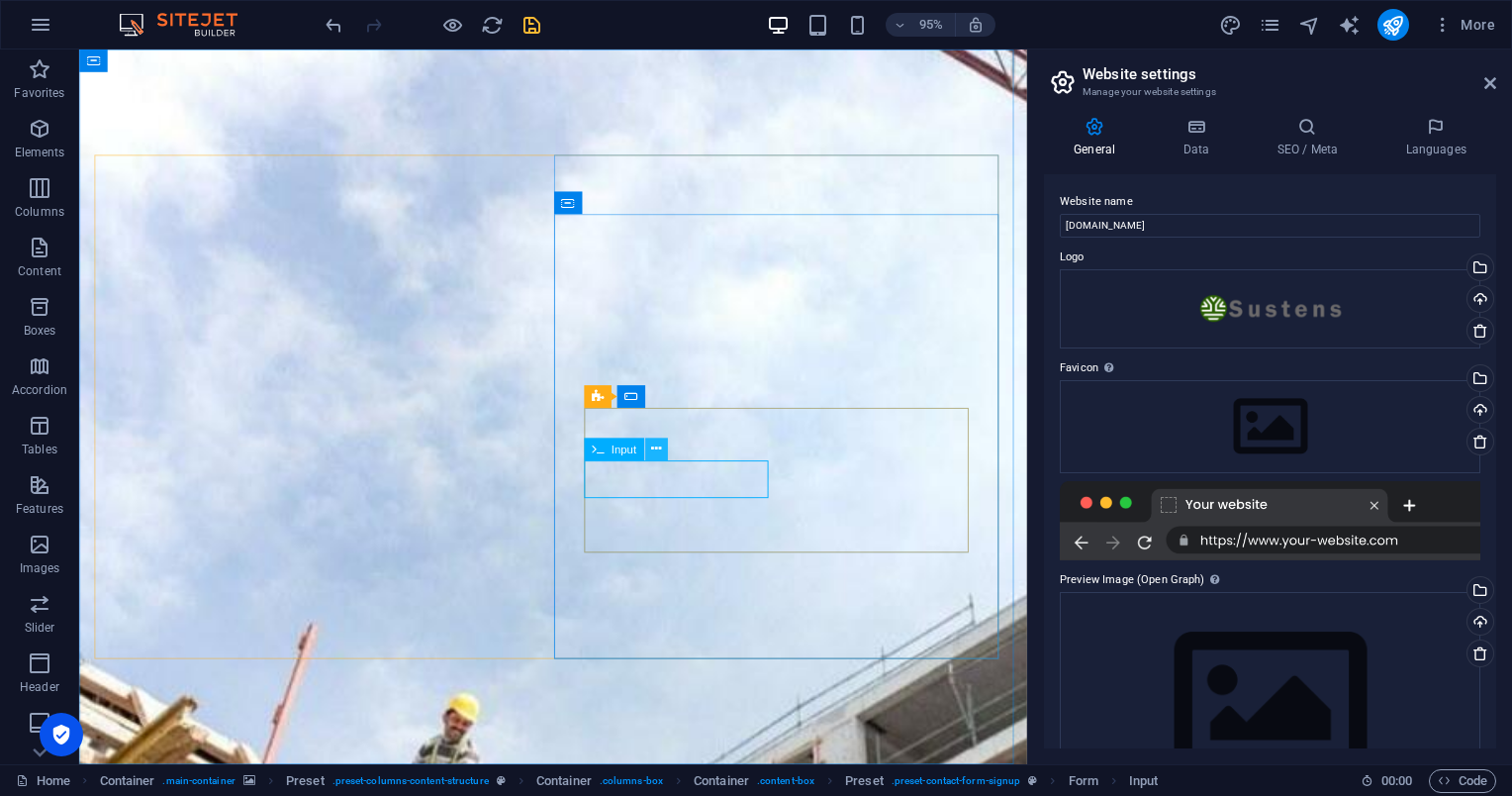 click at bounding box center [655, 448] 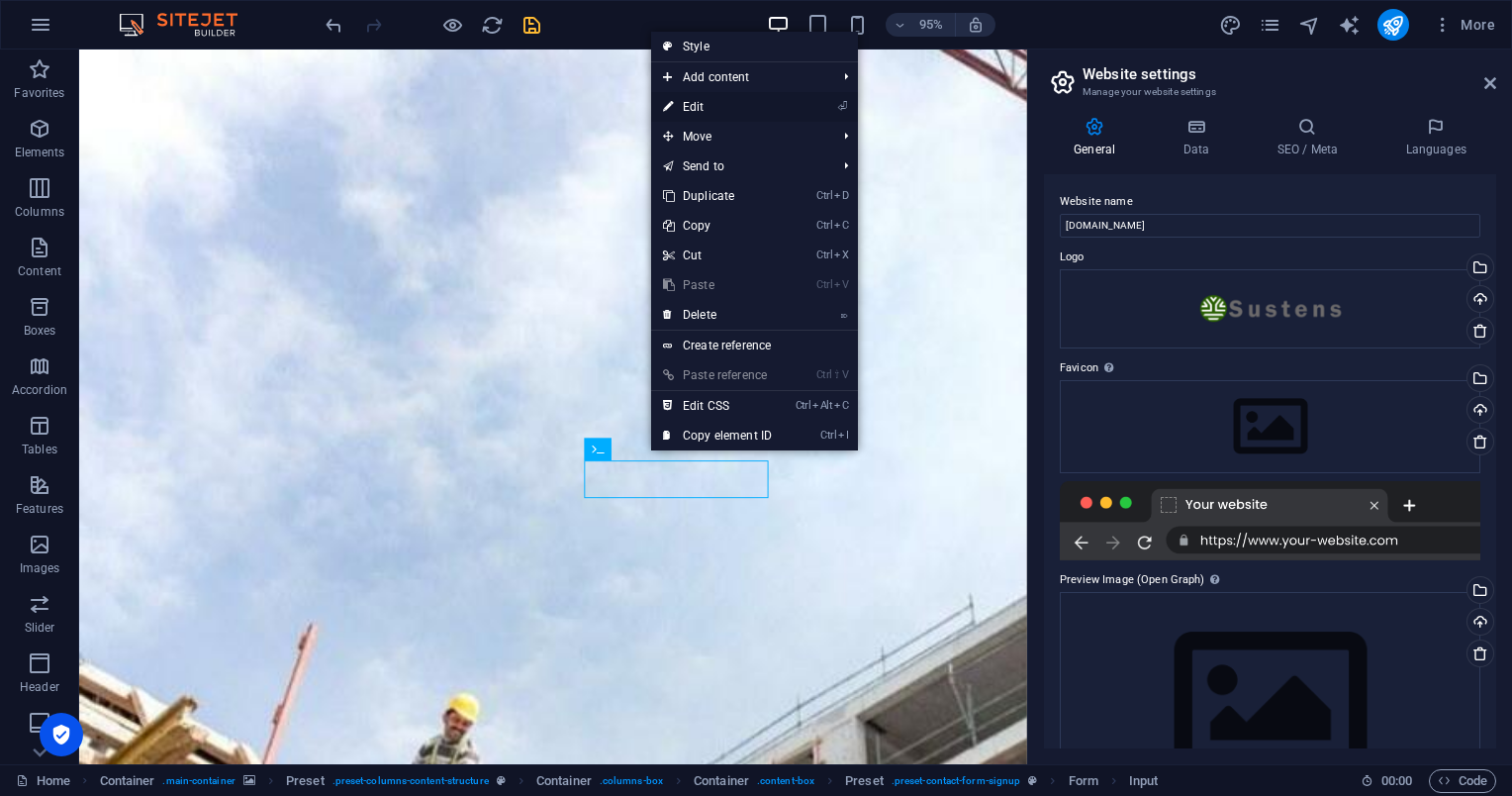 click on "⏎  Edit" at bounding box center [717, 107] 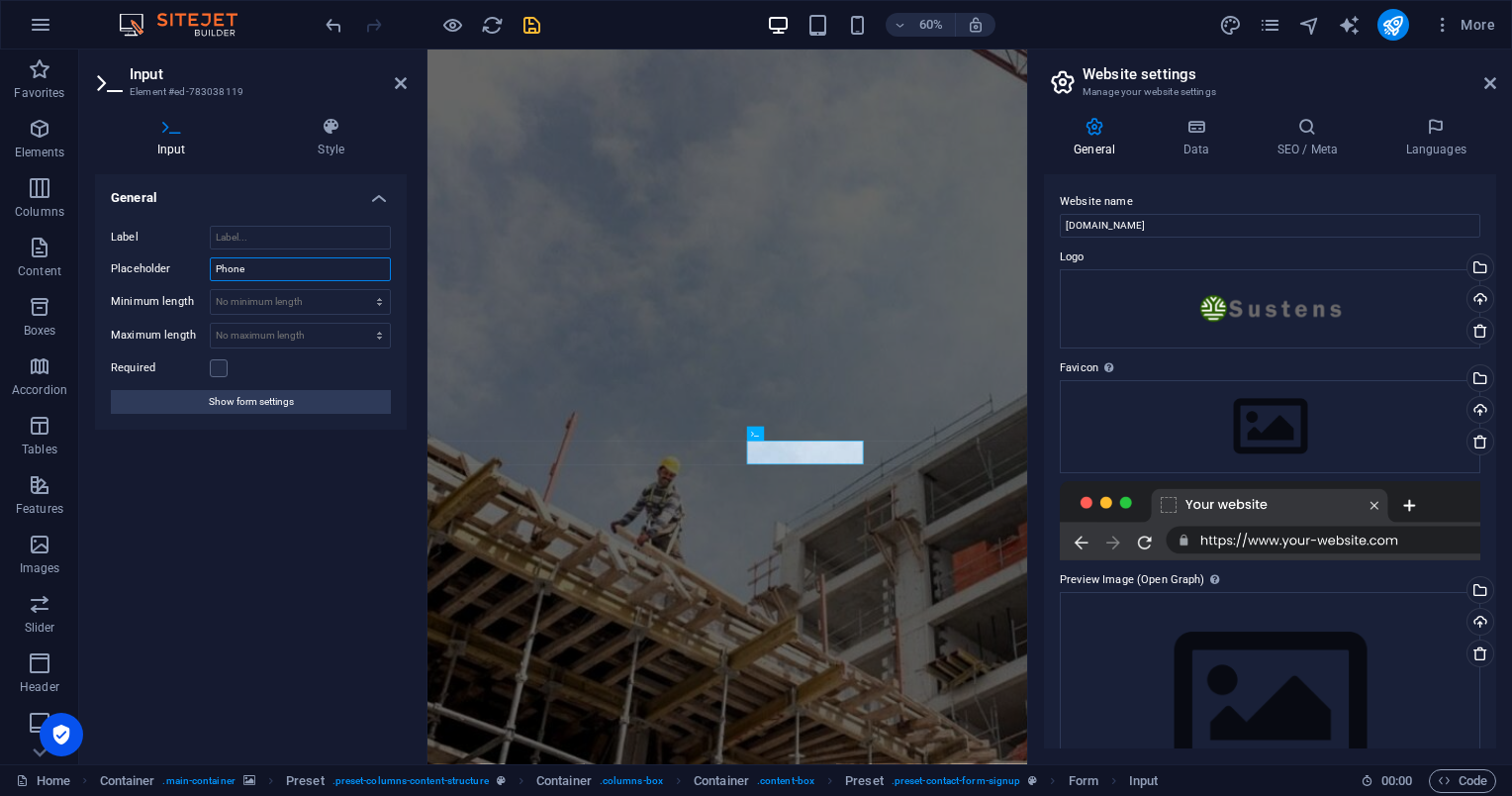 drag, startPoint x: 282, startPoint y: 265, endPoint x: 146, endPoint y: 259, distance: 136.13229 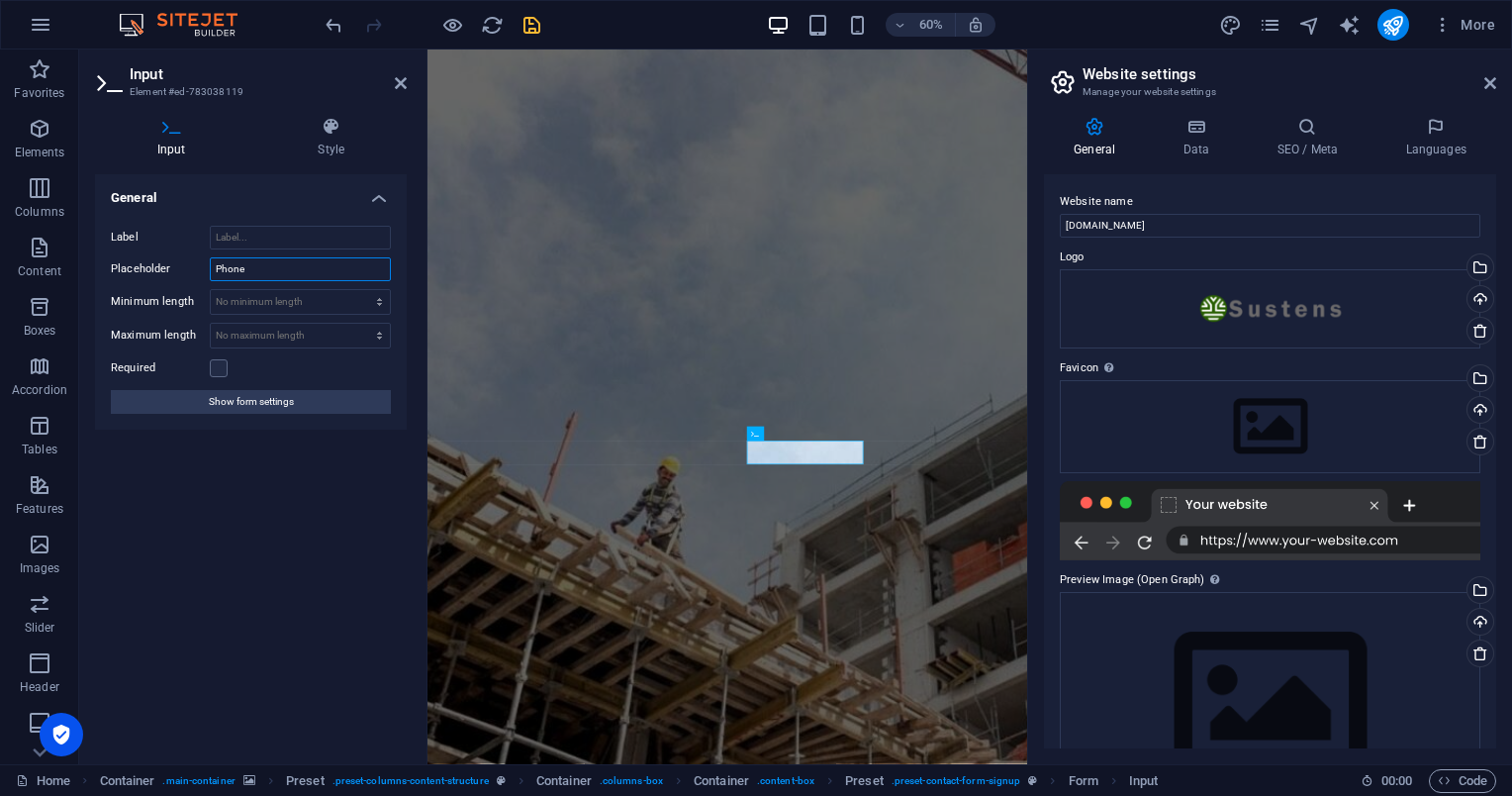 click on "Placeholder Phone" at bounding box center (250, 269) 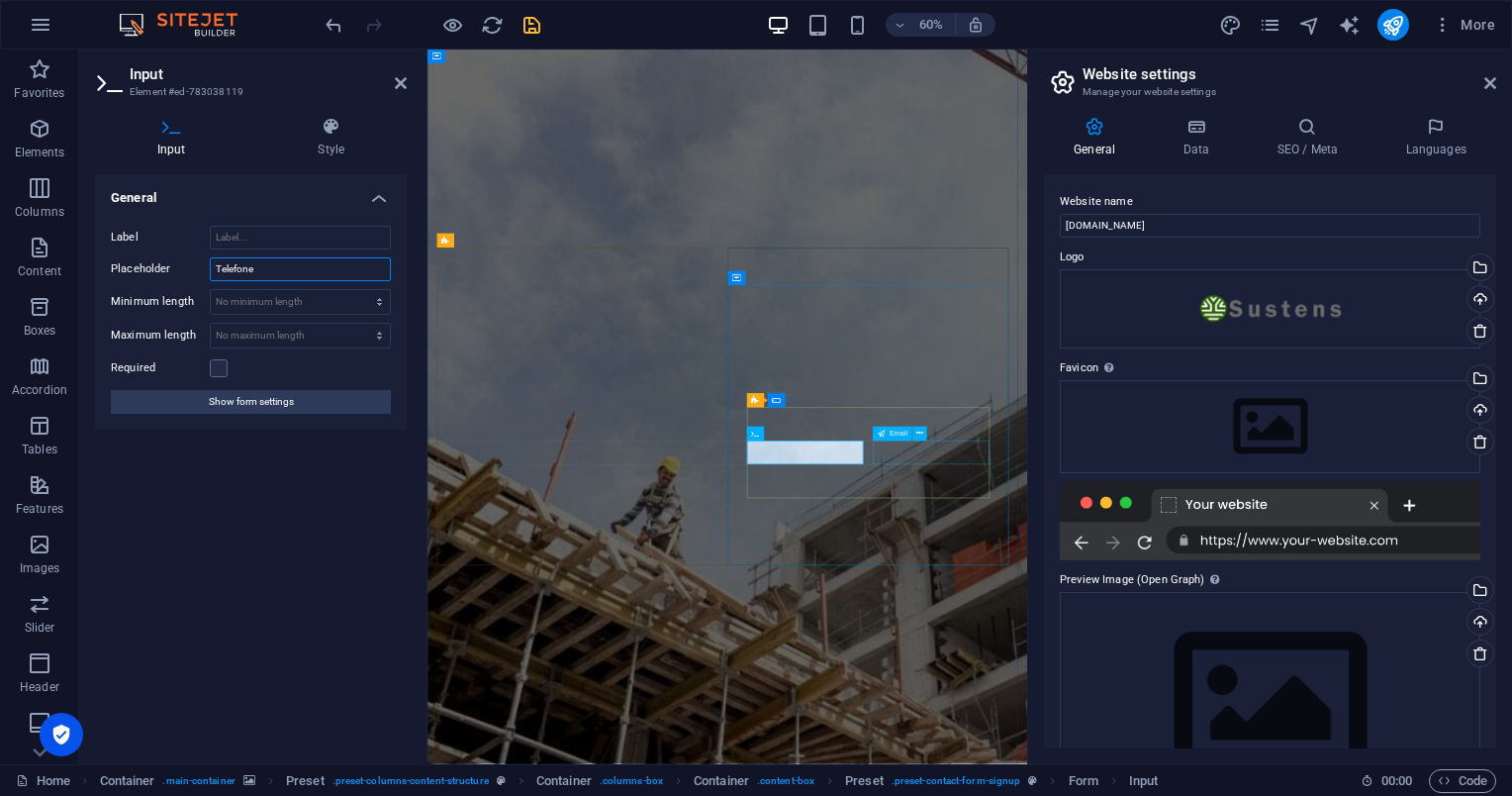 type on "Telefone" 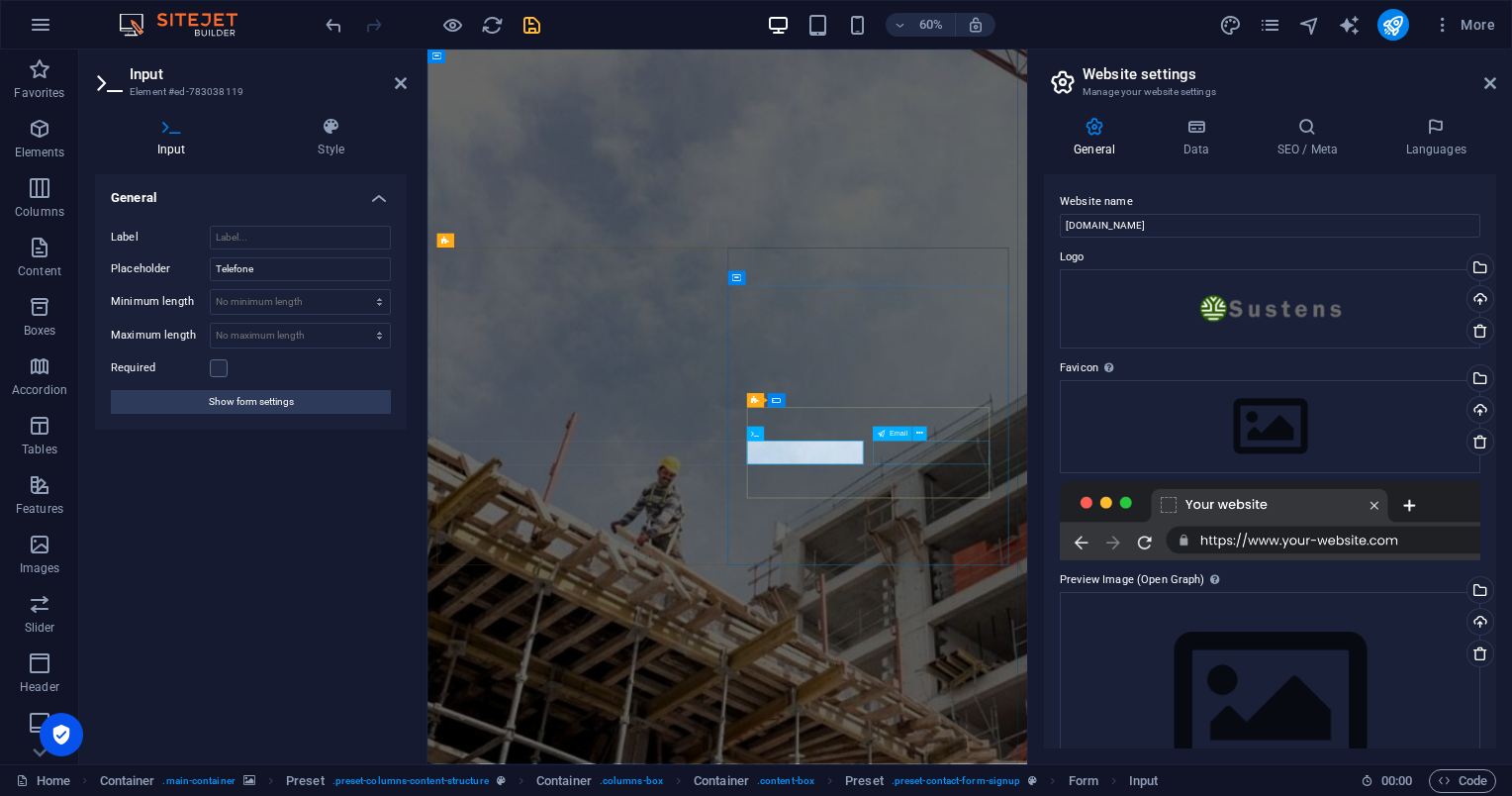 click 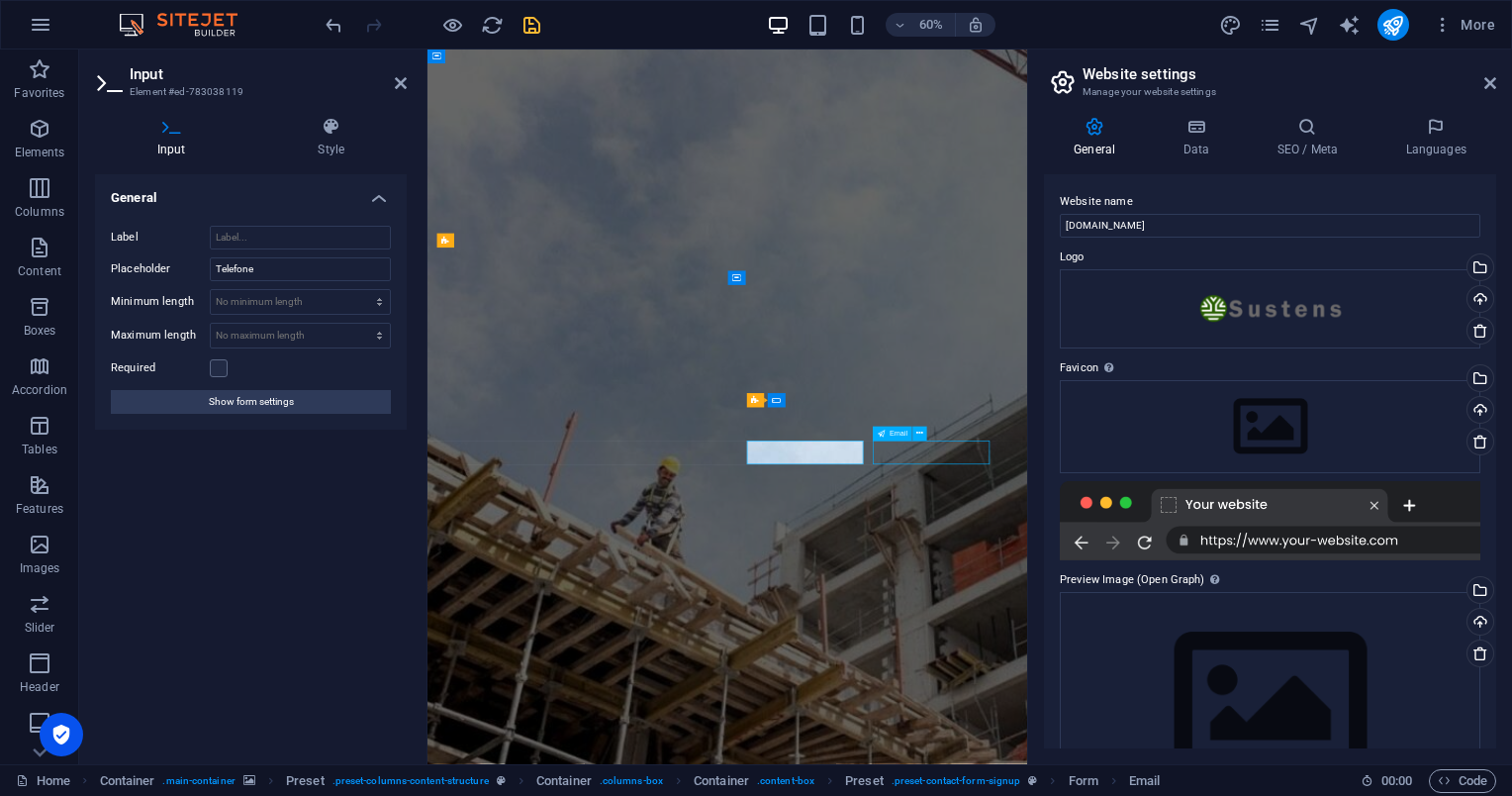 click on "Enviar" 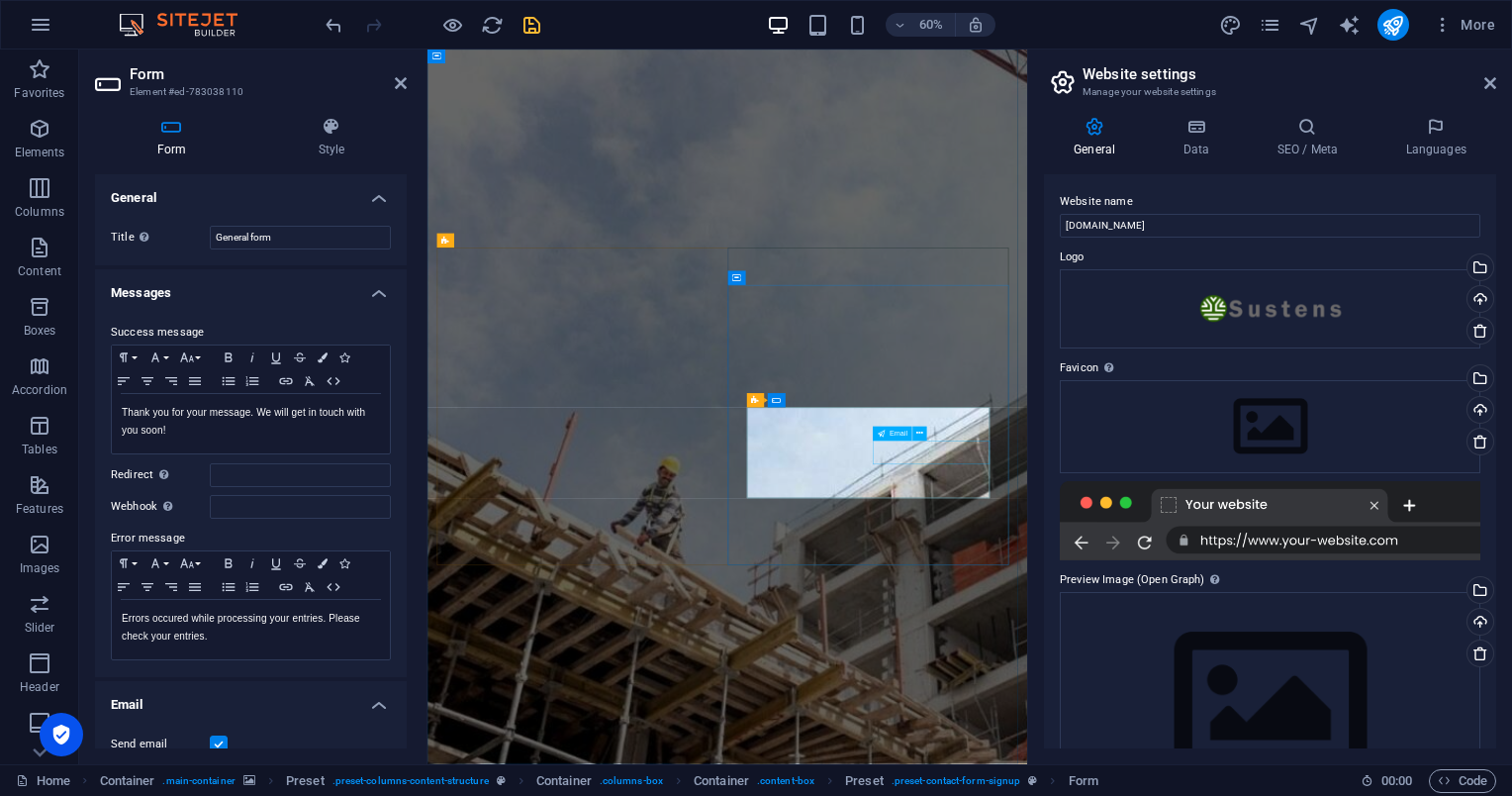 click 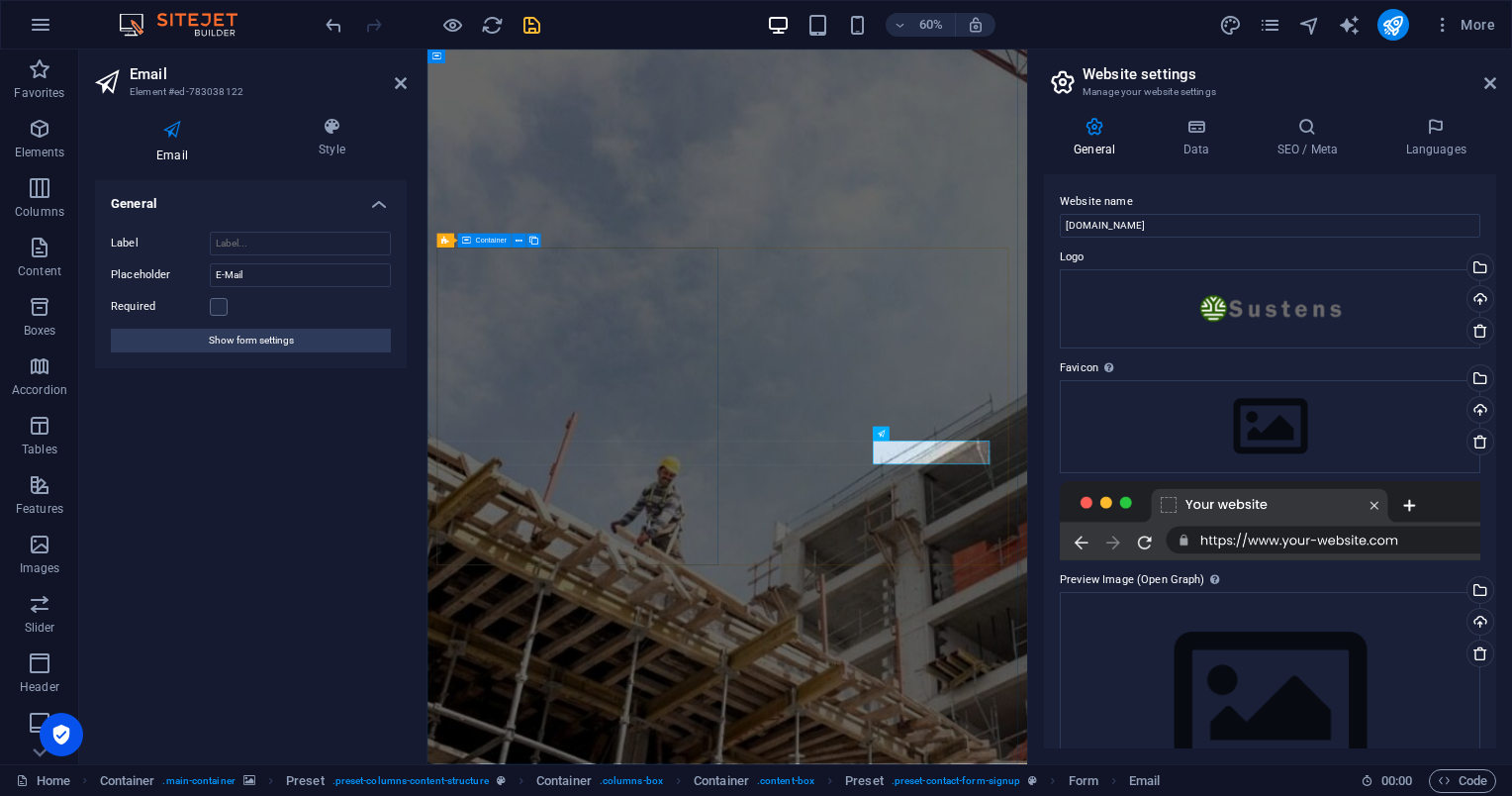 click on "Drop content here or  Add elements  Paste clipboard" at bounding box center (927, 1391) 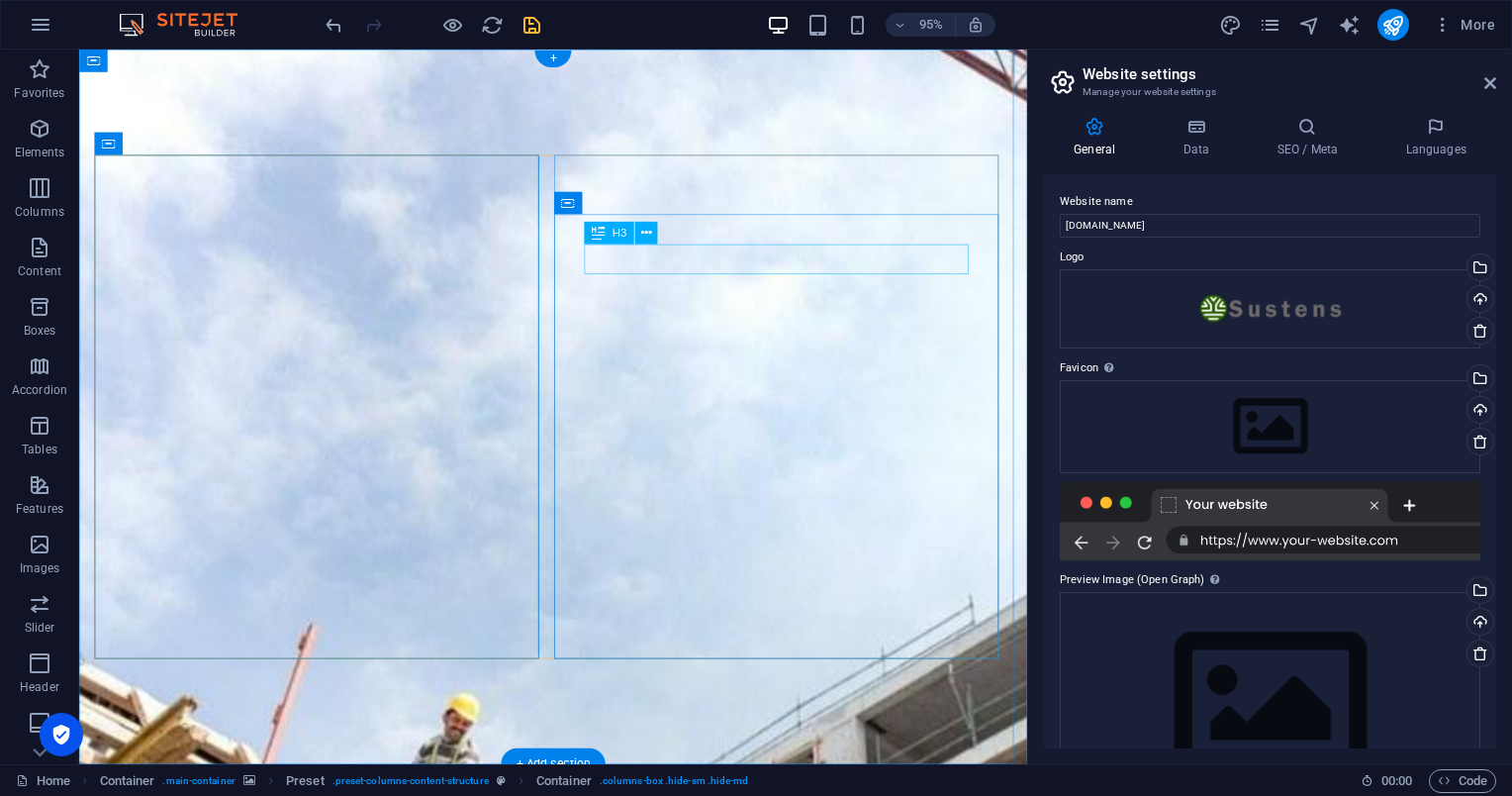 click on "September 06, 2019" at bounding box center [578, 1578] 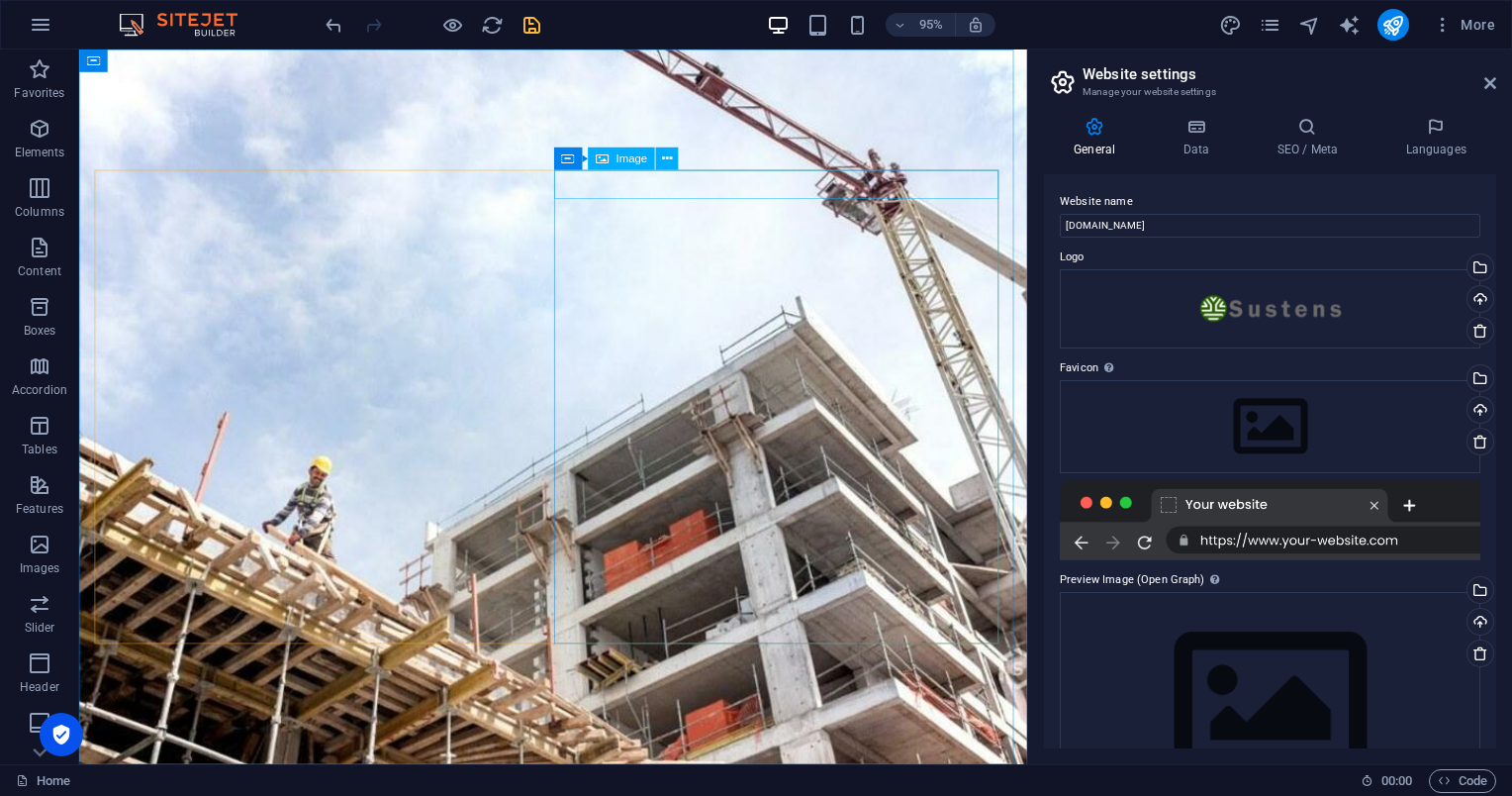 click at bounding box center [601, 158] 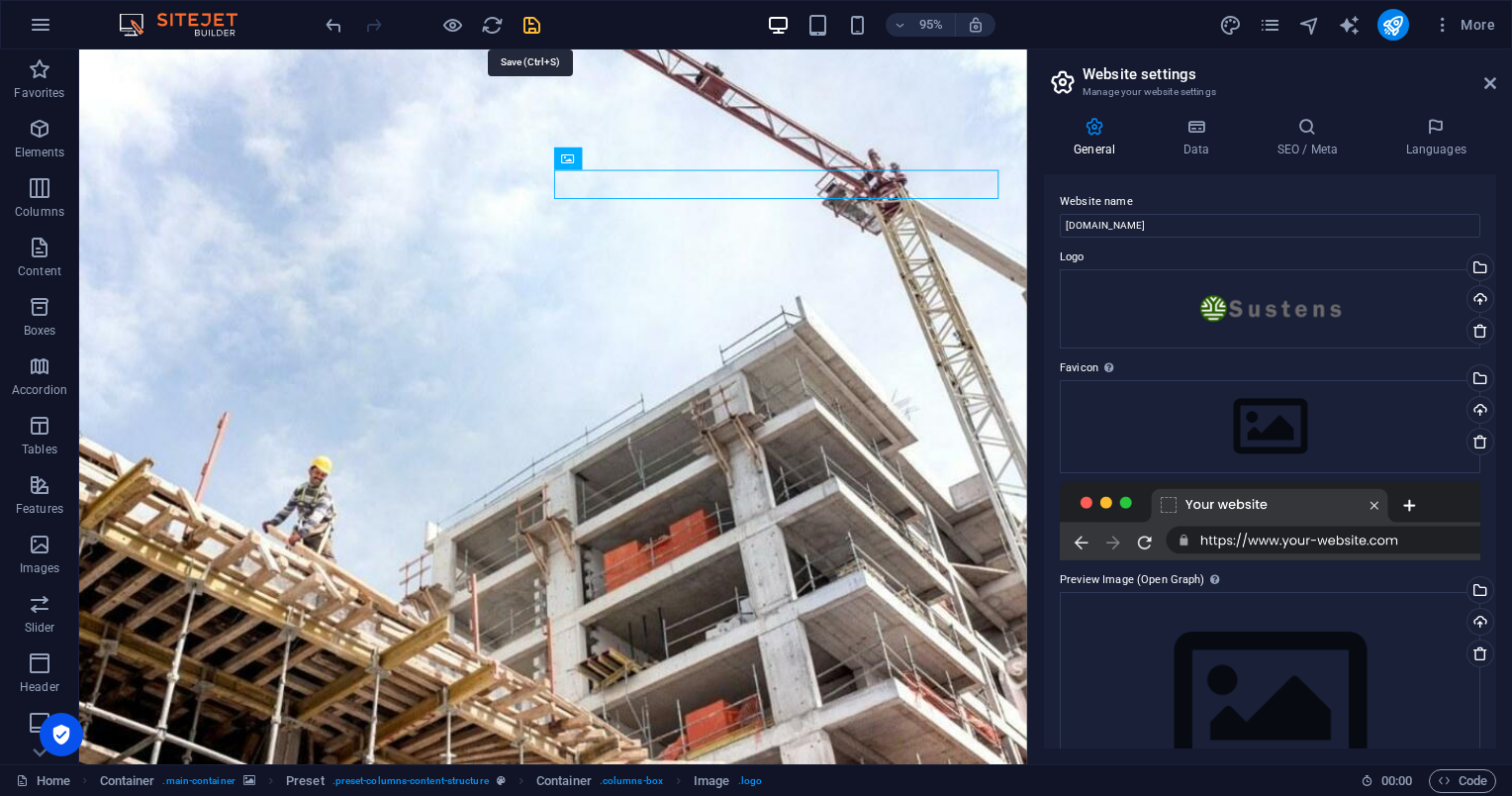 click at bounding box center (531, 25) 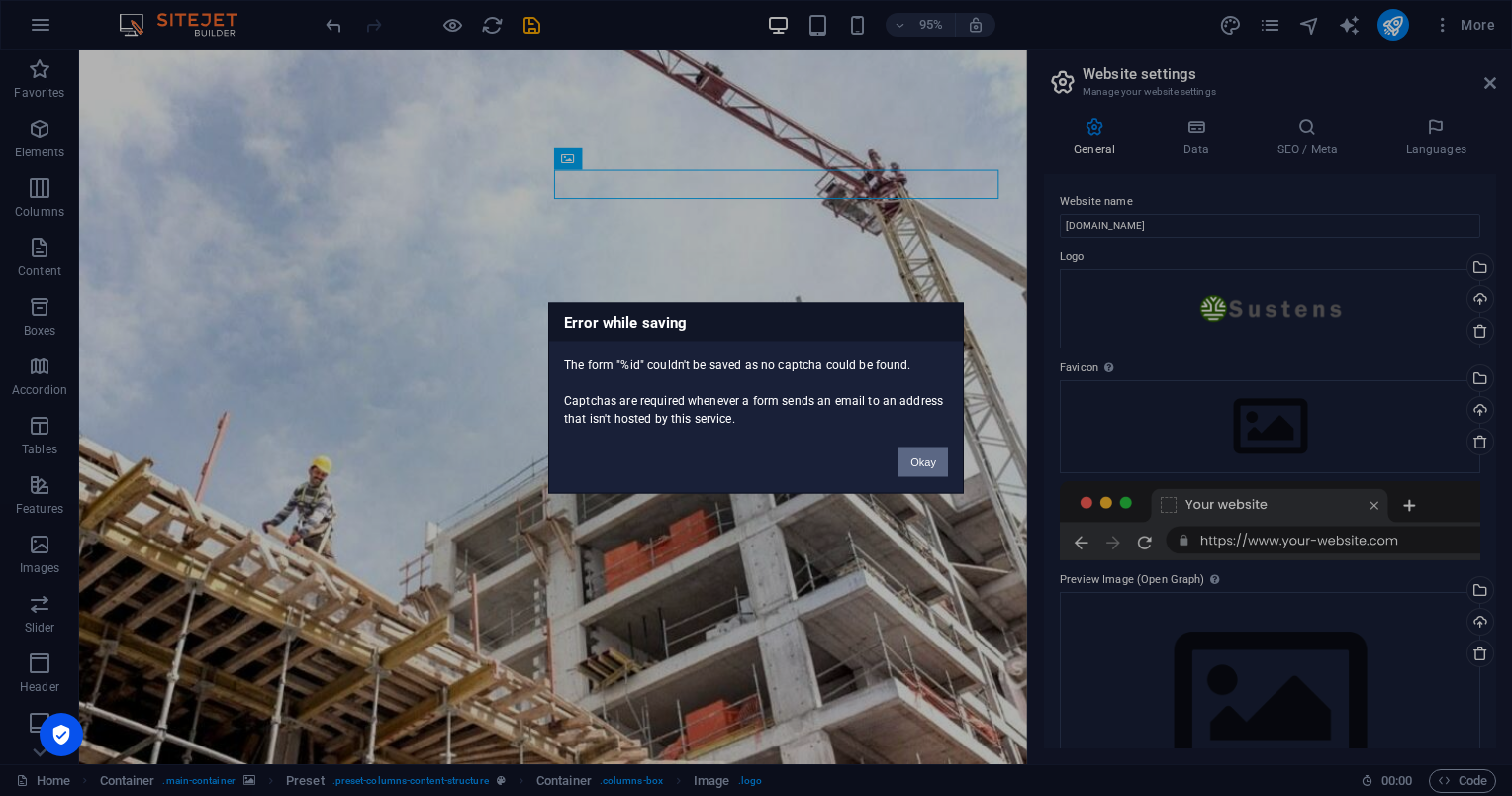 click on "Okay" at bounding box center [923, 462] 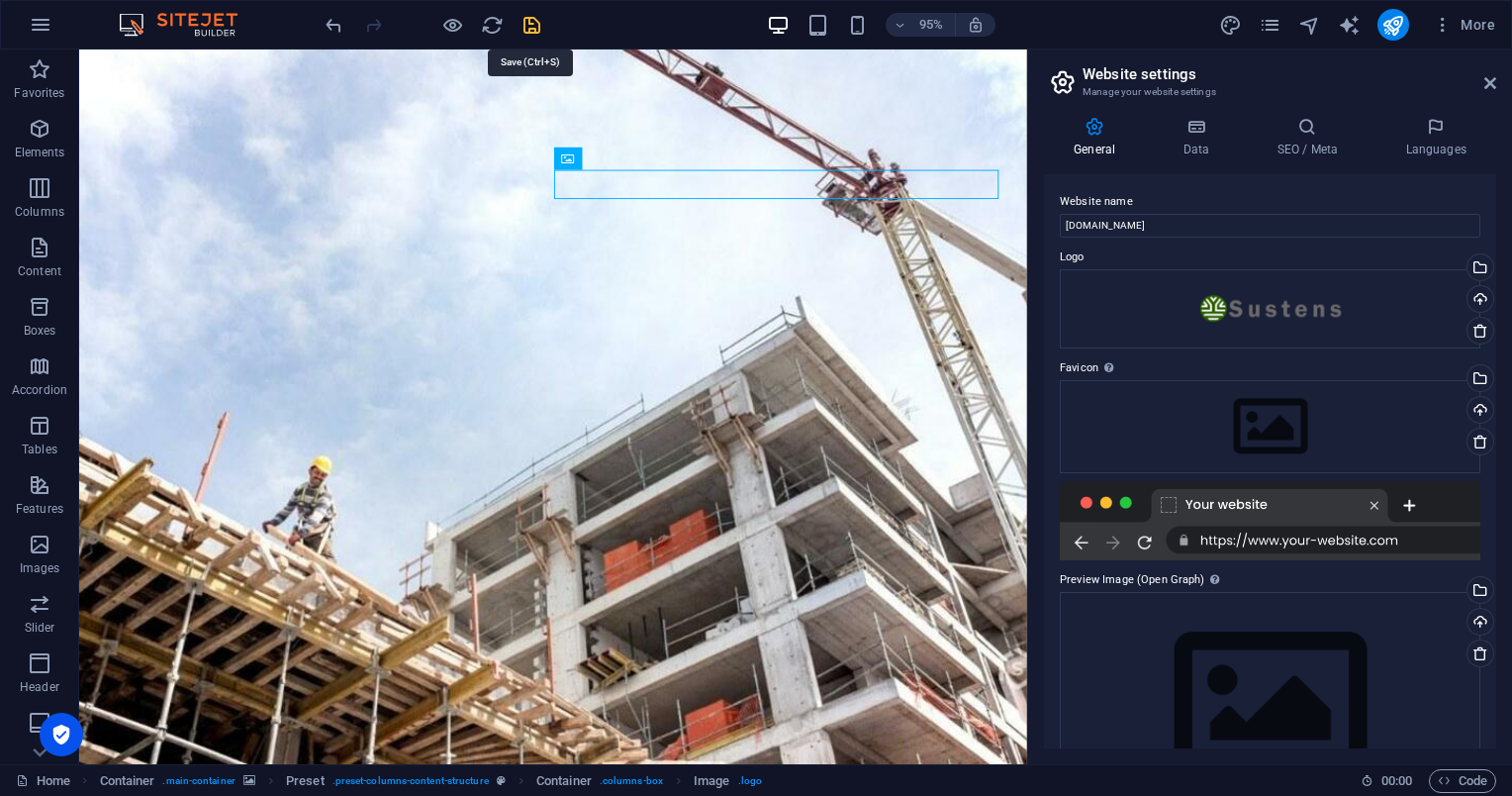 click at bounding box center (531, 25) 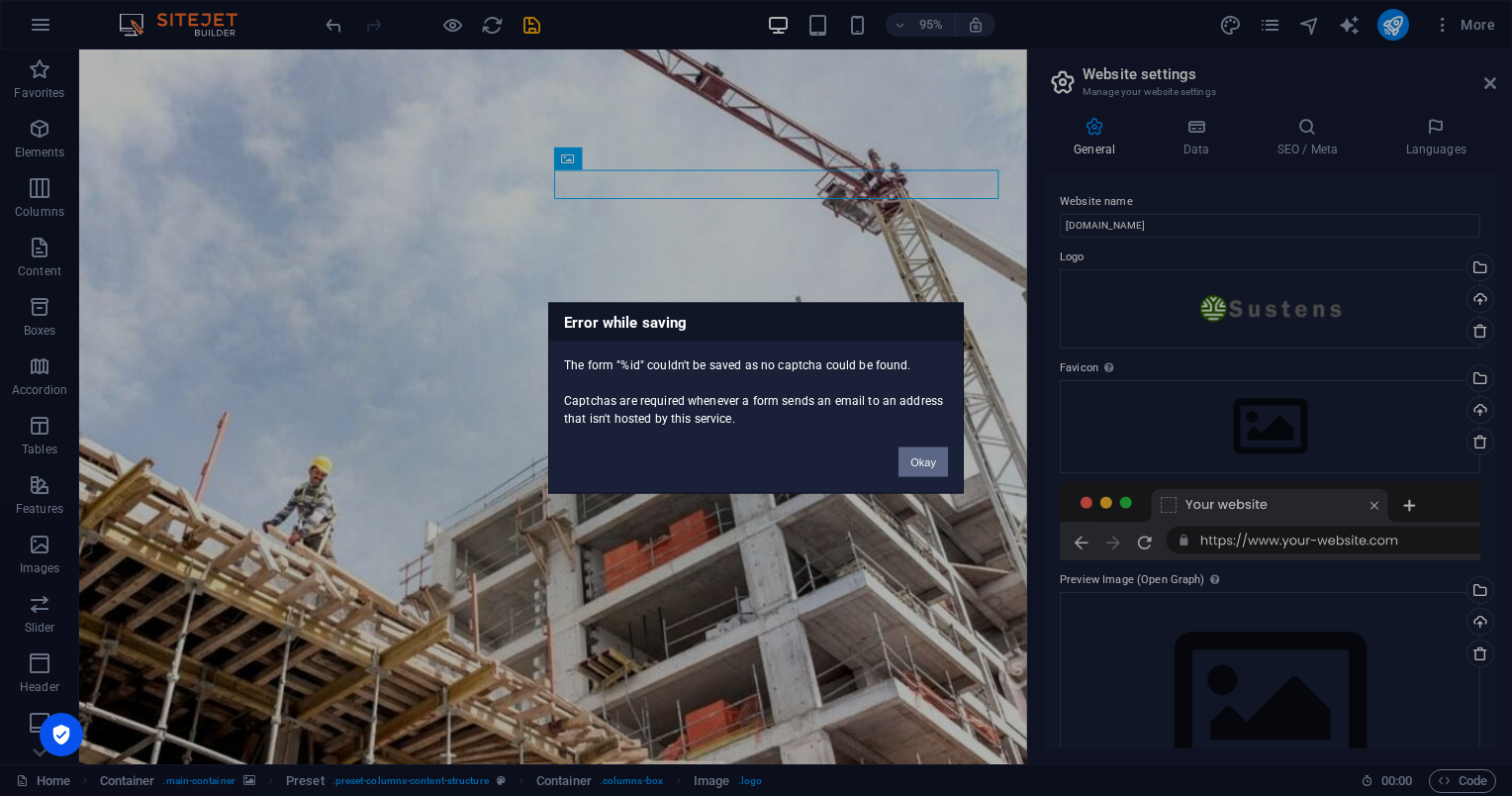 click on "Okay" at bounding box center [923, 462] 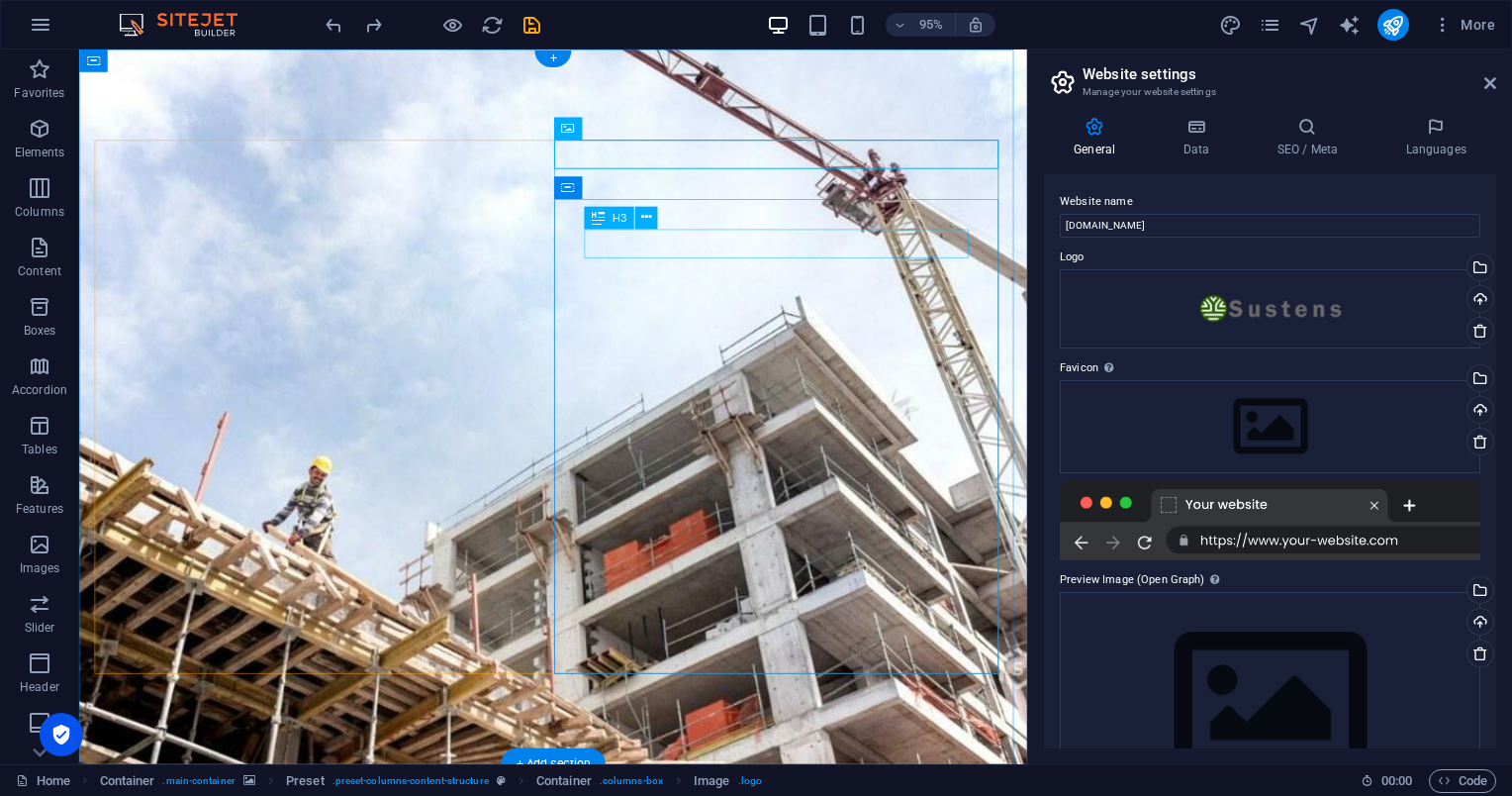 click on "September 06, 2019" at bounding box center (578, 1139) 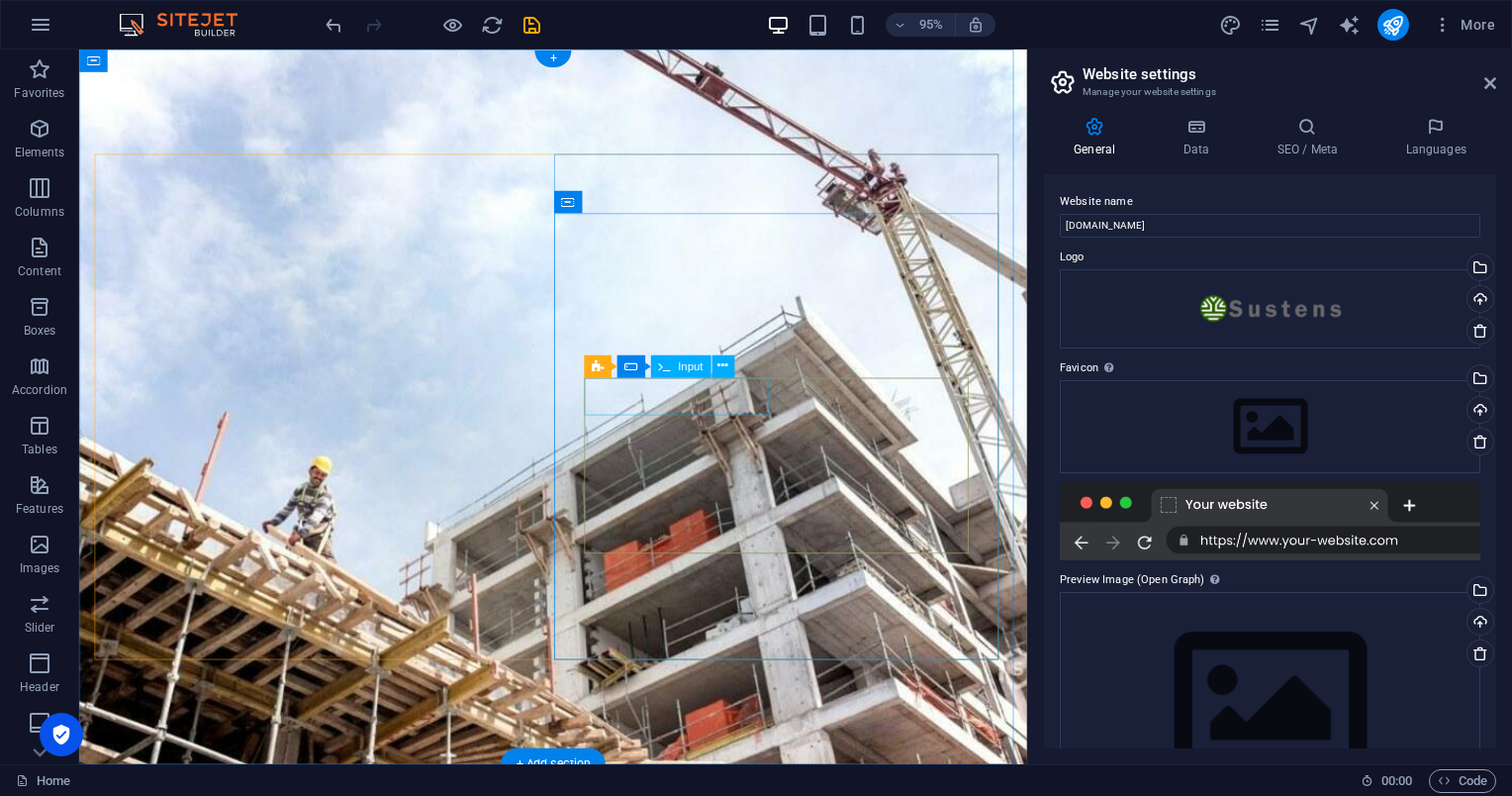 click 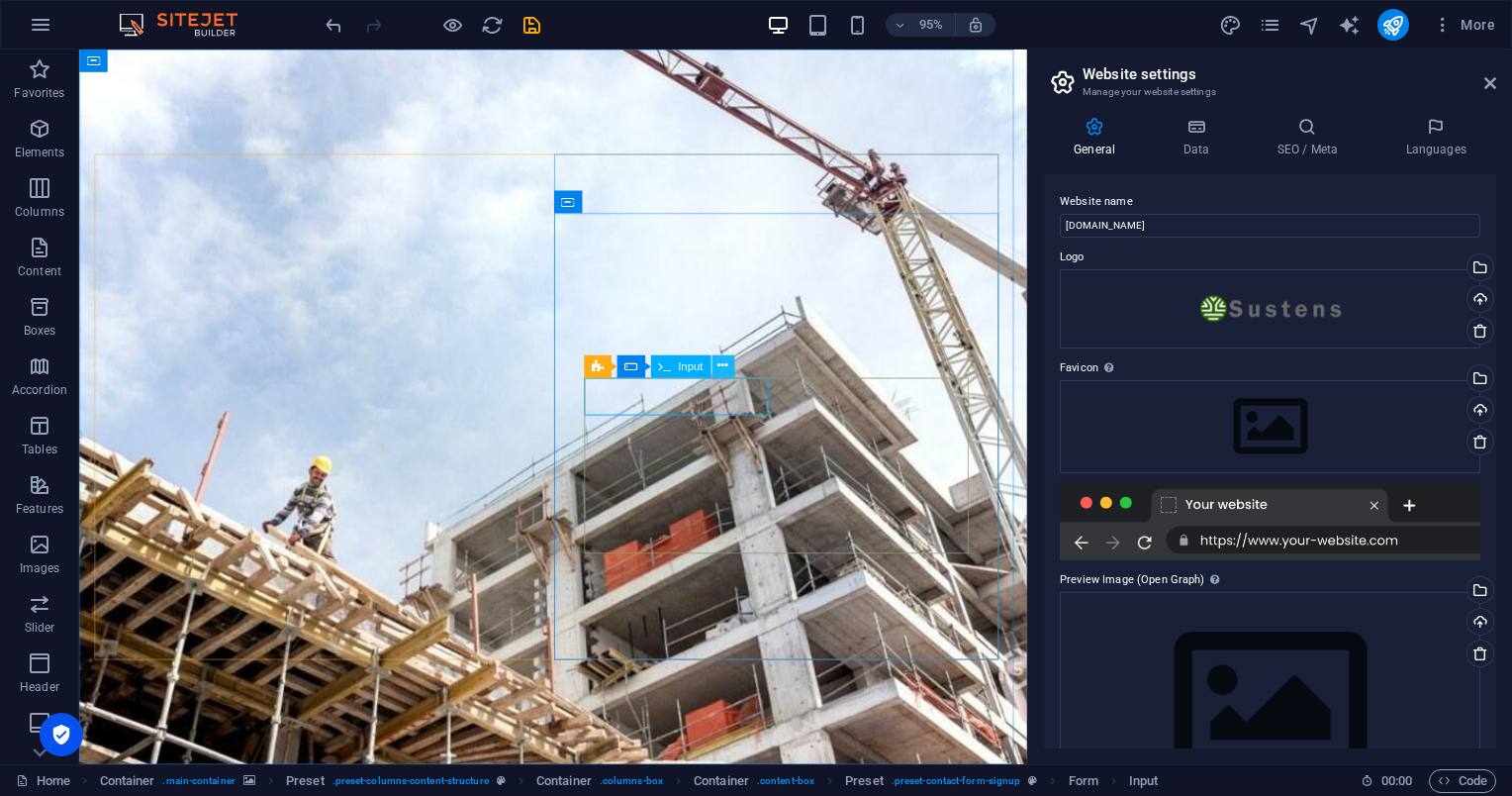 click at bounding box center [722, 366] 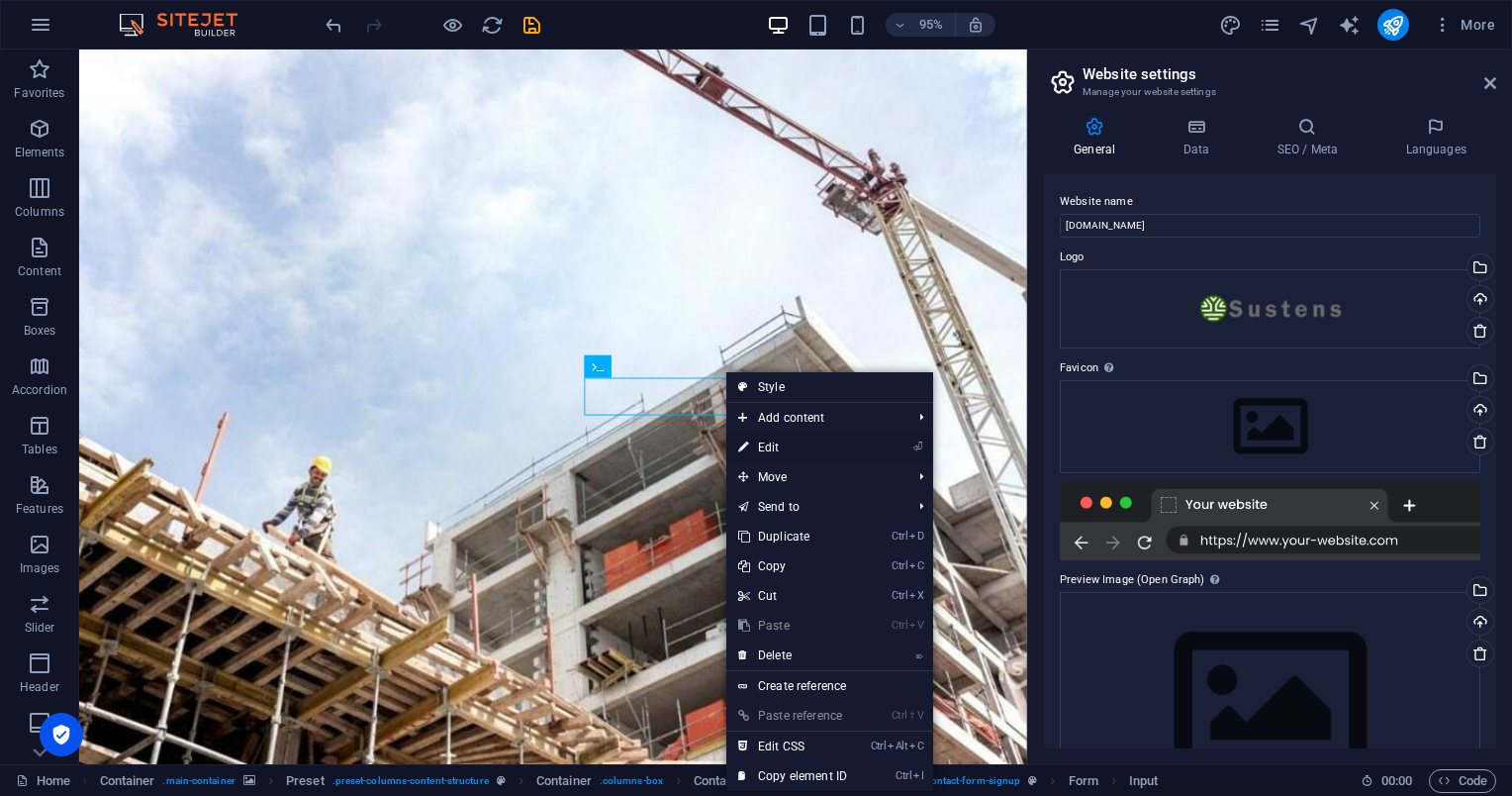 click on "⏎  Edit" at bounding box center (793, 448) 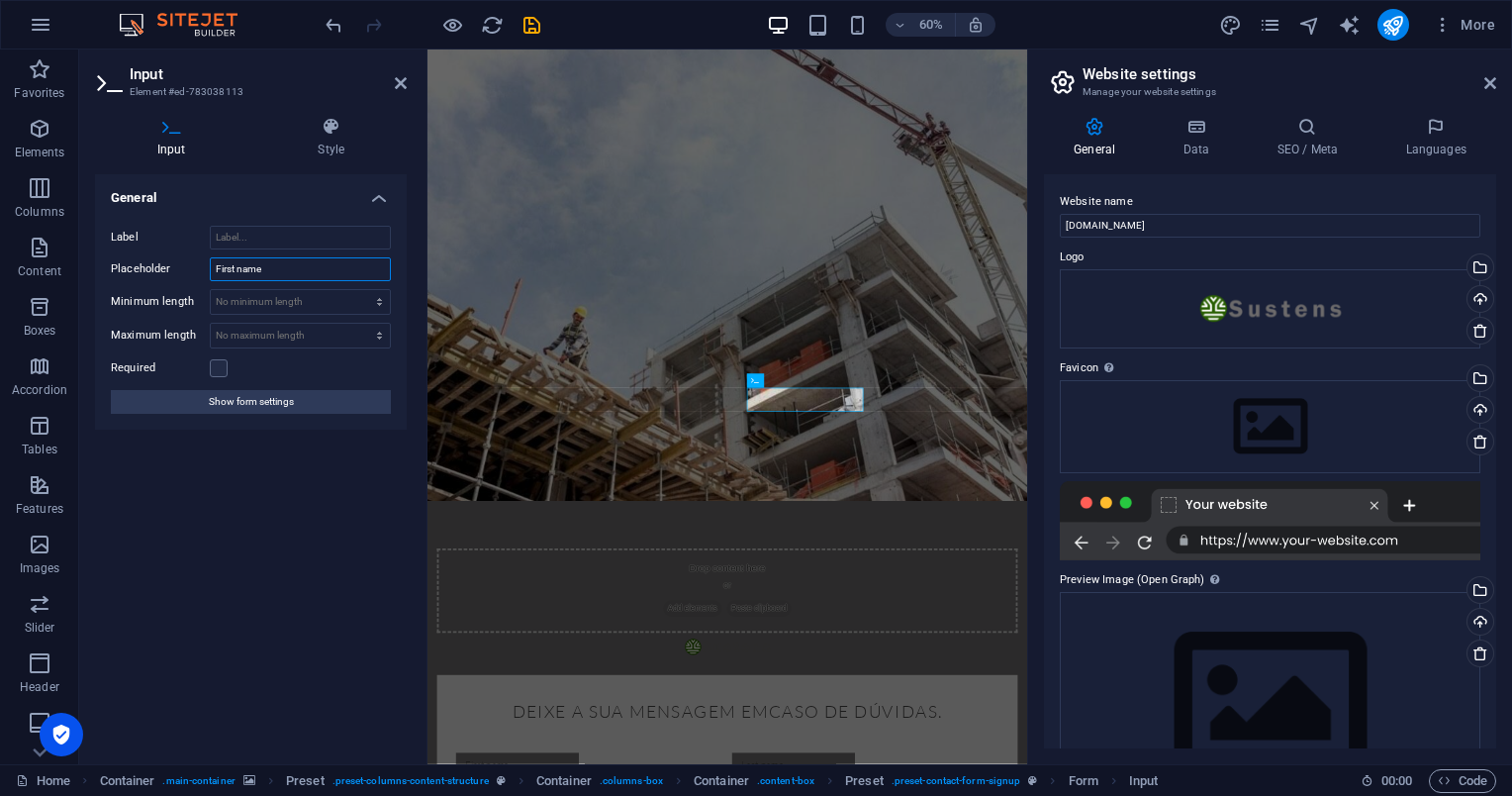 click on "First name" at bounding box center (300, 269) 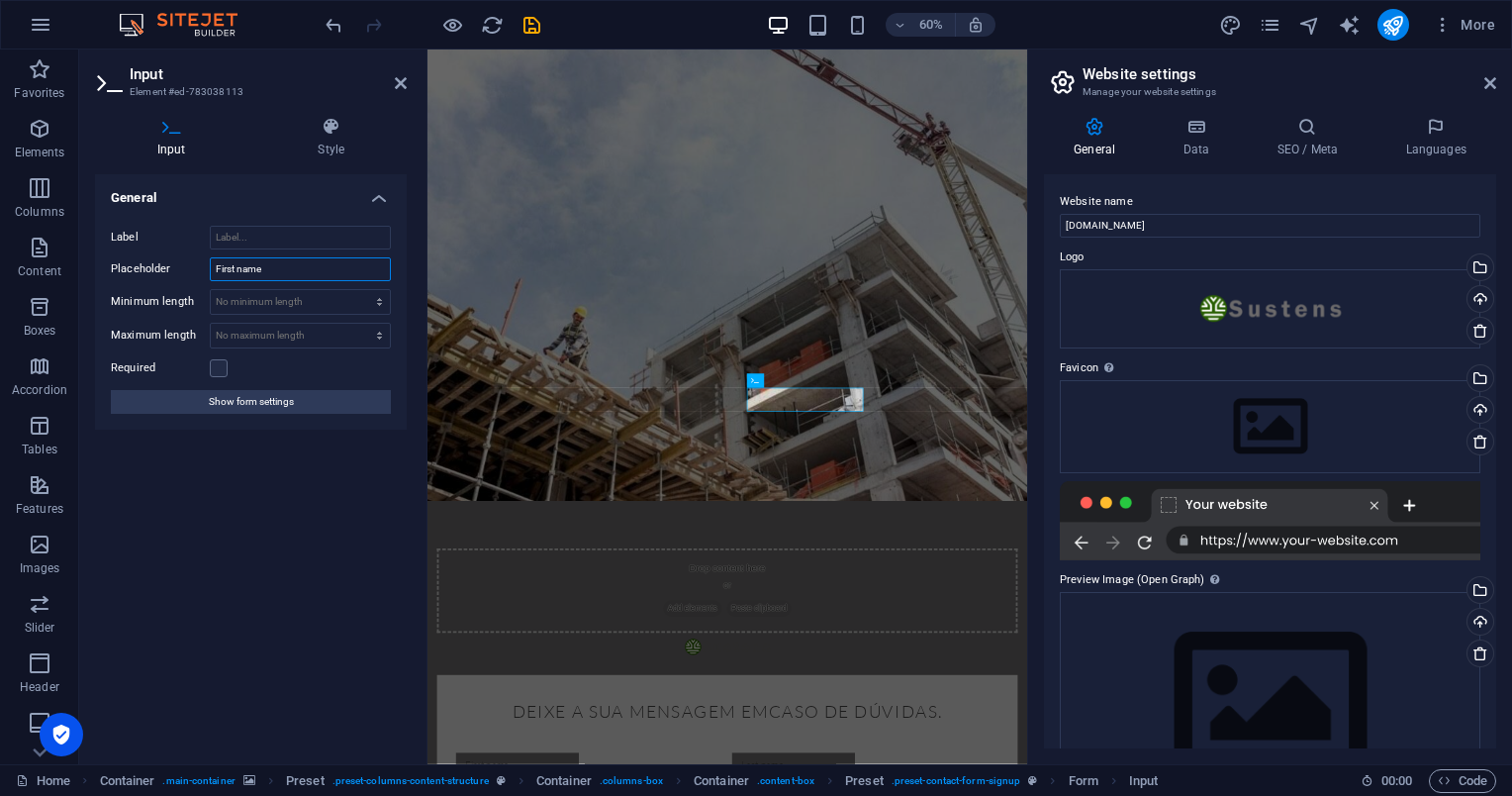drag, startPoint x: 307, startPoint y: 265, endPoint x: 197, endPoint y: 265, distance: 110 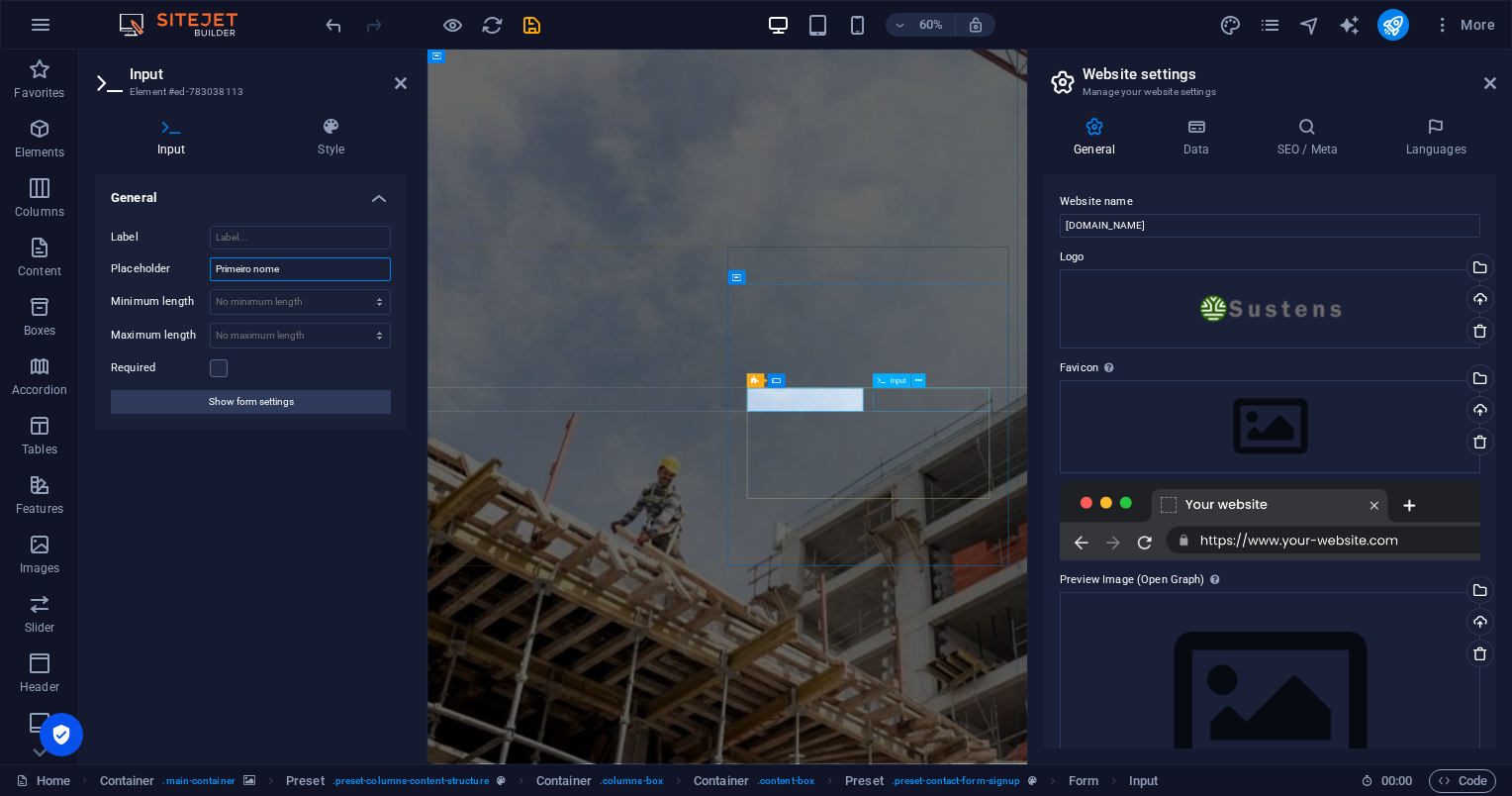 type on "Primeiro nome" 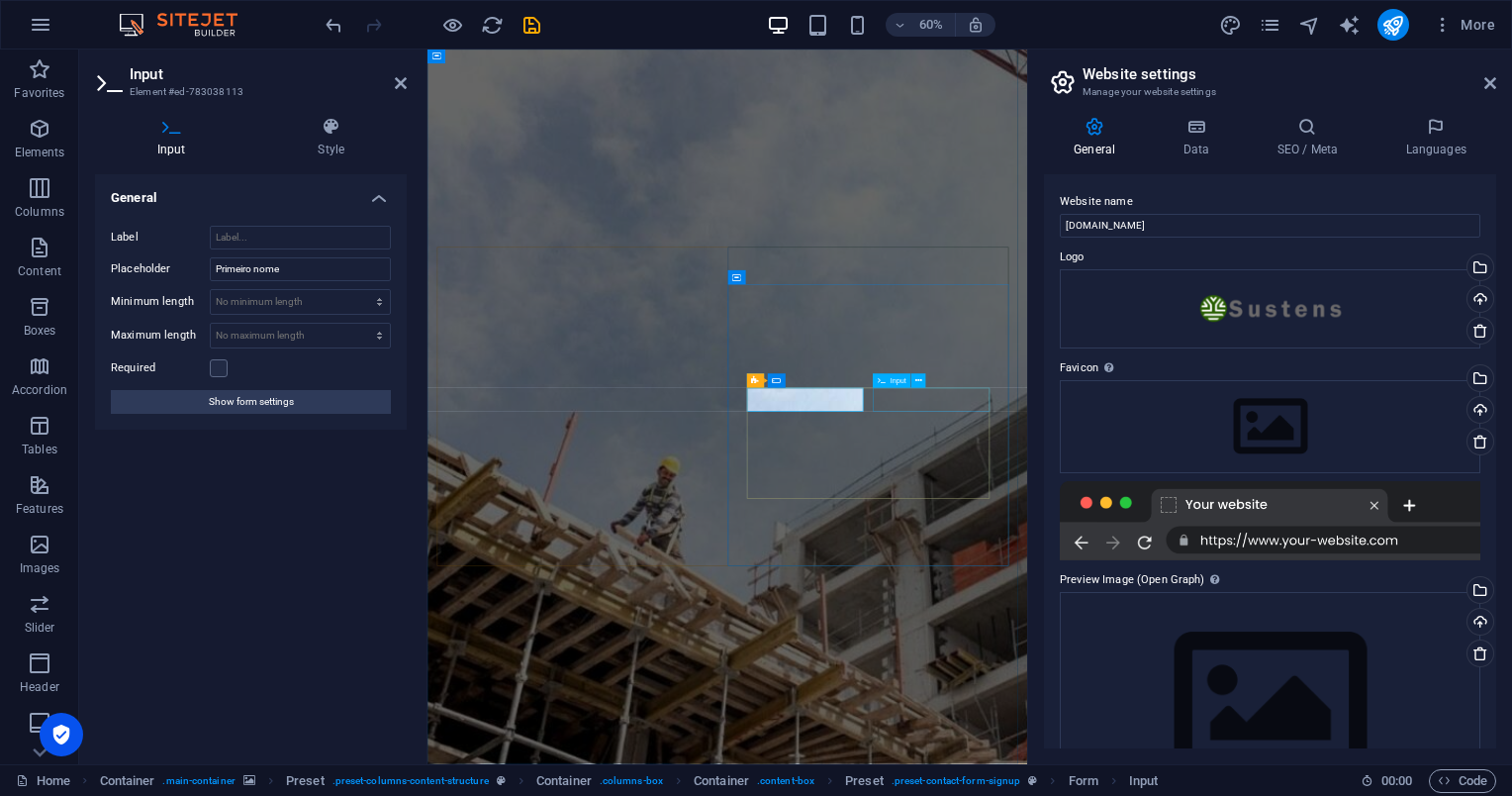 click 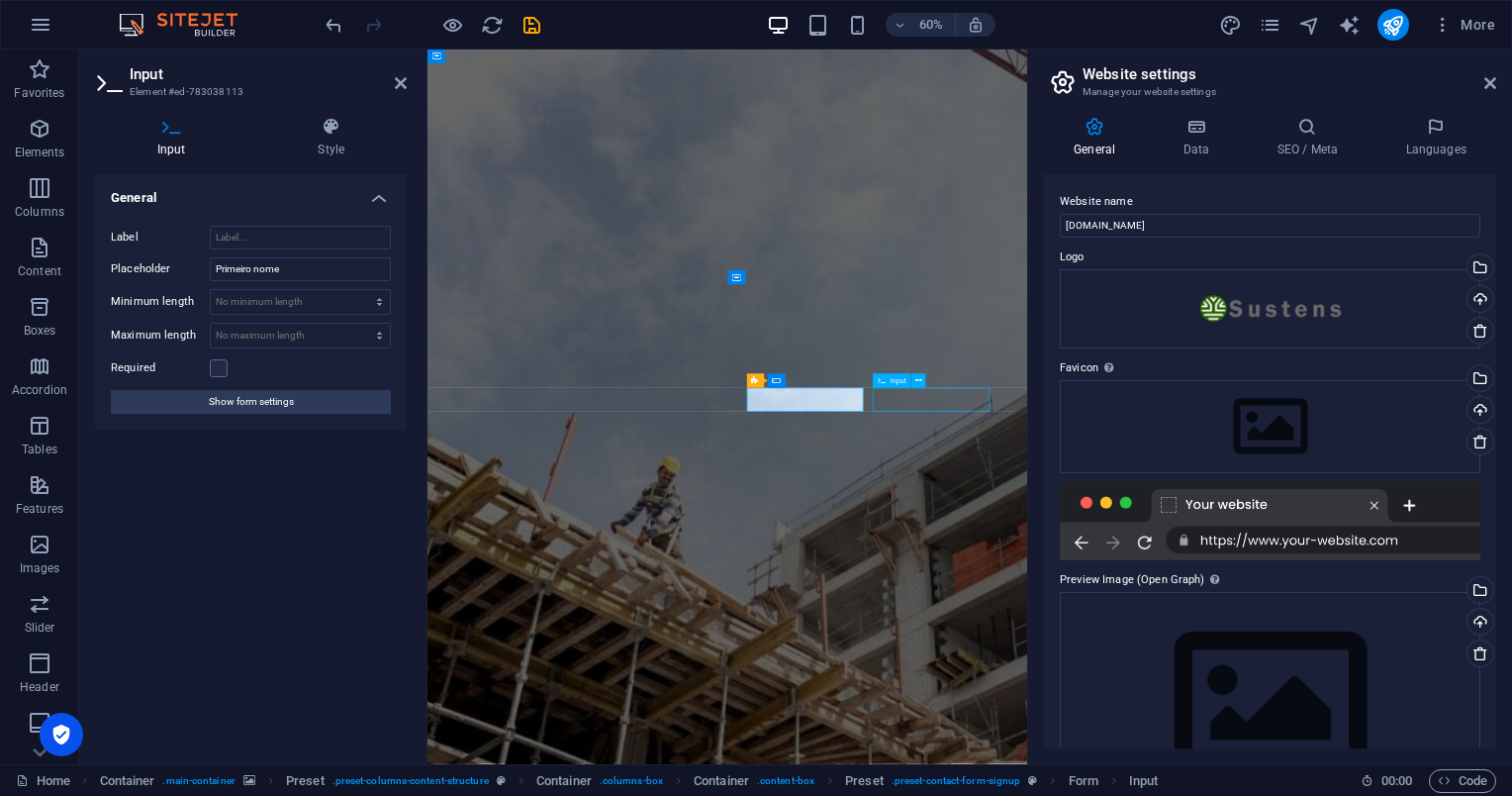 click 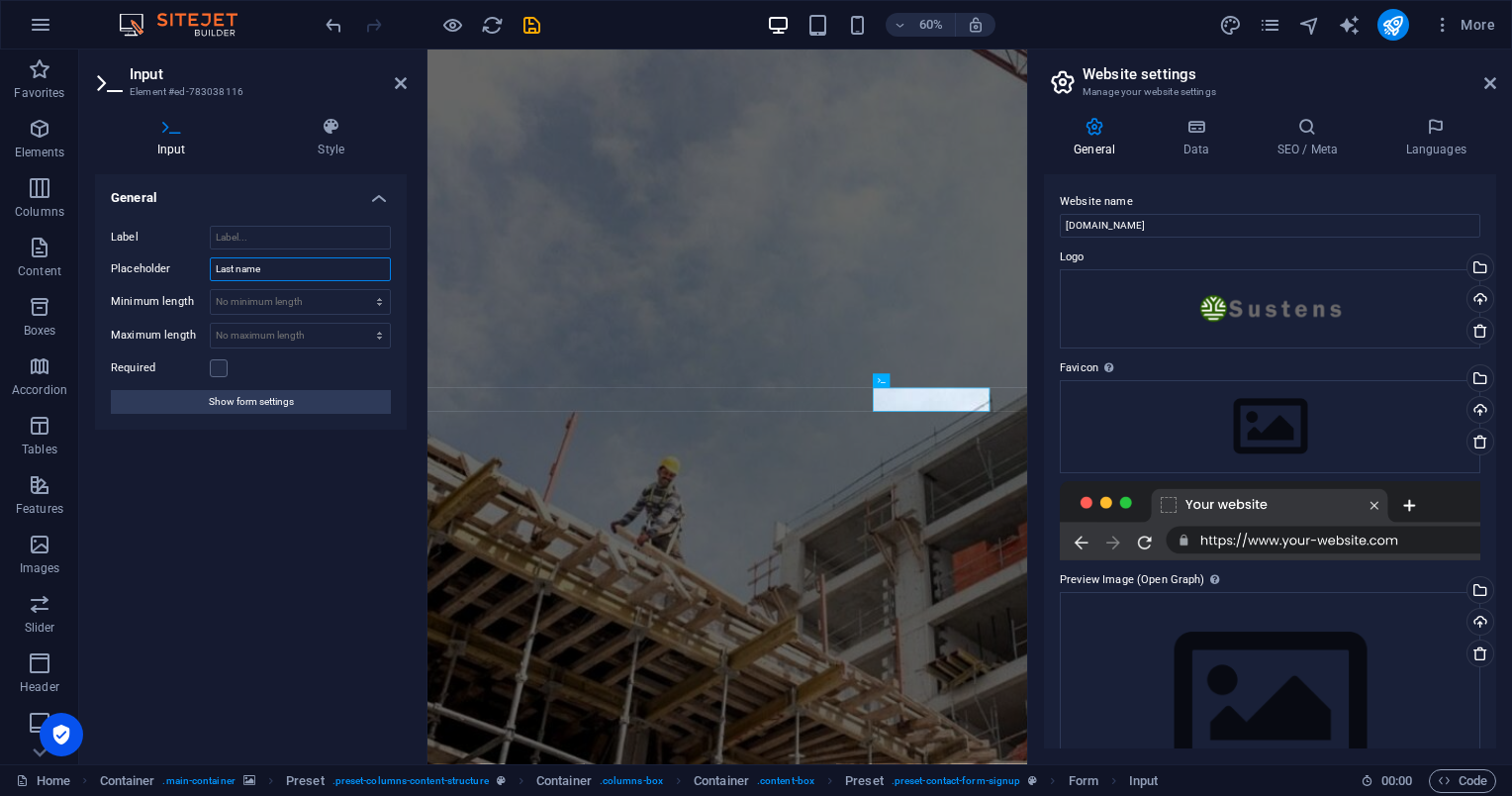 click on "Last name" at bounding box center [300, 269] 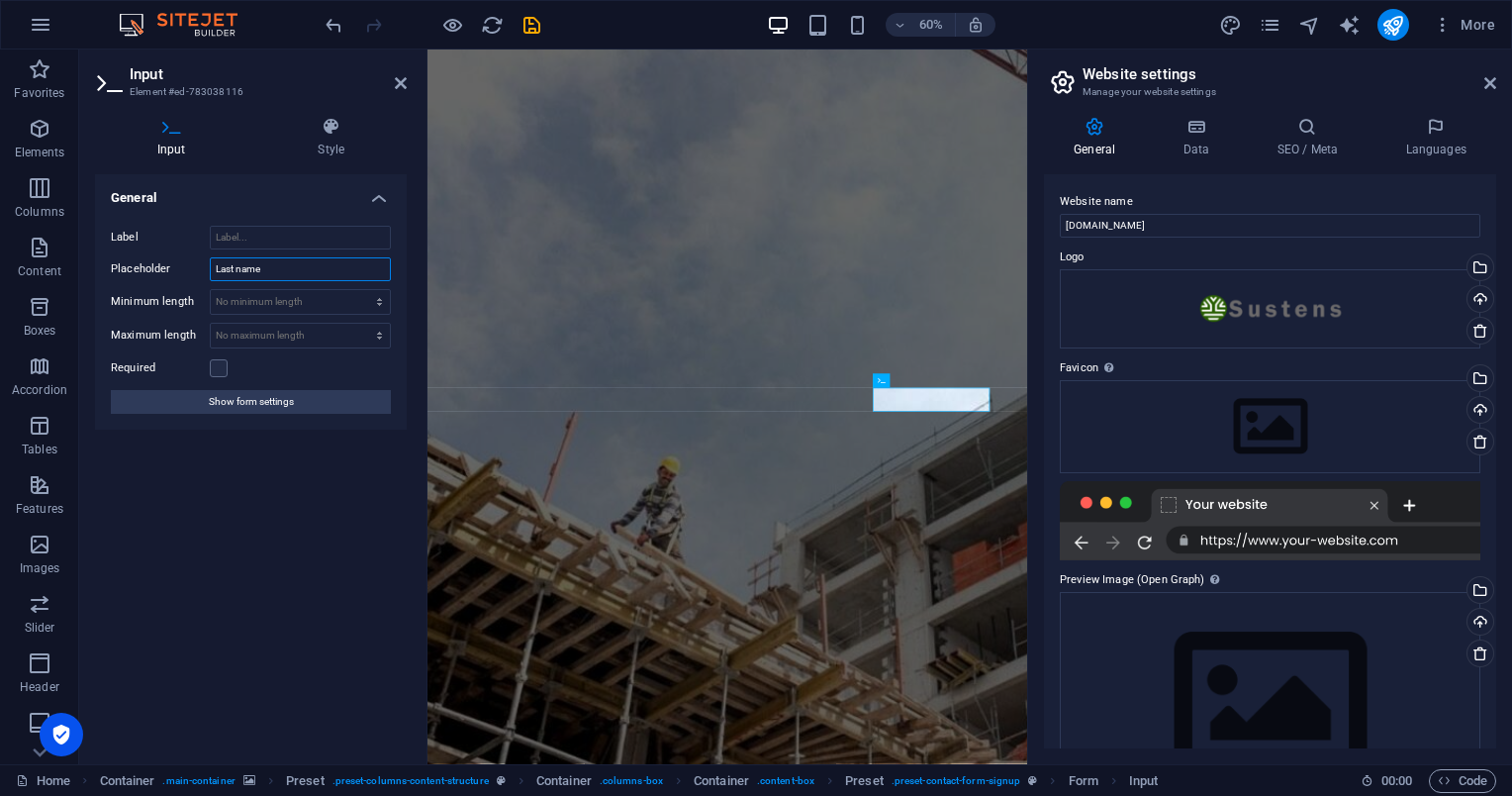 drag, startPoint x: 288, startPoint y: 269, endPoint x: 181, endPoint y: 269, distance: 107 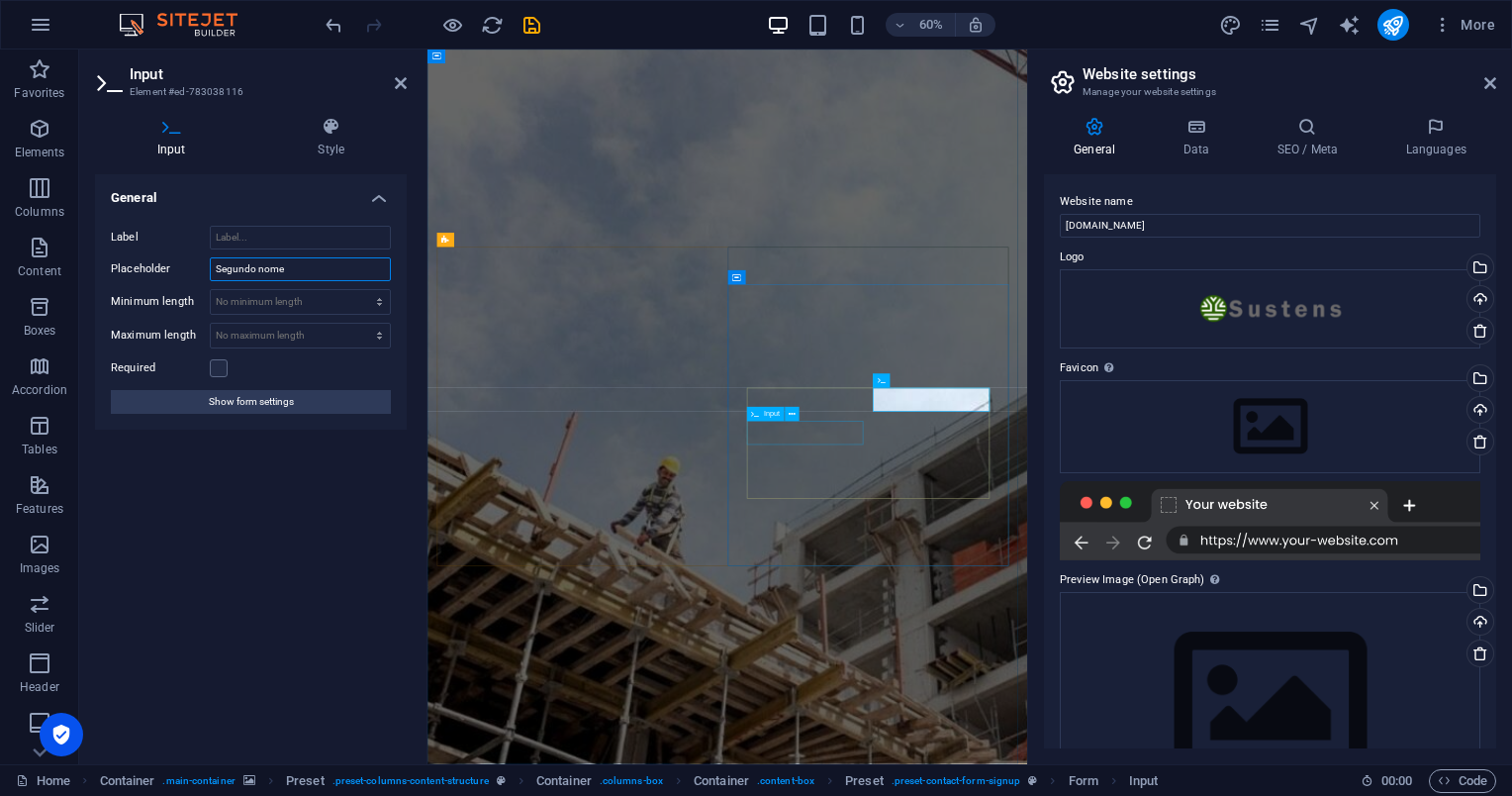 type on "Segundo nome" 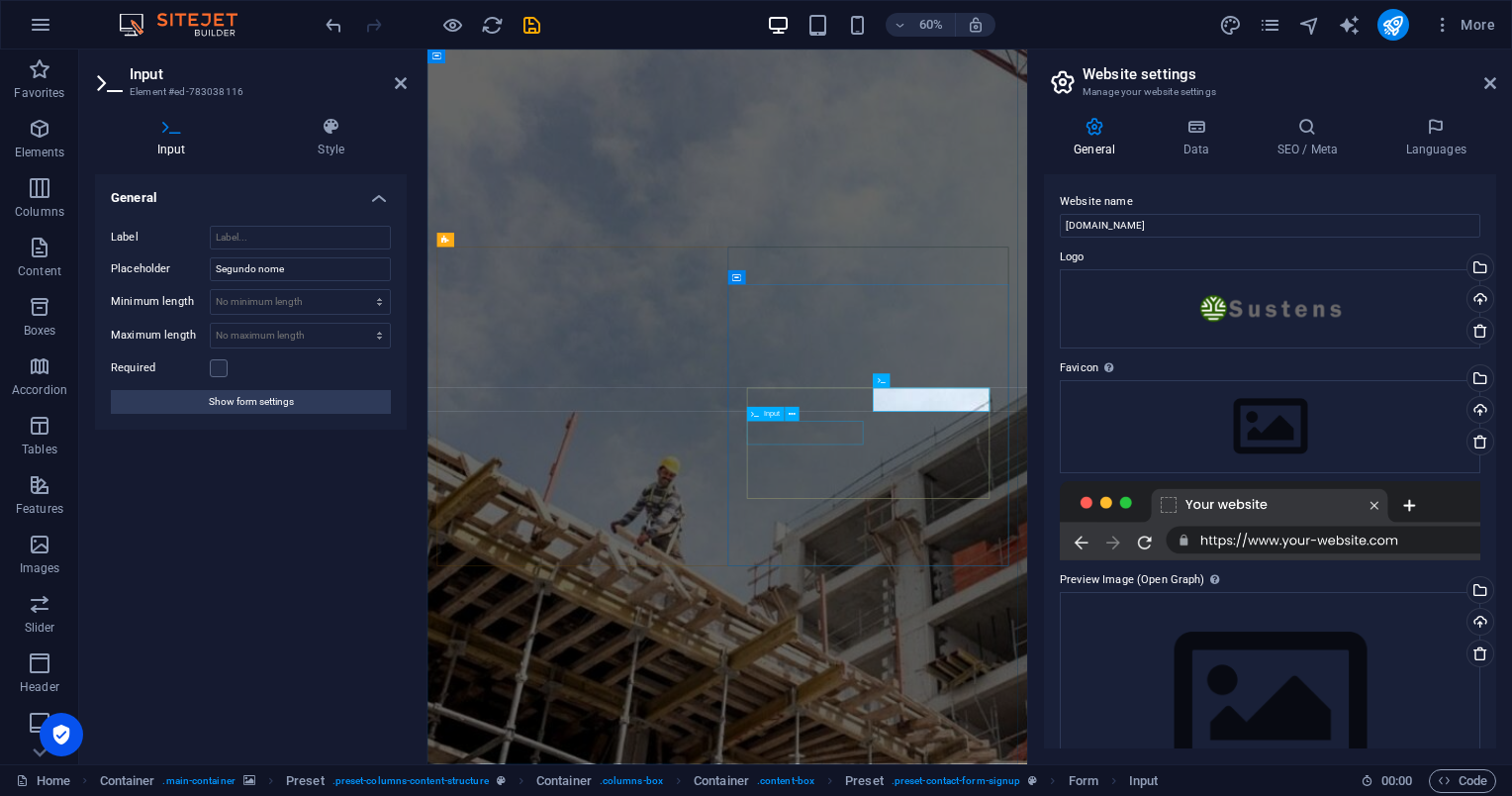 click 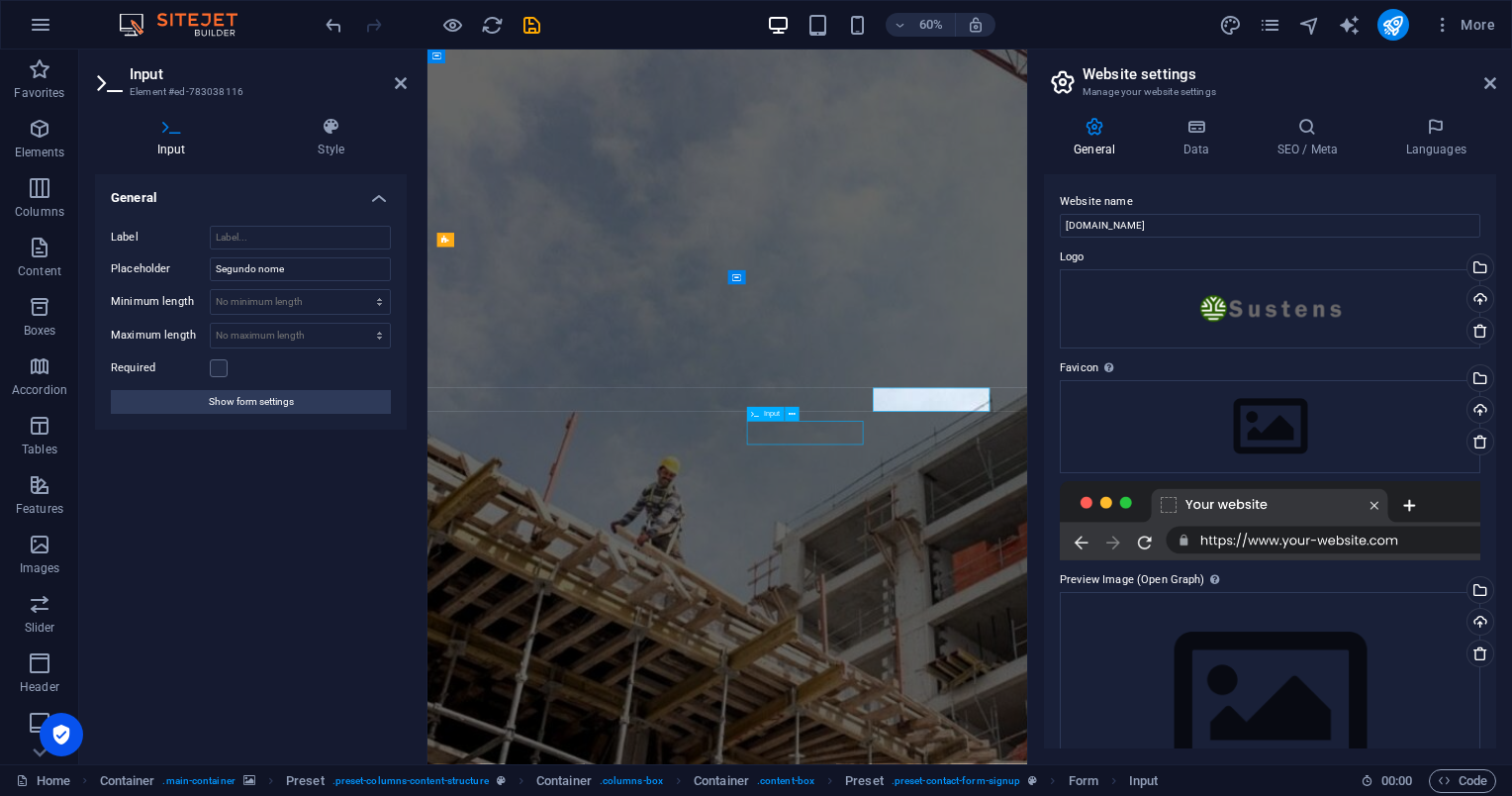 click 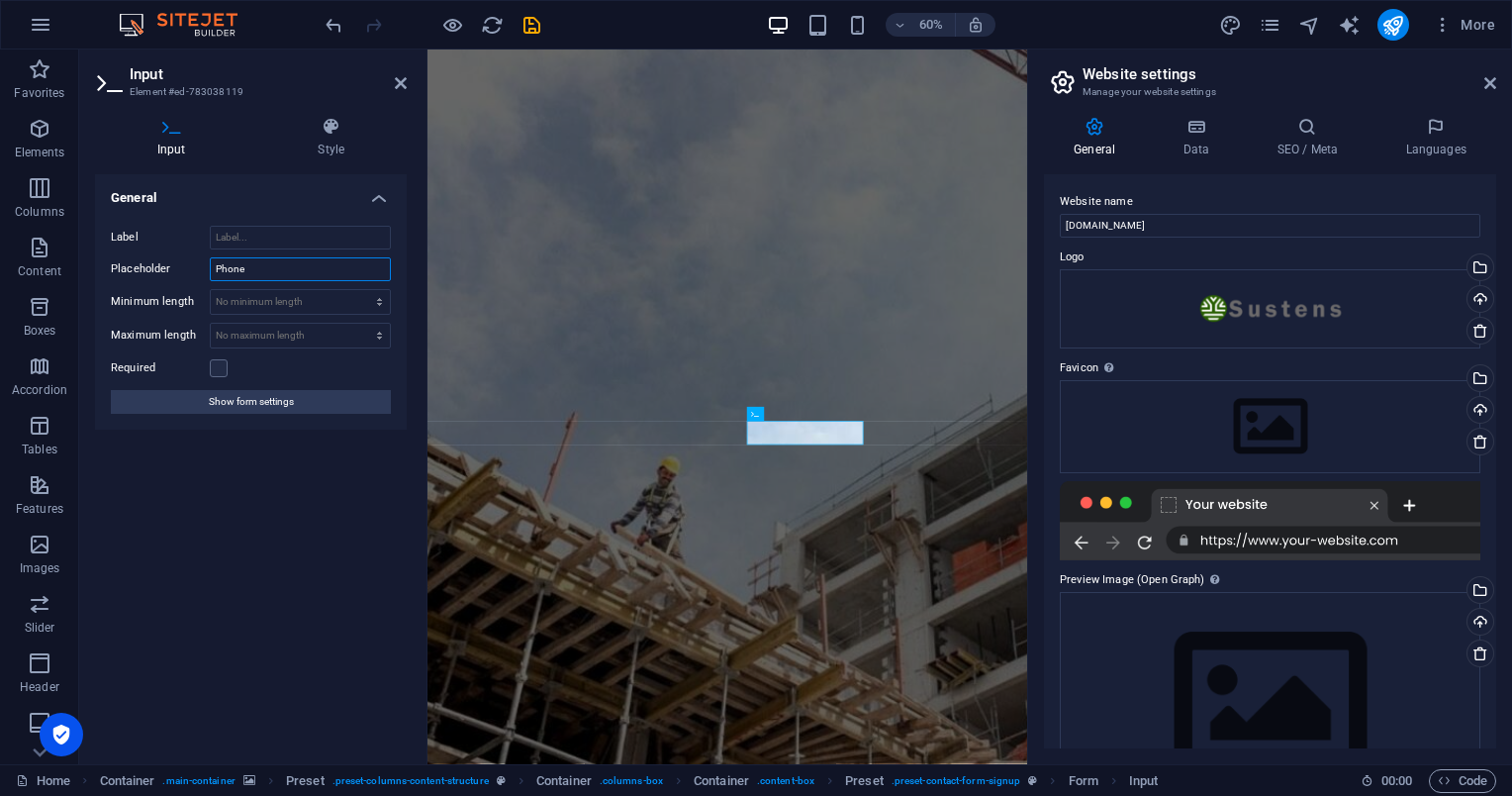 drag, startPoint x: 278, startPoint y: 269, endPoint x: 176, endPoint y: 267, distance: 102.01961 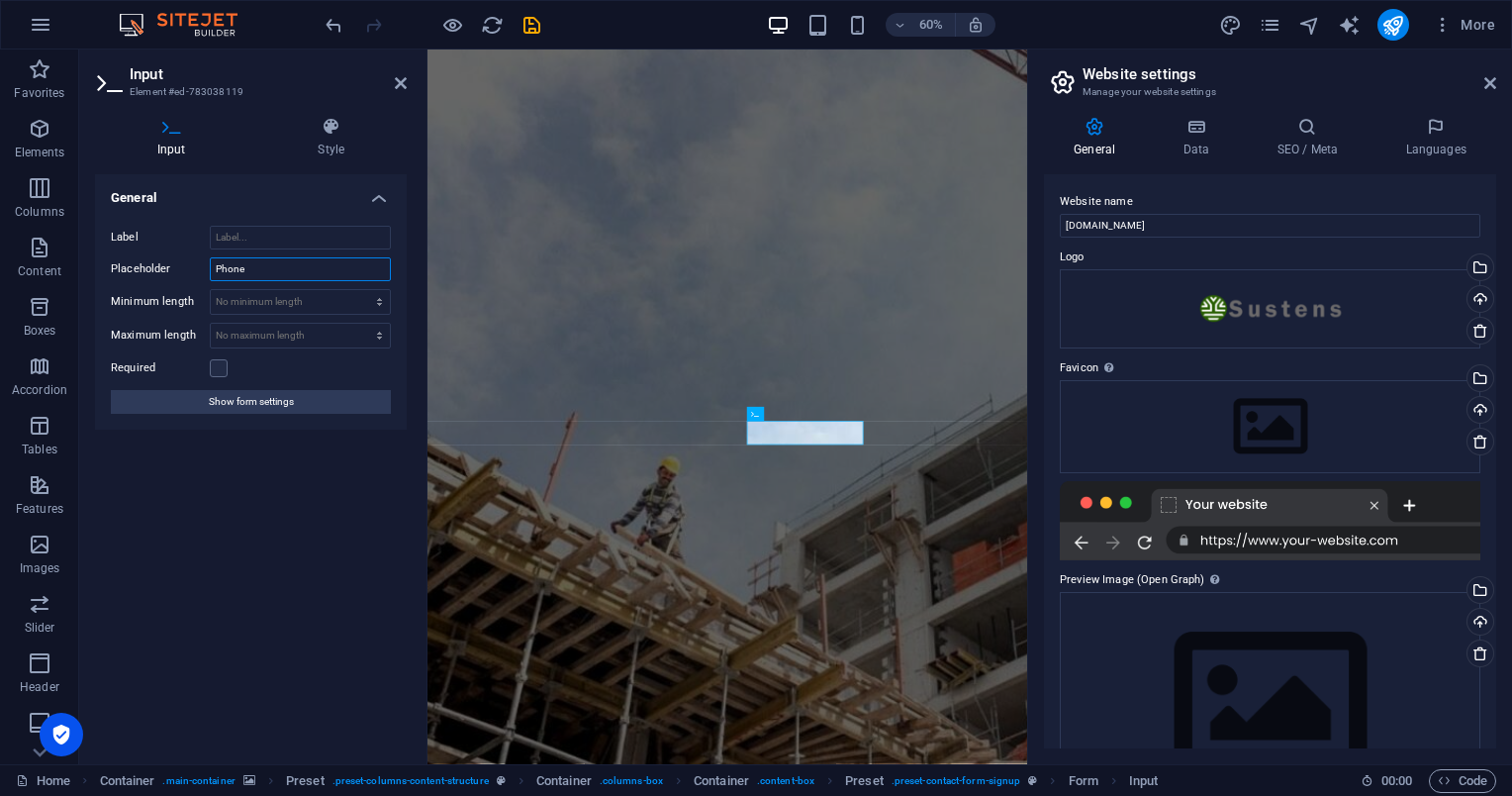 click on "Placeholder Phone" at bounding box center [250, 269] 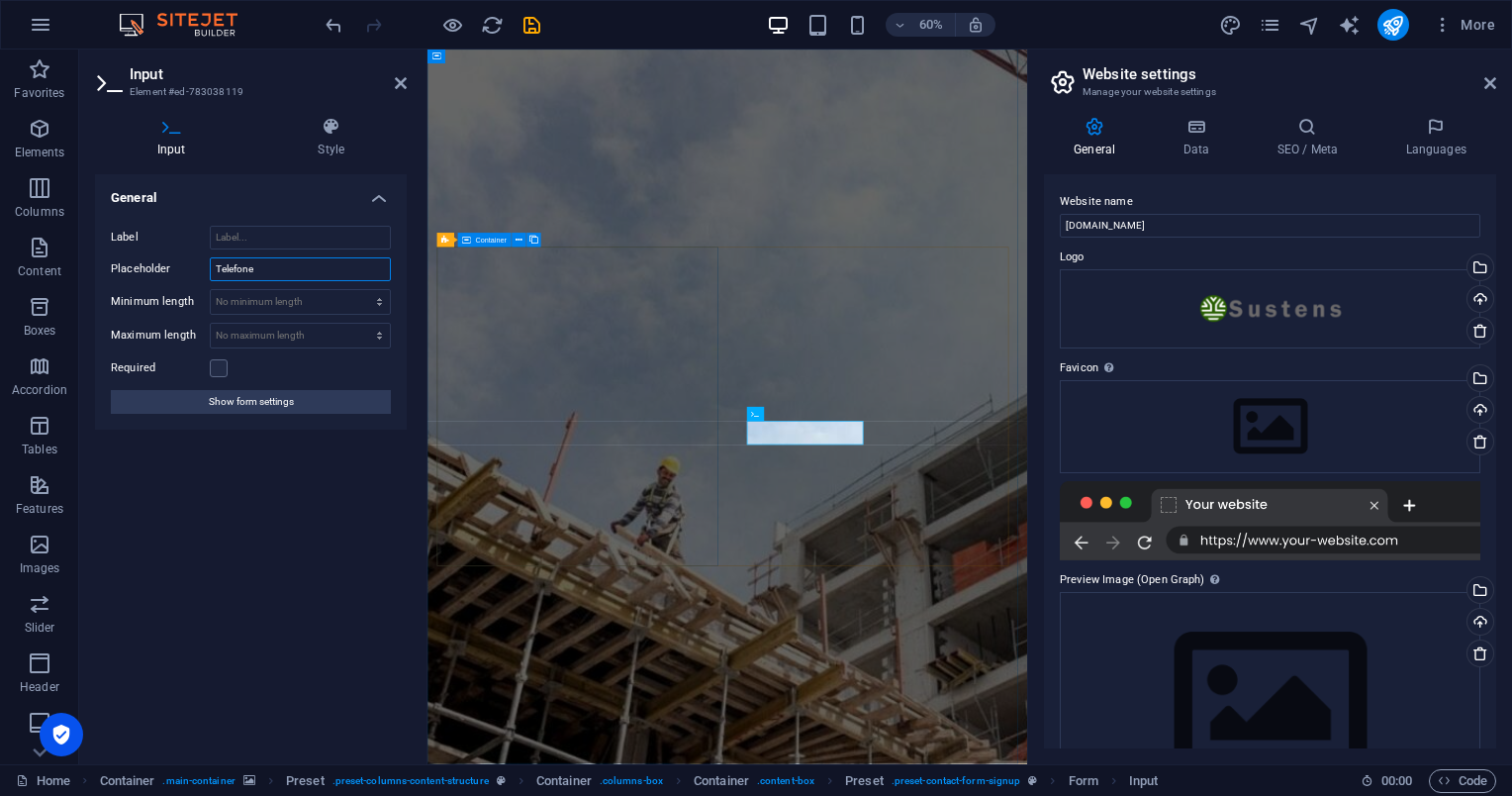 type on "Telefone" 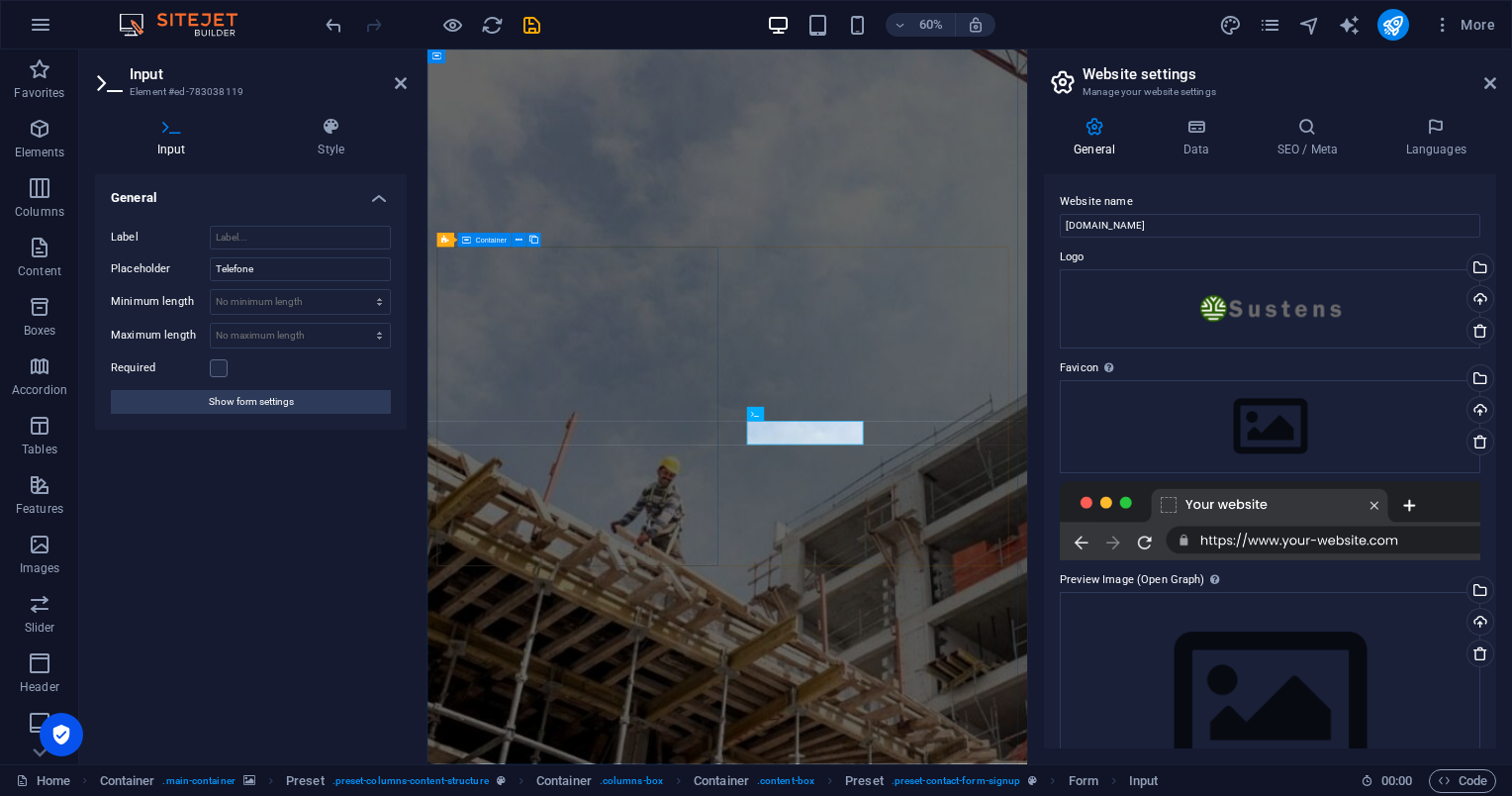 click on "Drop content here or  Add elements  Paste clipboard" at bounding box center [927, 1391] 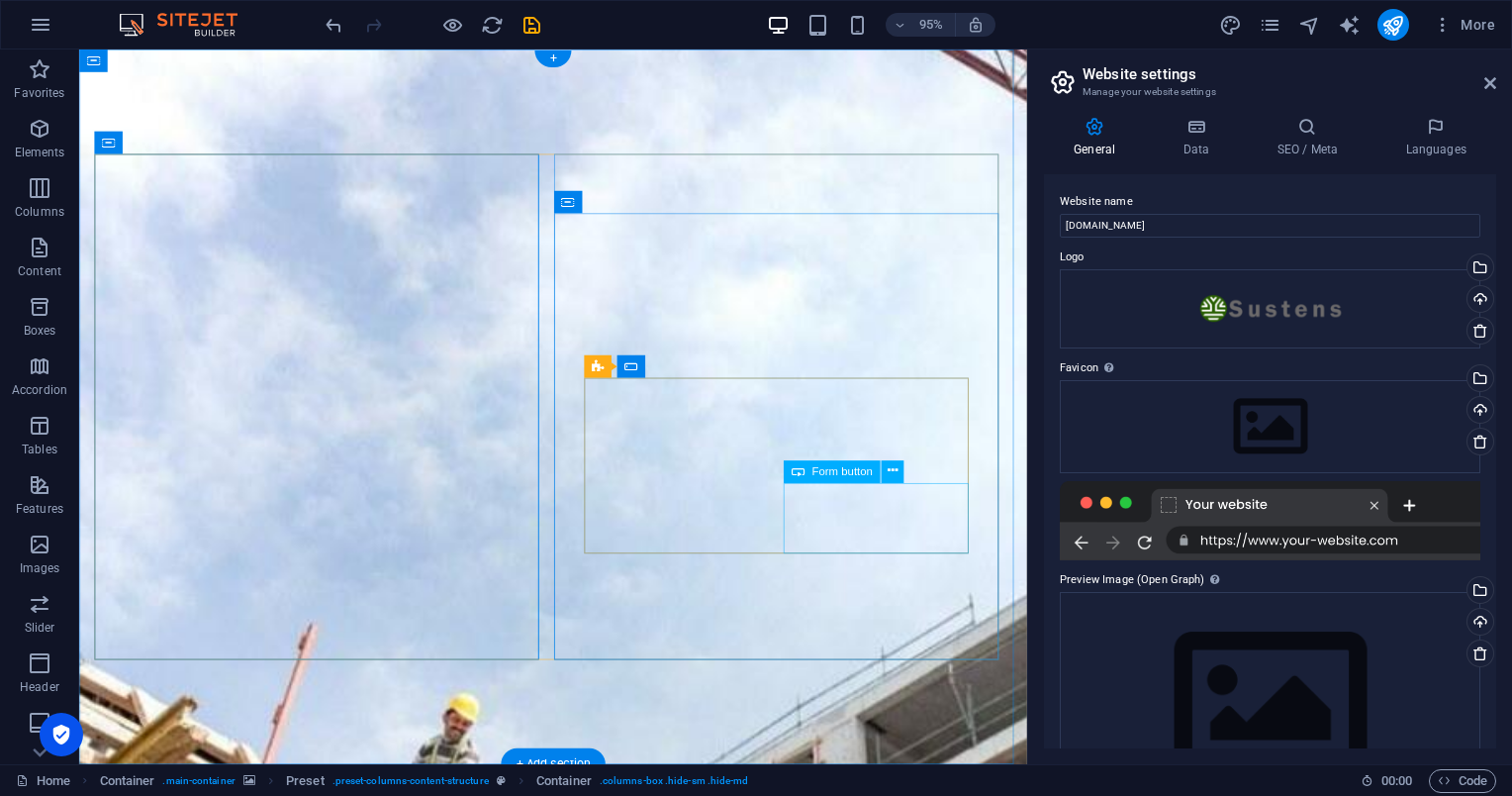 click on "Enviar" 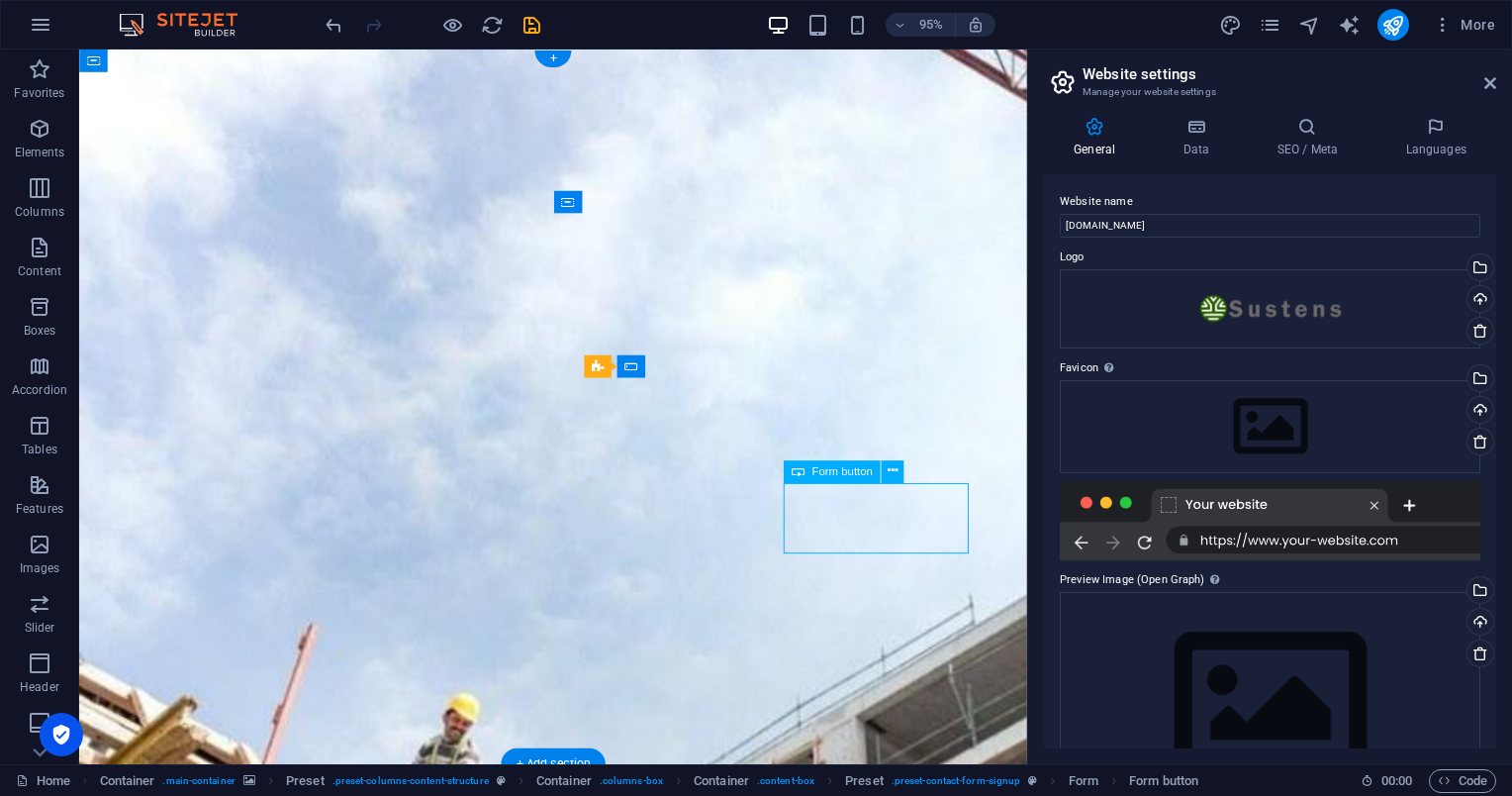 click on "Enviar" 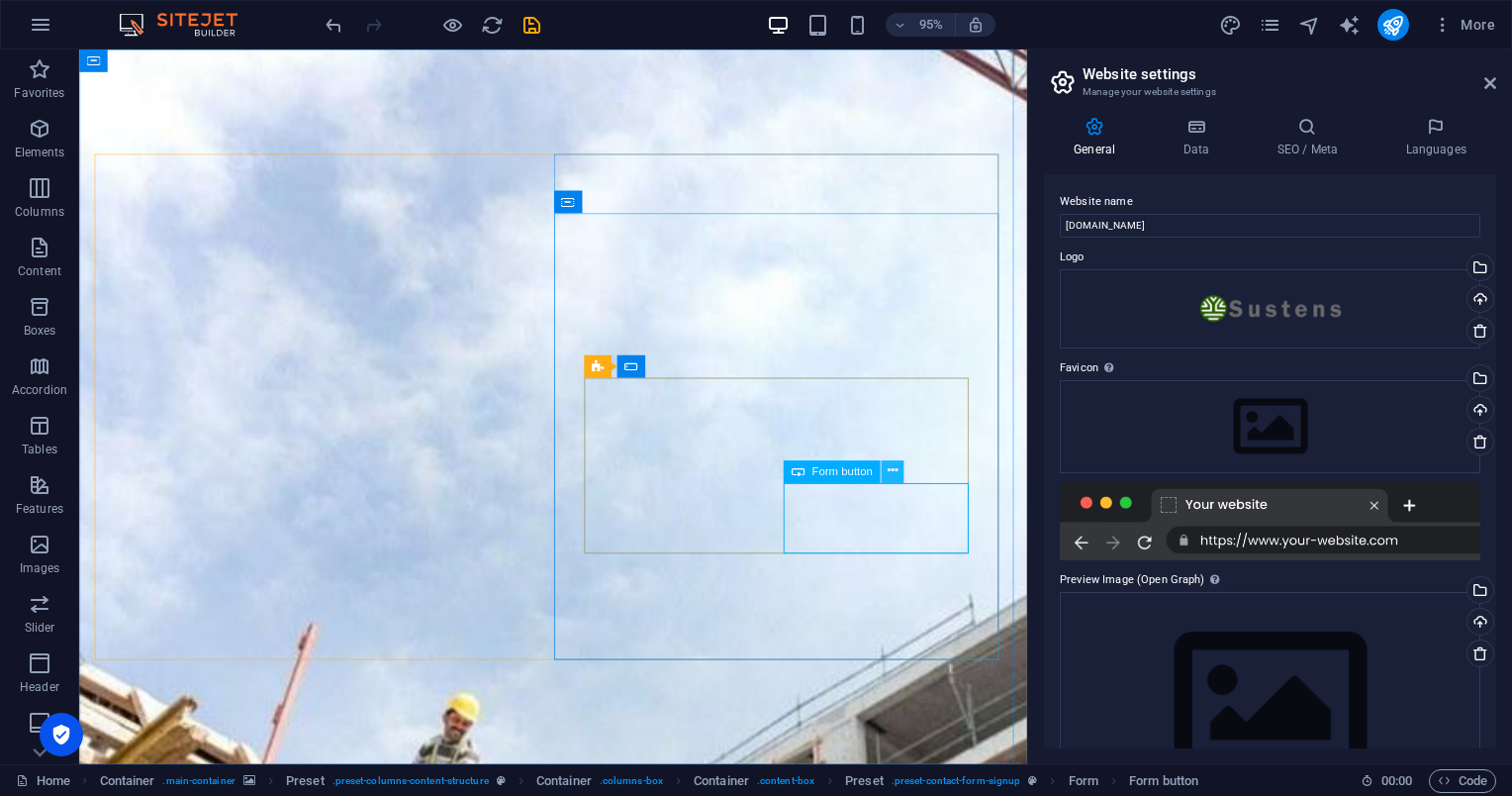 click at bounding box center [892, 471] 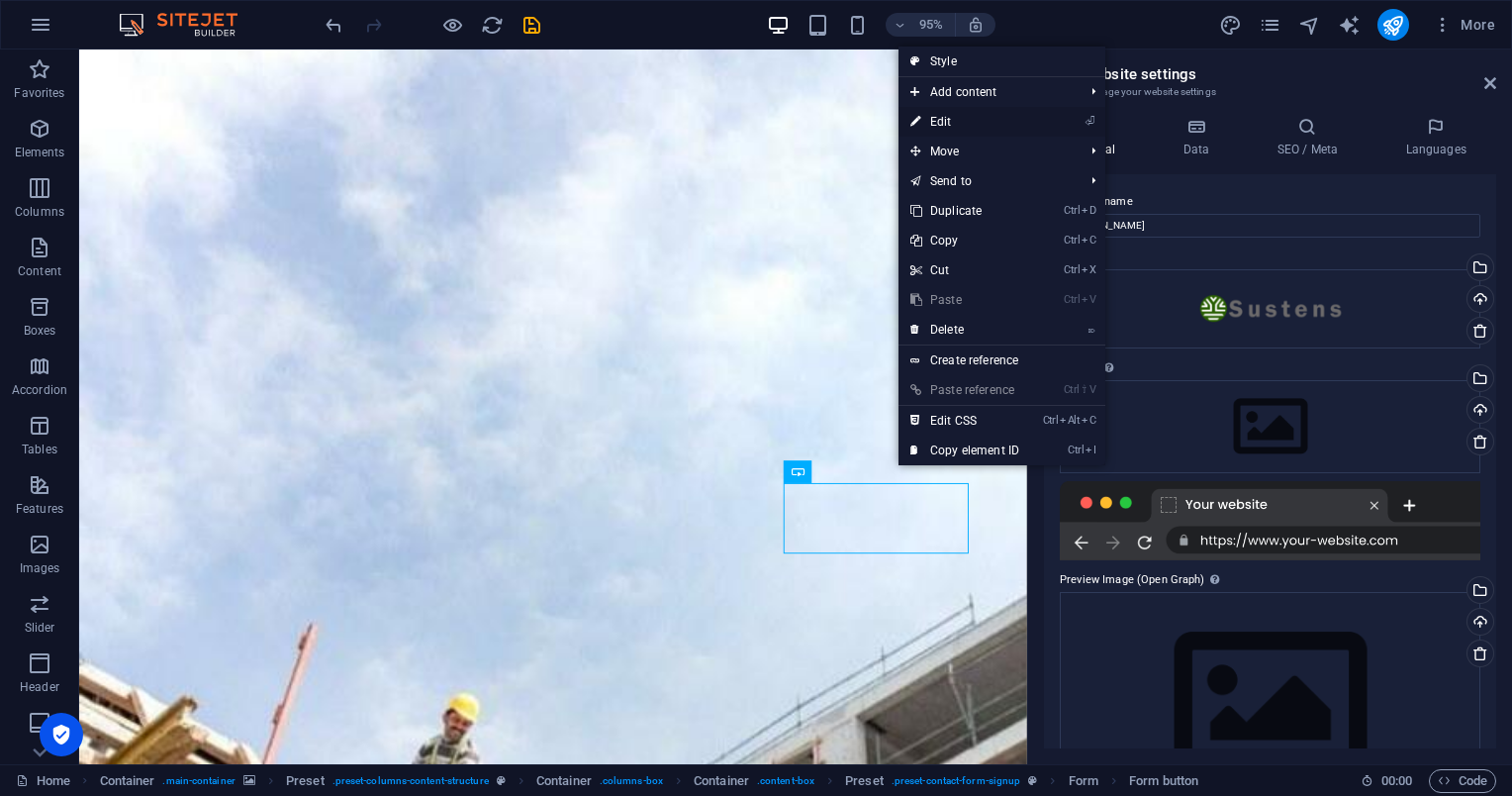 click on "⏎  Edit" at bounding box center [965, 122] 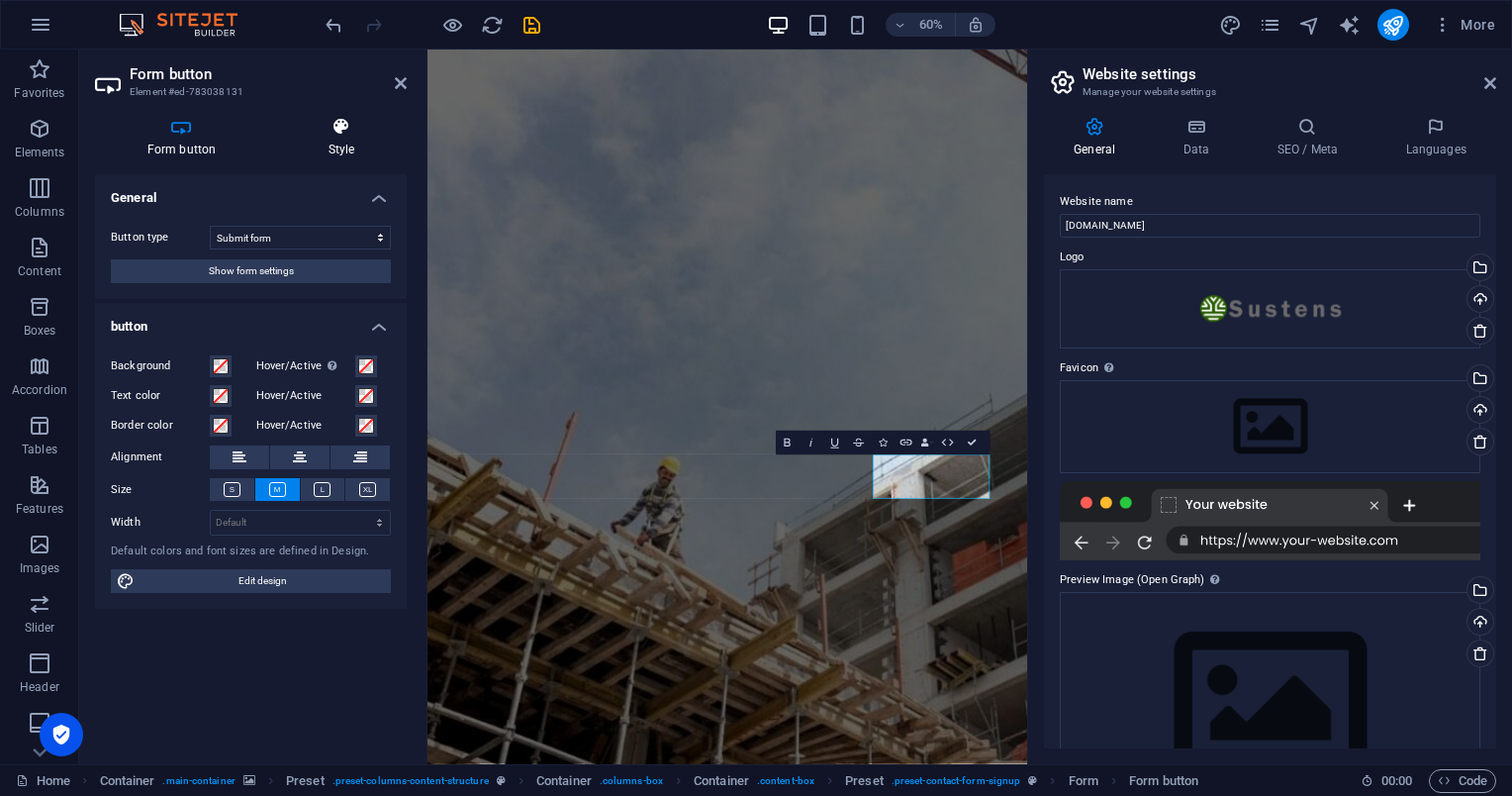 click on "Style" at bounding box center [341, 138] 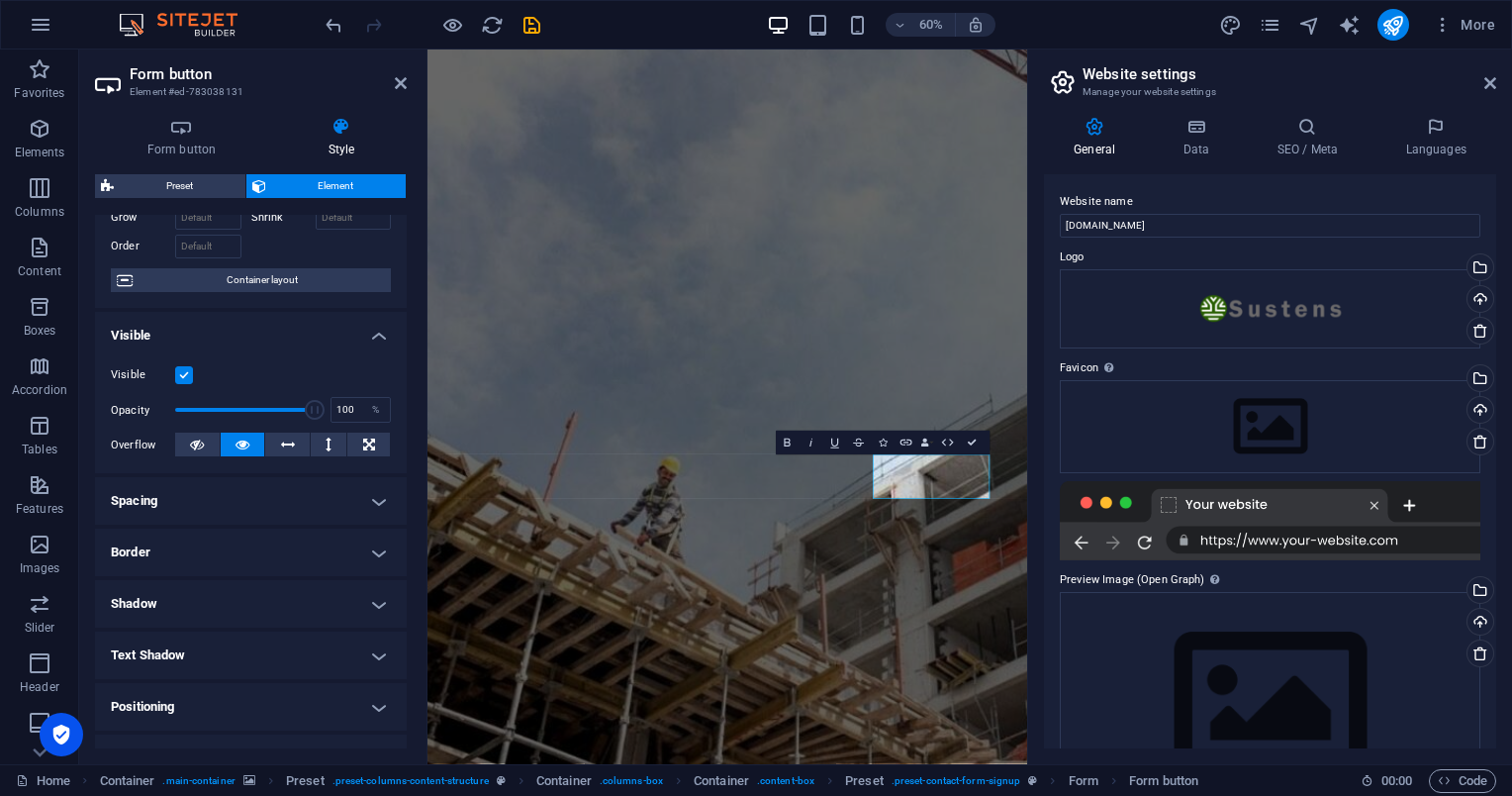 scroll, scrollTop: 104, scrollLeft: 0, axis: vertical 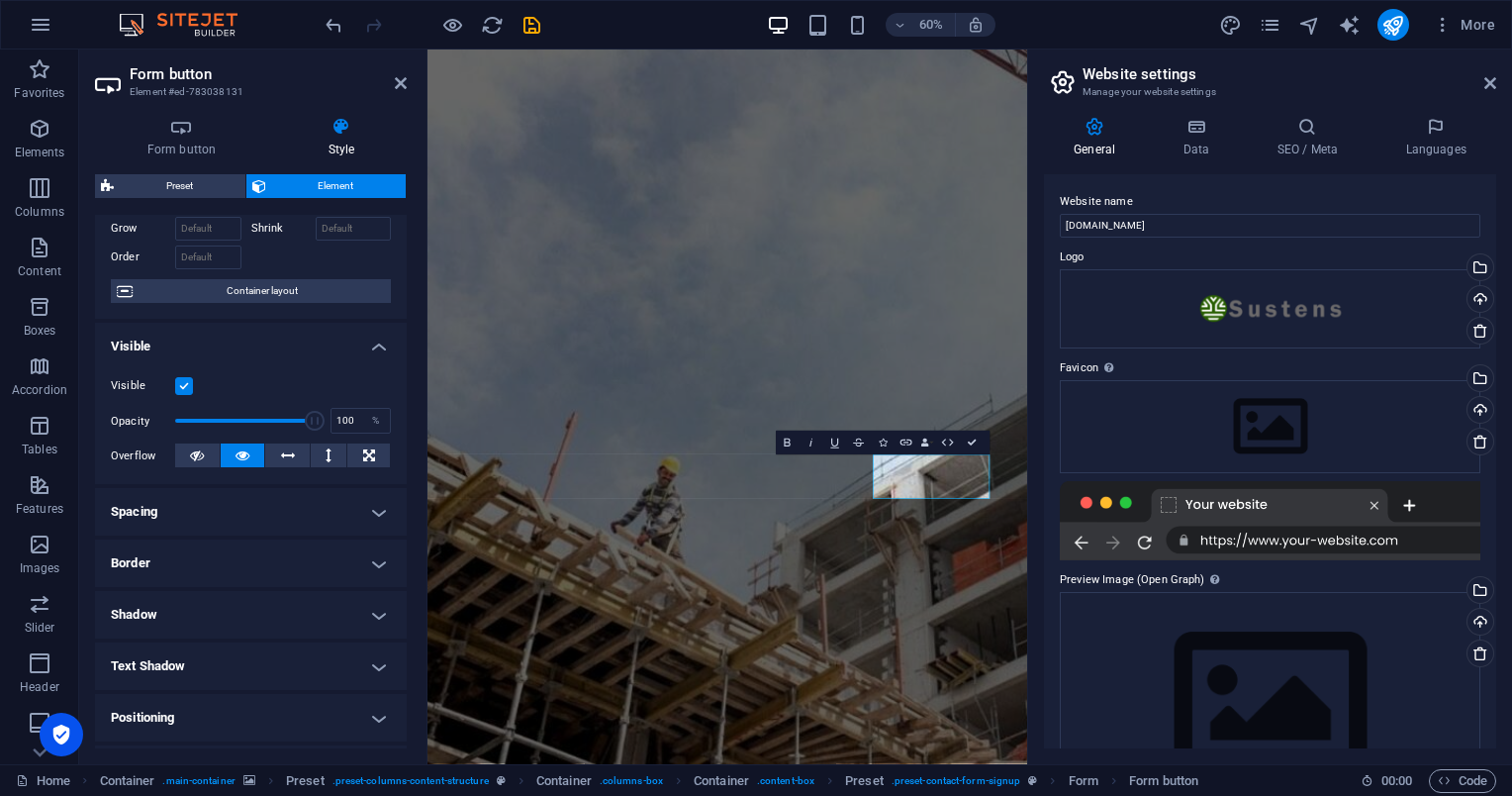 click on "Visible" at bounding box center [250, 341] 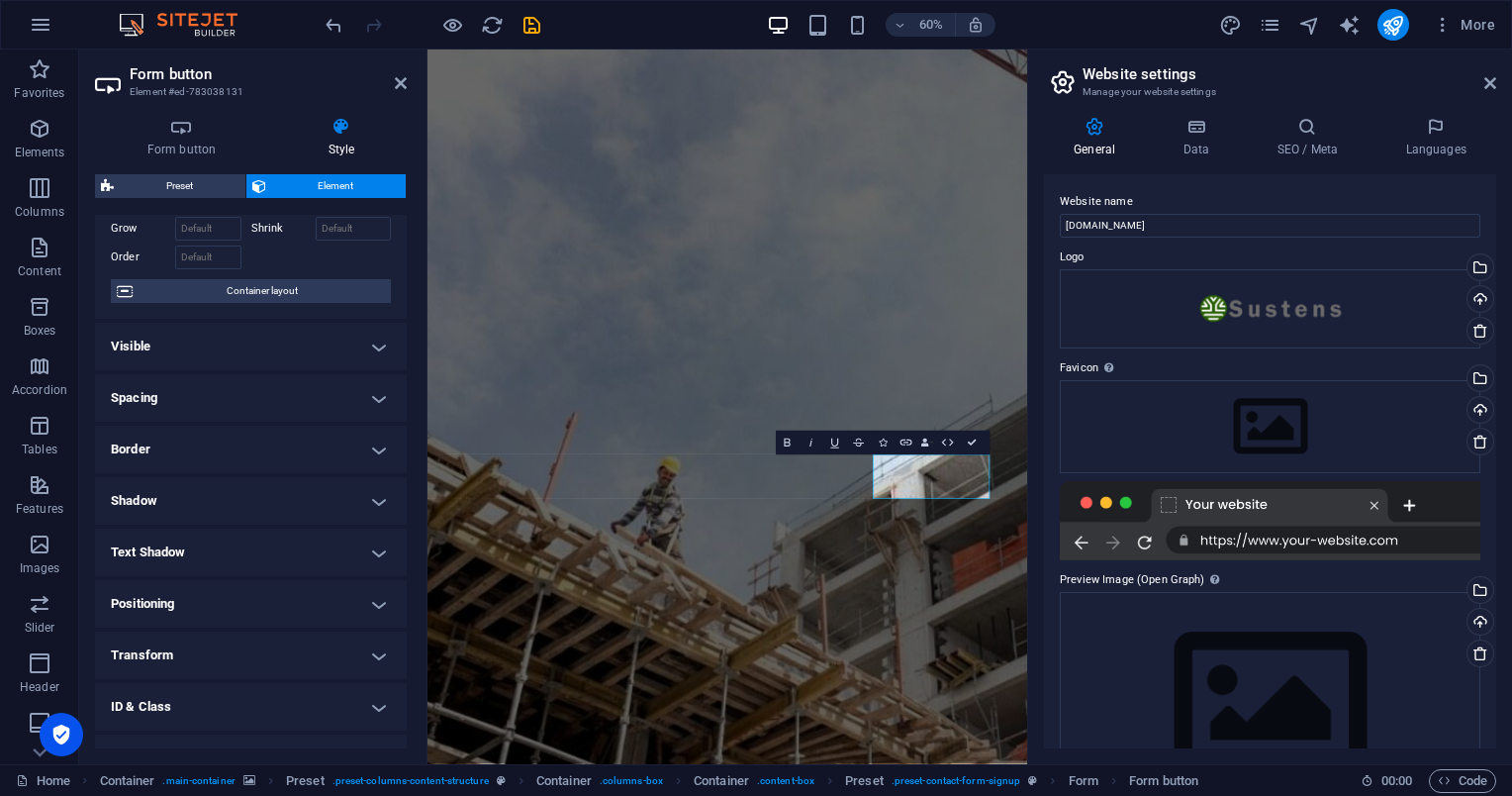 click on "Spacing" at bounding box center (250, 398) 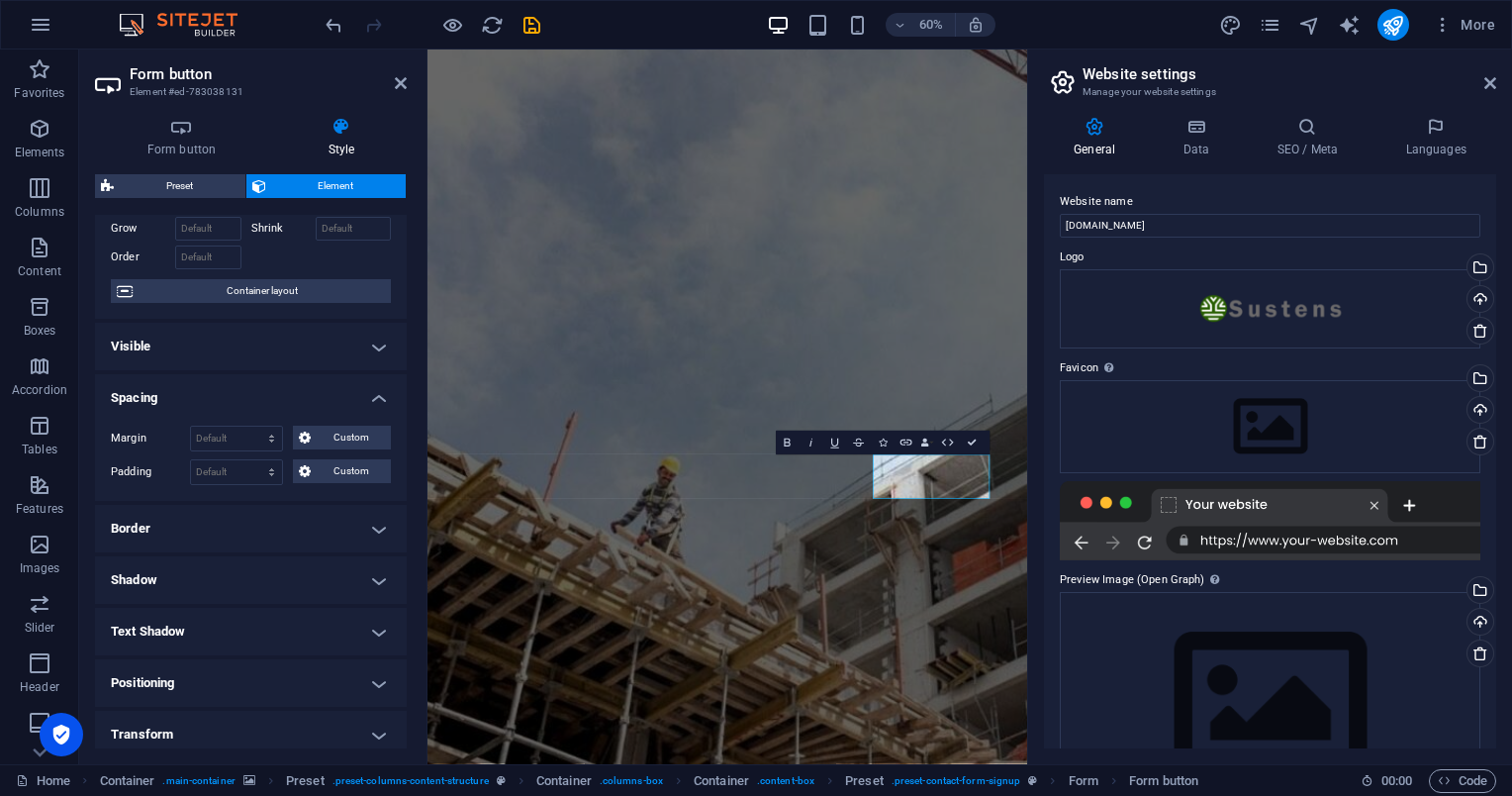 click on "Spacing" at bounding box center [250, 392] 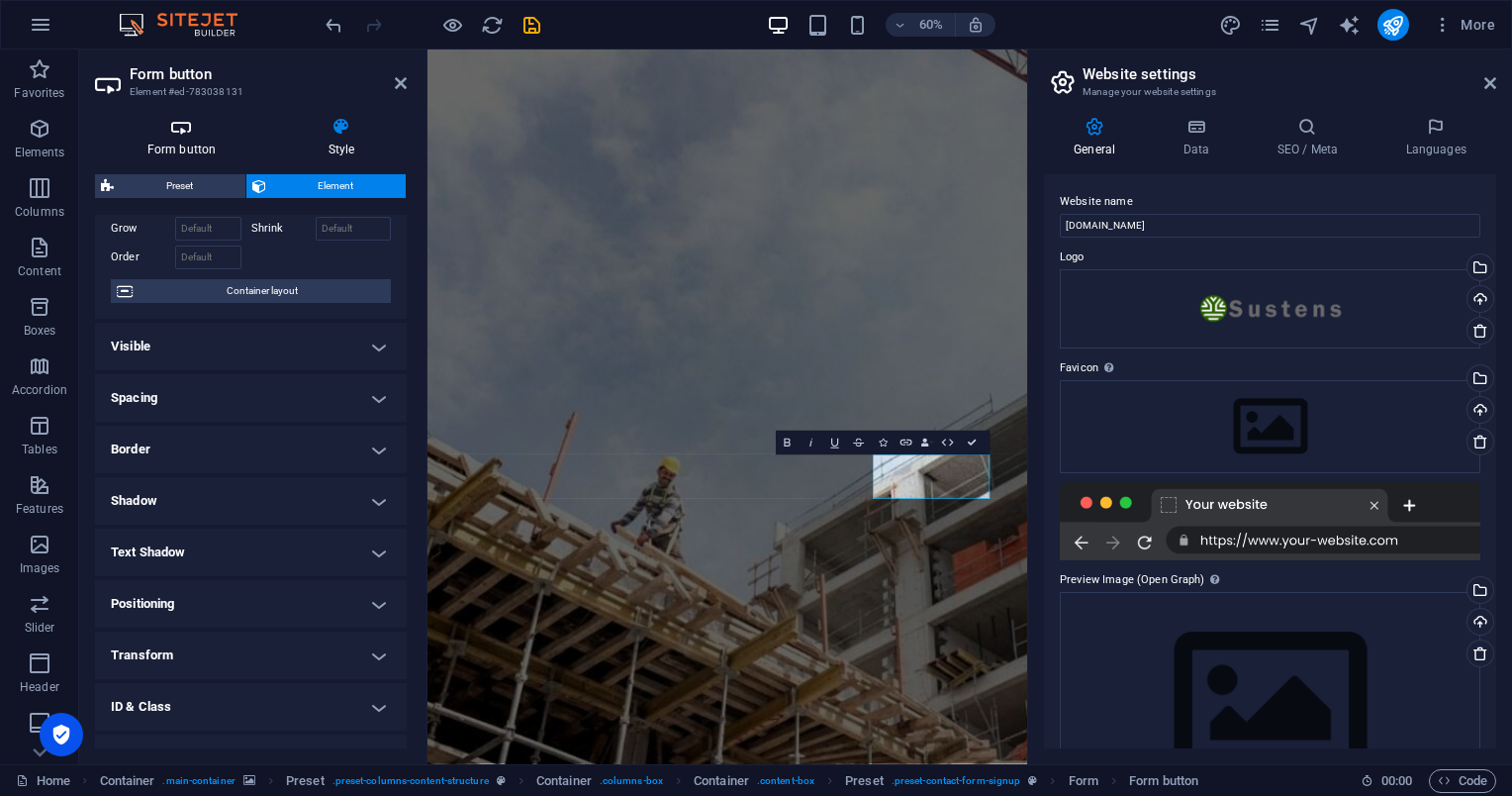 click on "Form button" at bounding box center [185, 138] 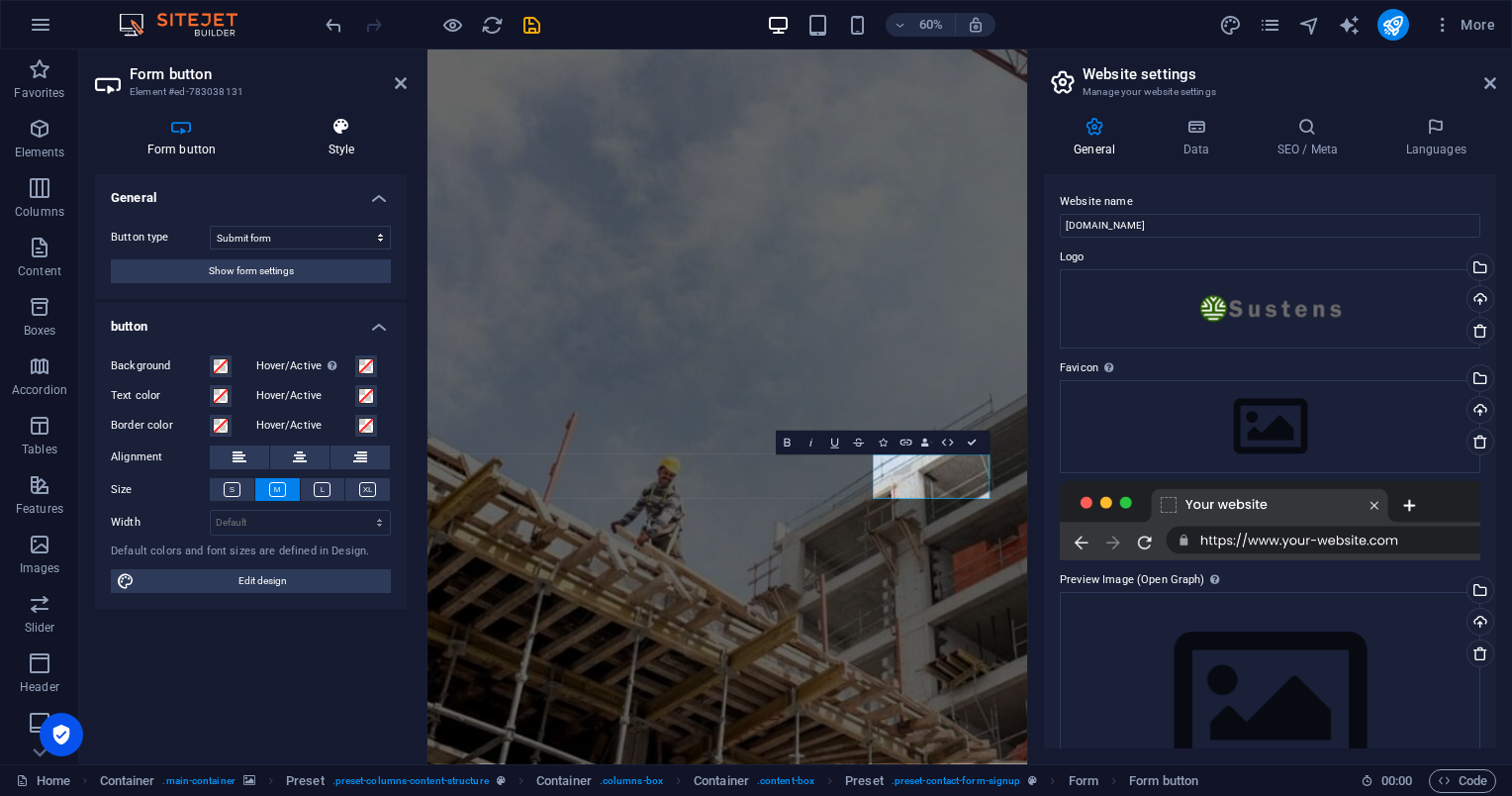 click on "Style" at bounding box center (341, 138) 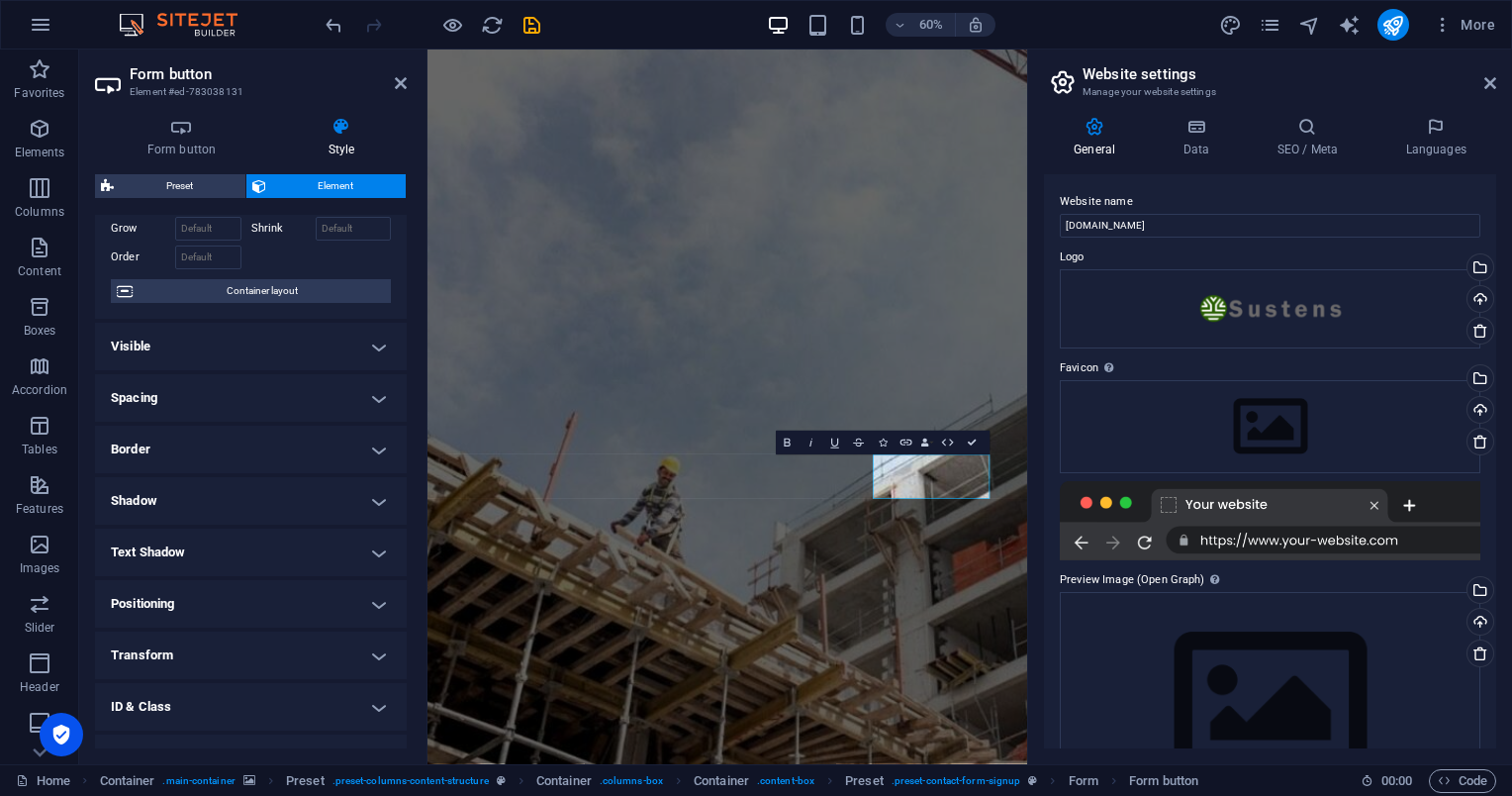 click at bounding box center [927, 646] 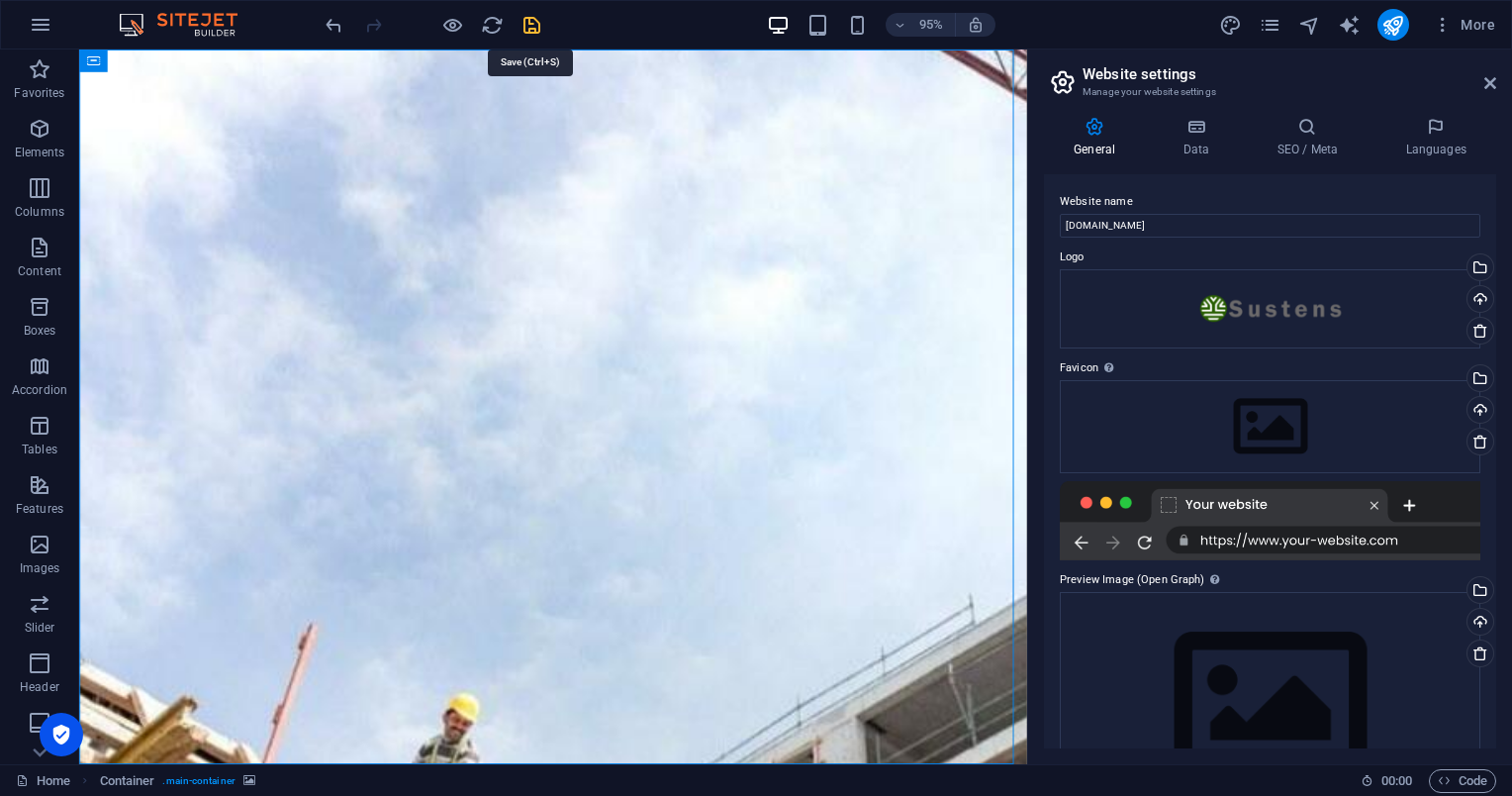 click at bounding box center [531, 25] 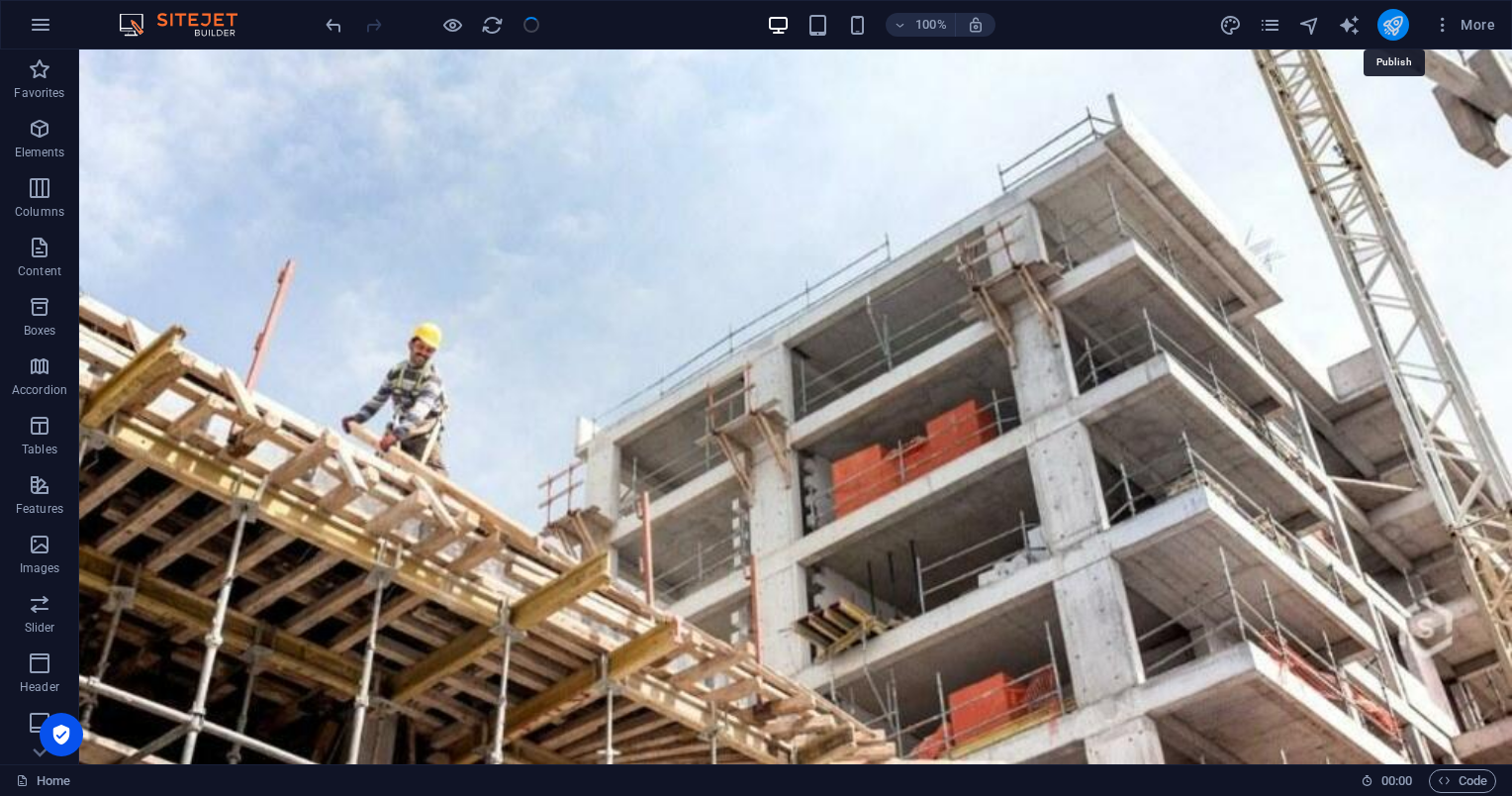 click at bounding box center (1392, 25) 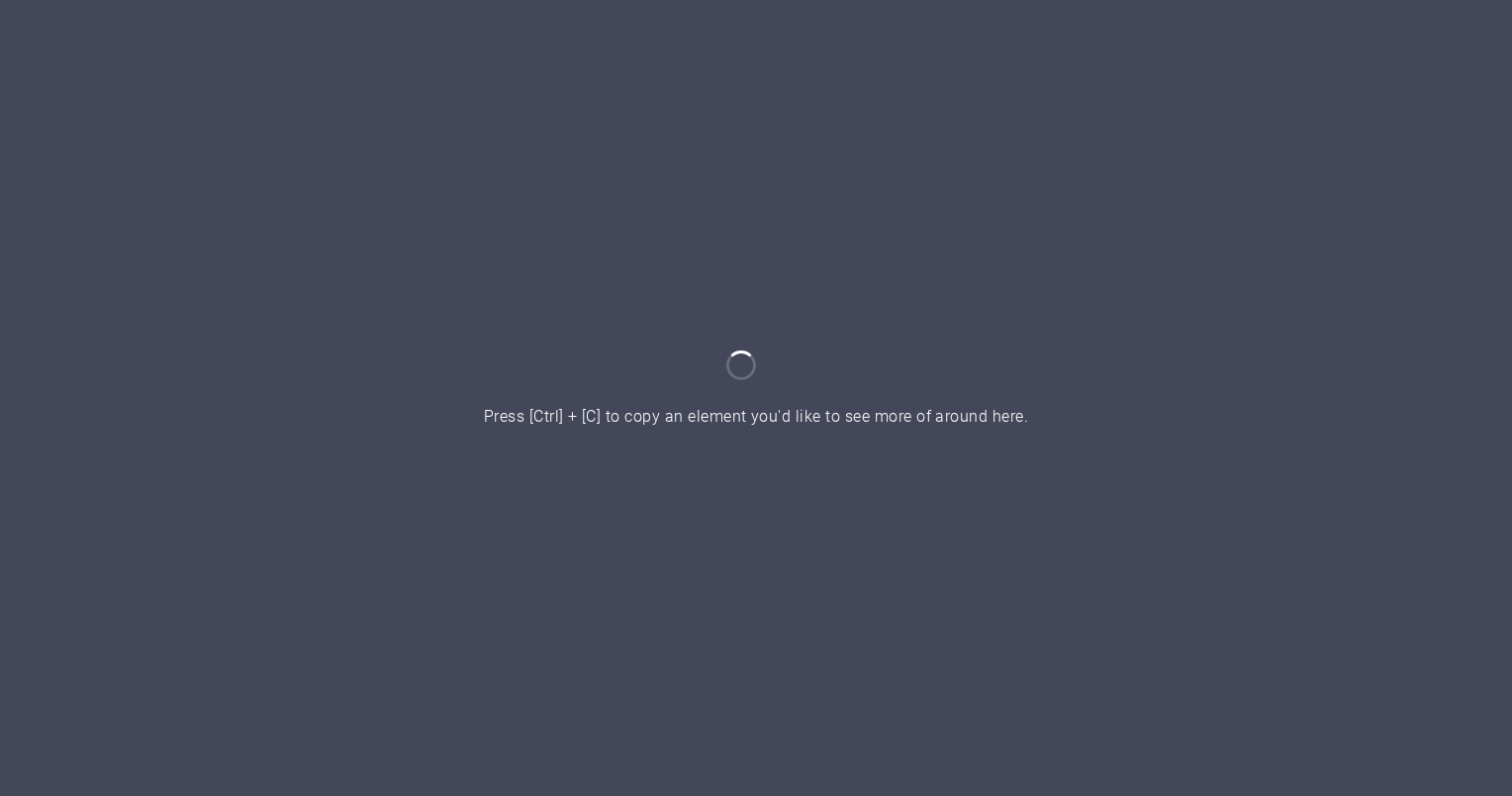 scroll, scrollTop: 0, scrollLeft: 0, axis: both 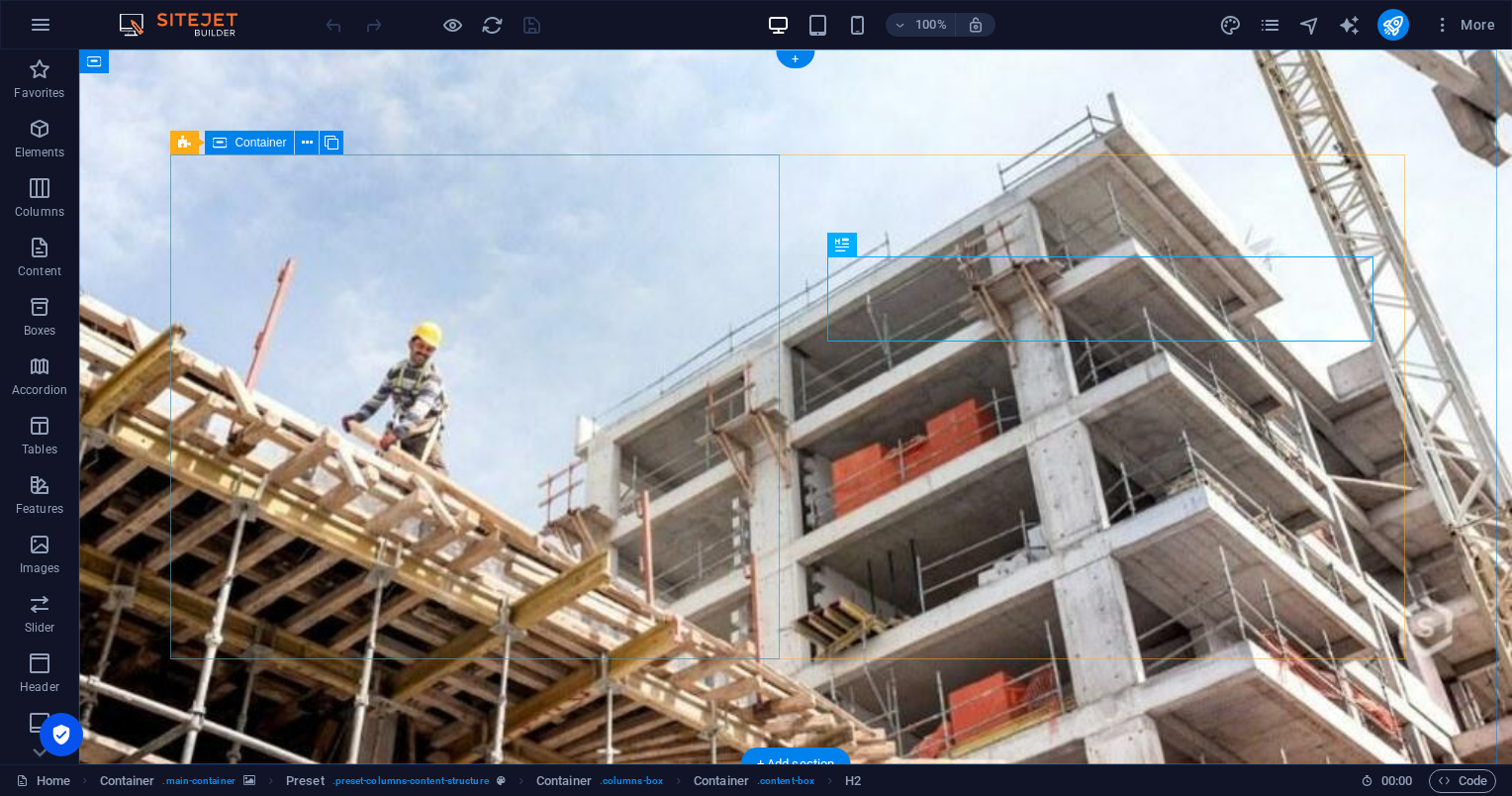 drag, startPoint x: 995, startPoint y: 192, endPoint x: 493, endPoint y: 160, distance: 503.01889 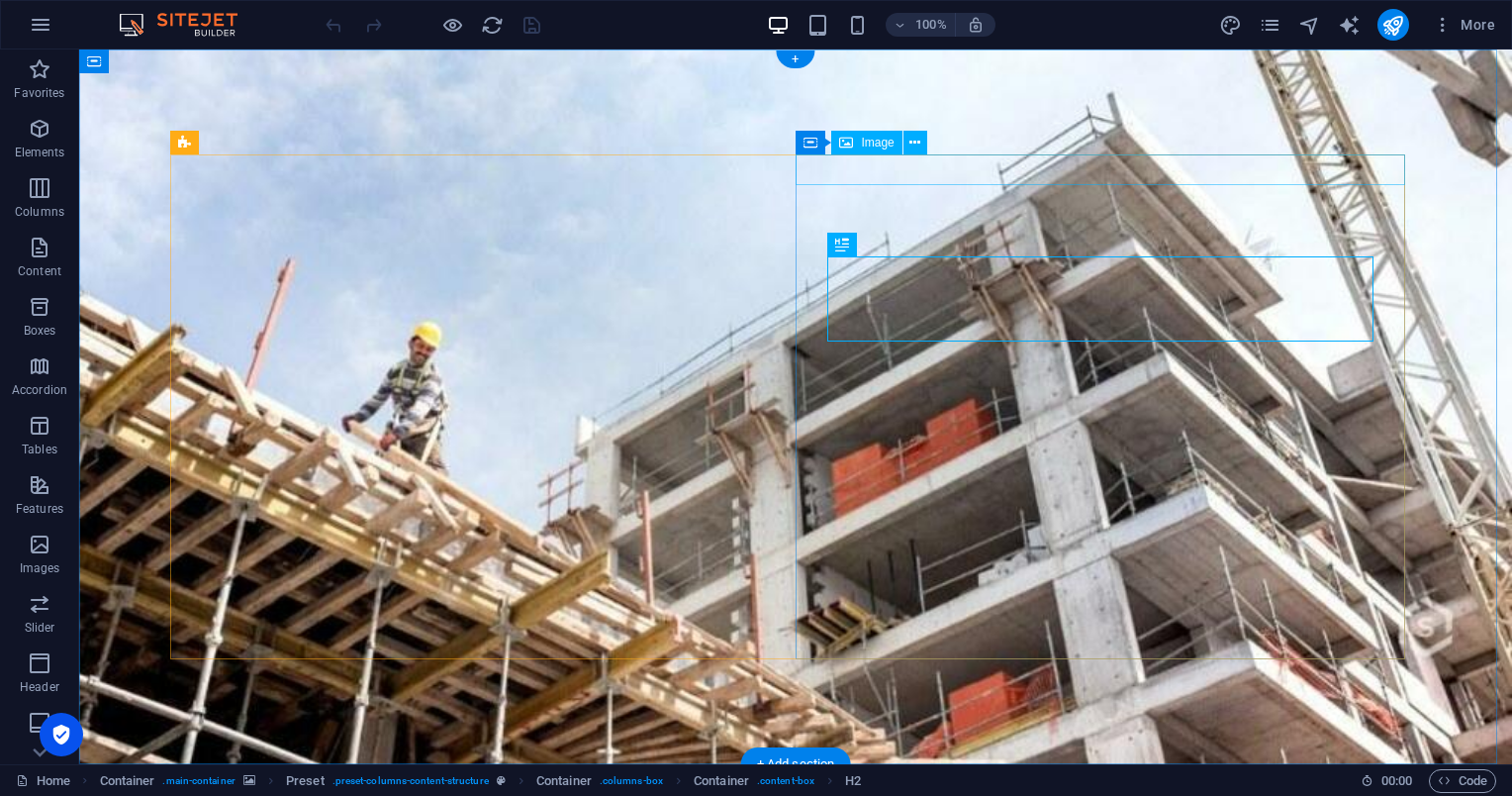 click at bounding box center [796, 1007] 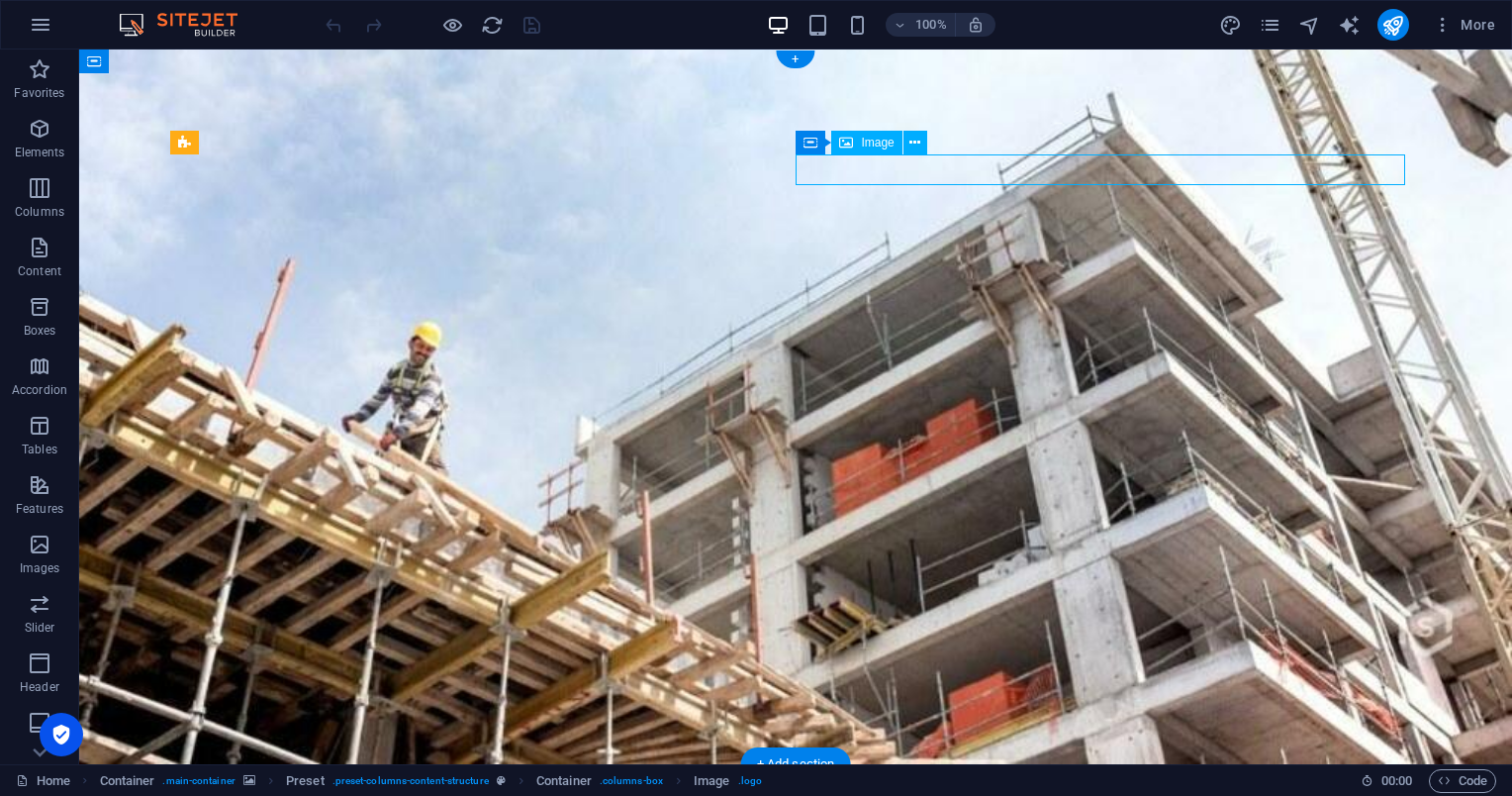 click at bounding box center (796, 1007) 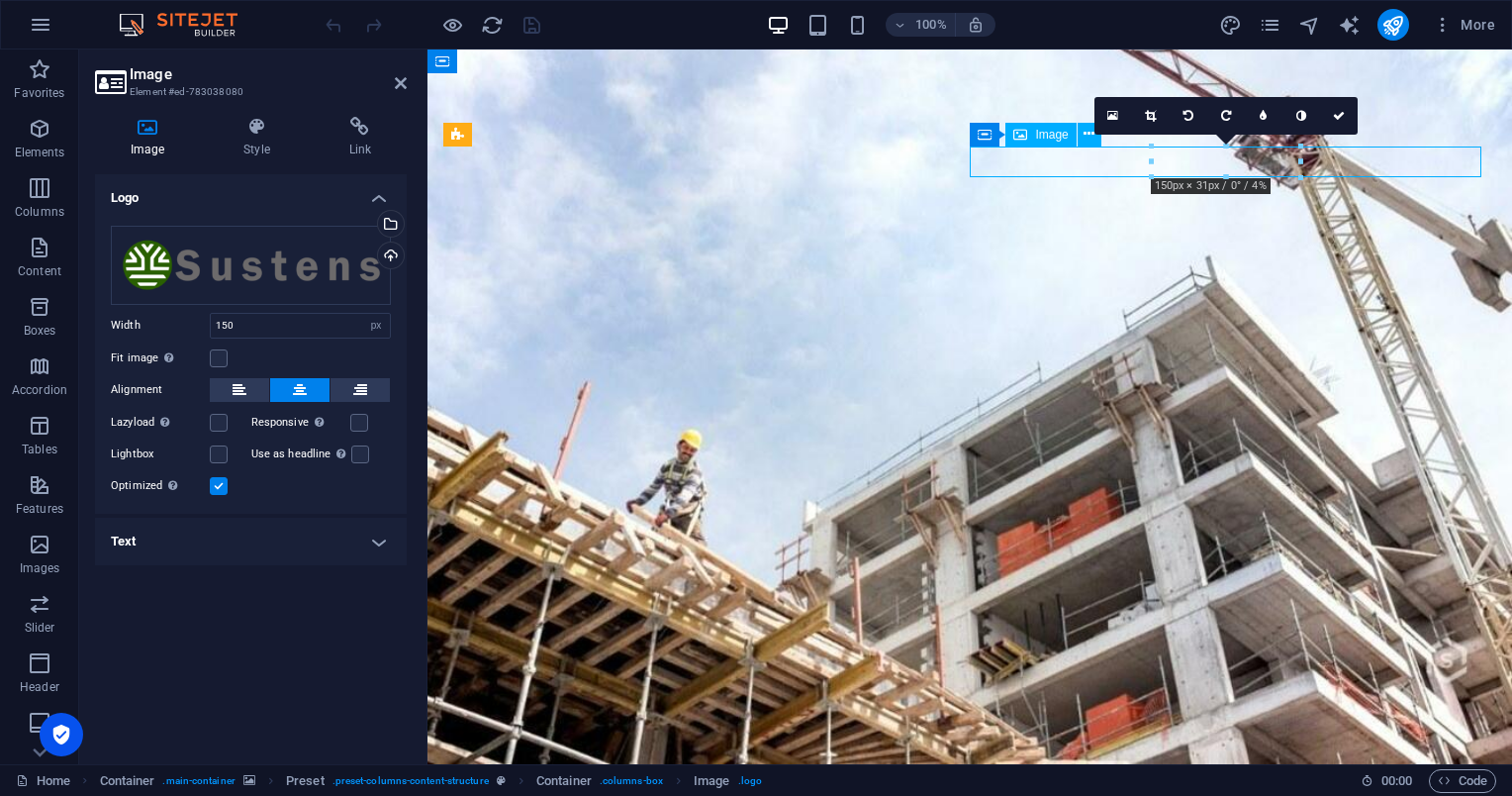 drag, startPoint x: 1173, startPoint y: 161, endPoint x: 1060, endPoint y: 167, distance: 113.15918 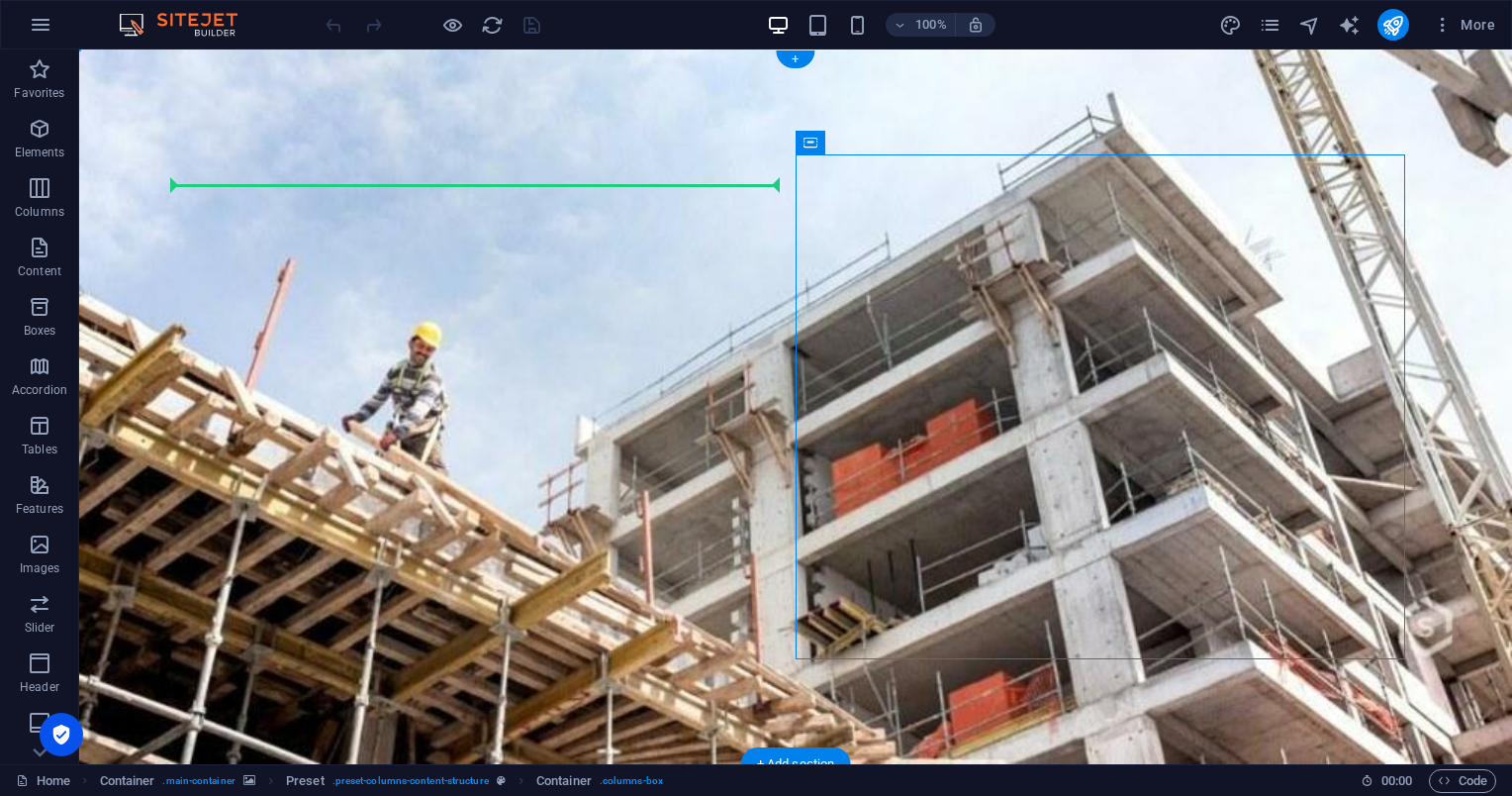 drag, startPoint x: 1063, startPoint y: 187, endPoint x: 332, endPoint y: 196, distance: 731.0554 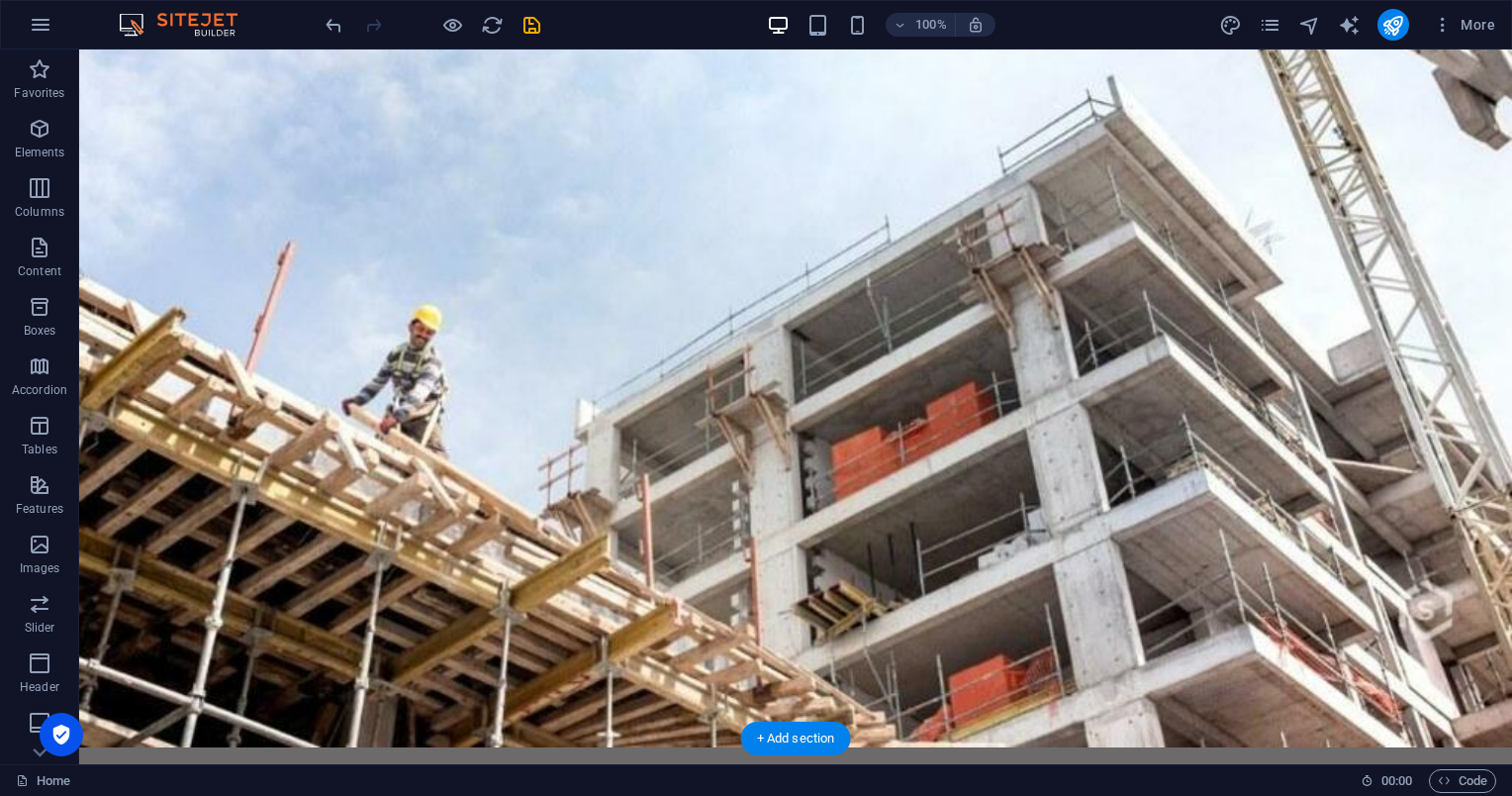 scroll, scrollTop: 0, scrollLeft: 0, axis: both 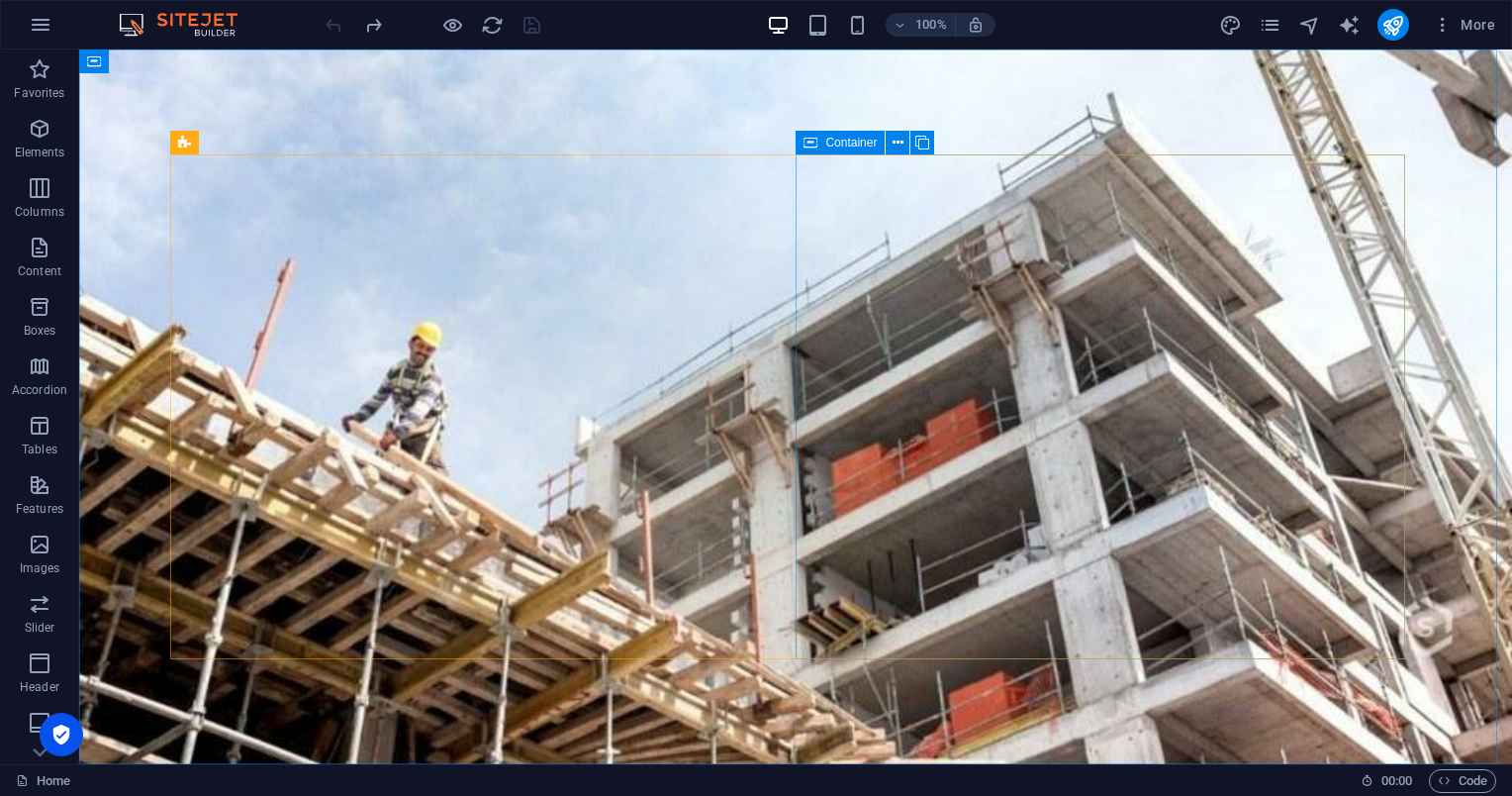 click at bounding box center [810, 143] 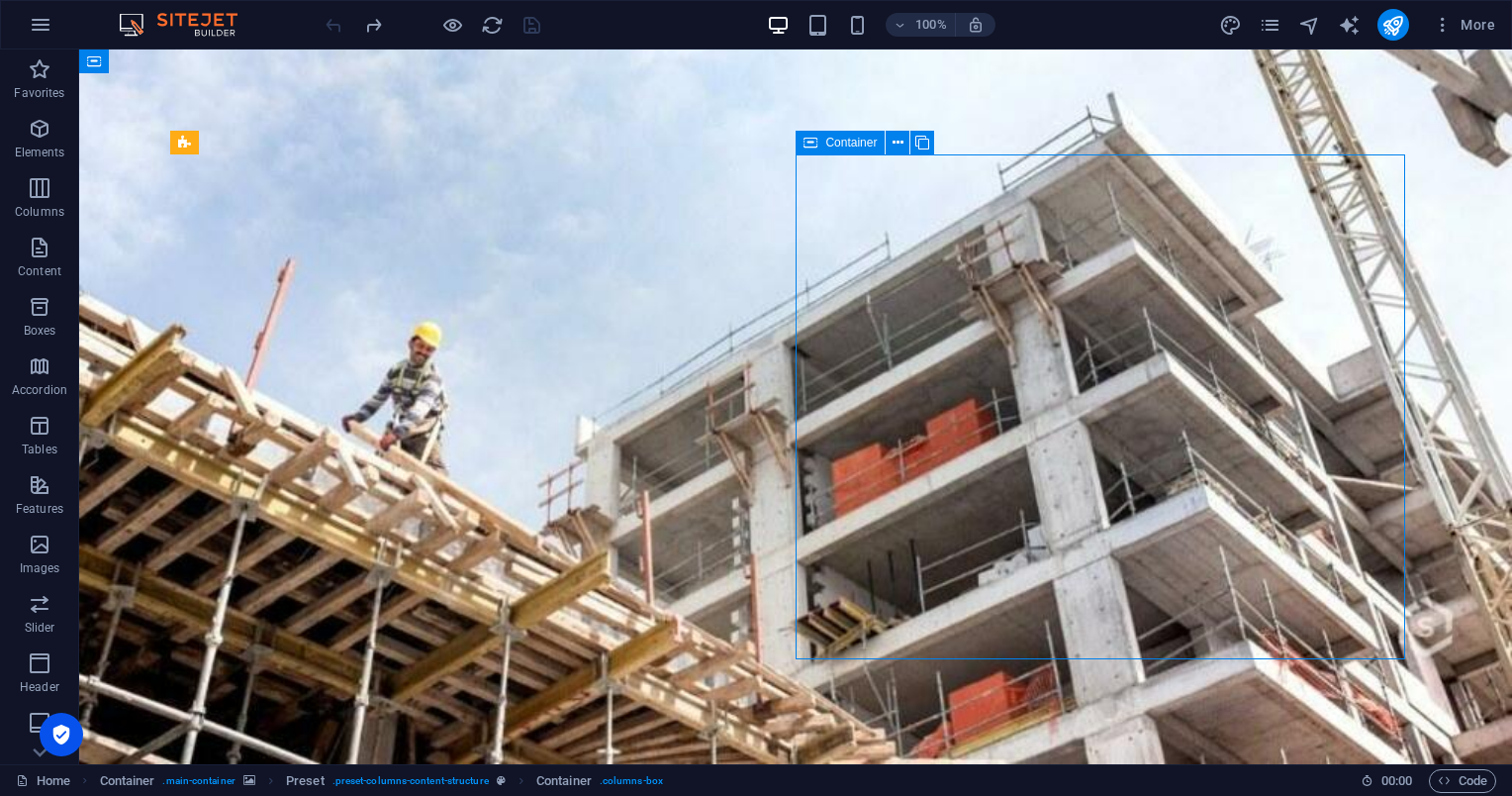 click at bounding box center [810, 143] 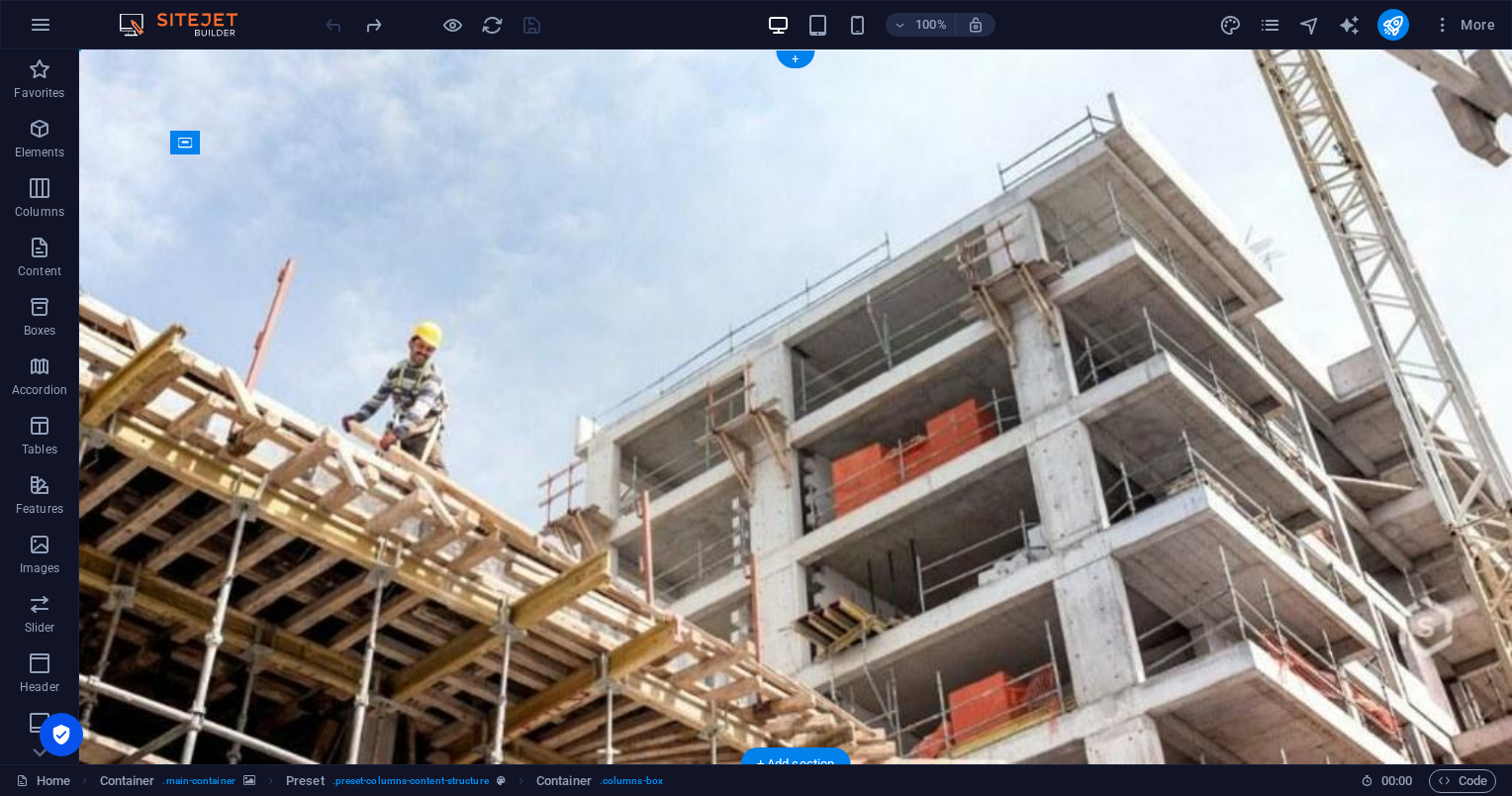 drag, startPoint x: 892, startPoint y: 192, endPoint x: 628, endPoint y: 194, distance: 264.0076 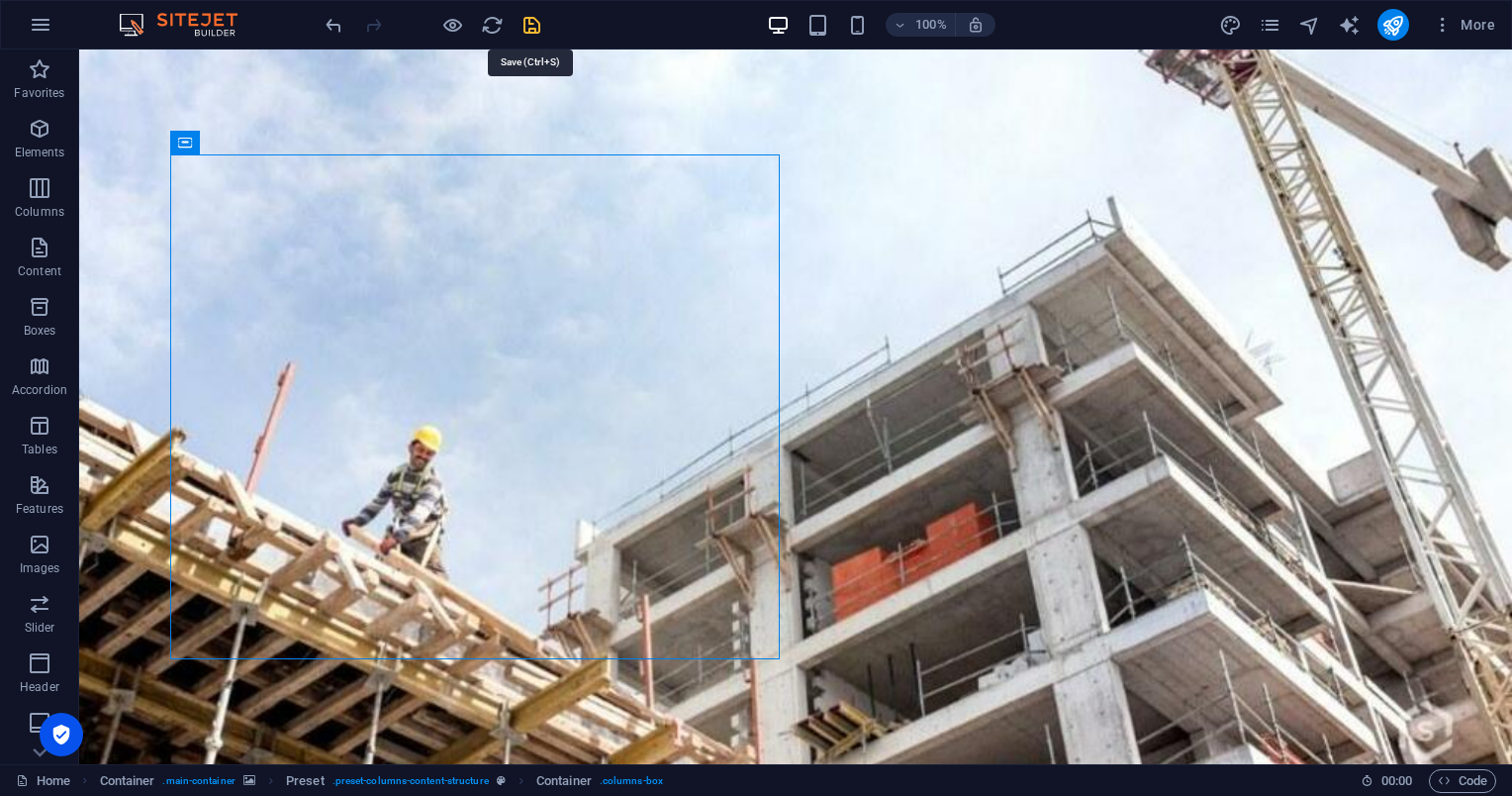 click at bounding box center (531, 25) 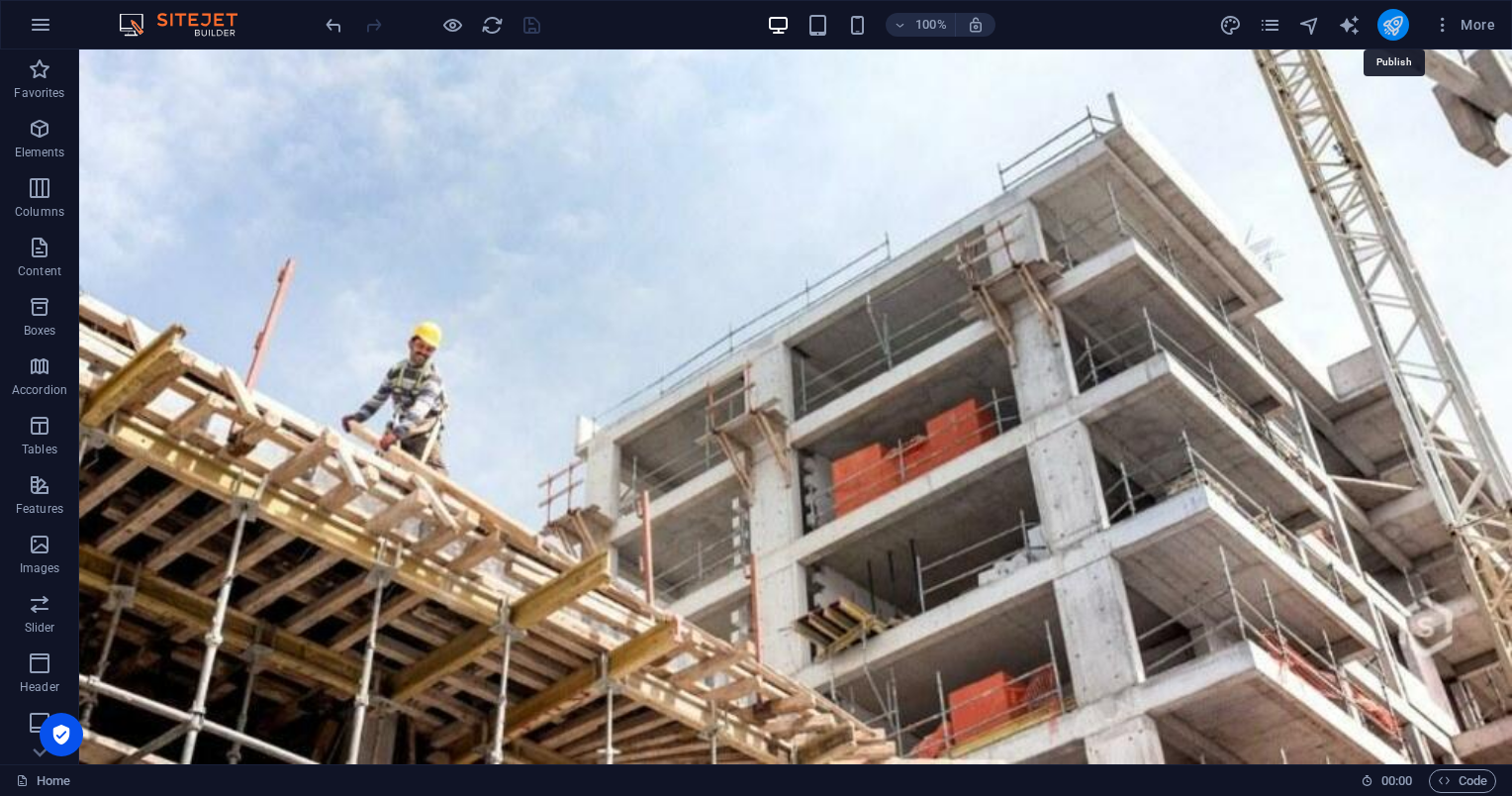 click at bounding box center (1392, 25) 